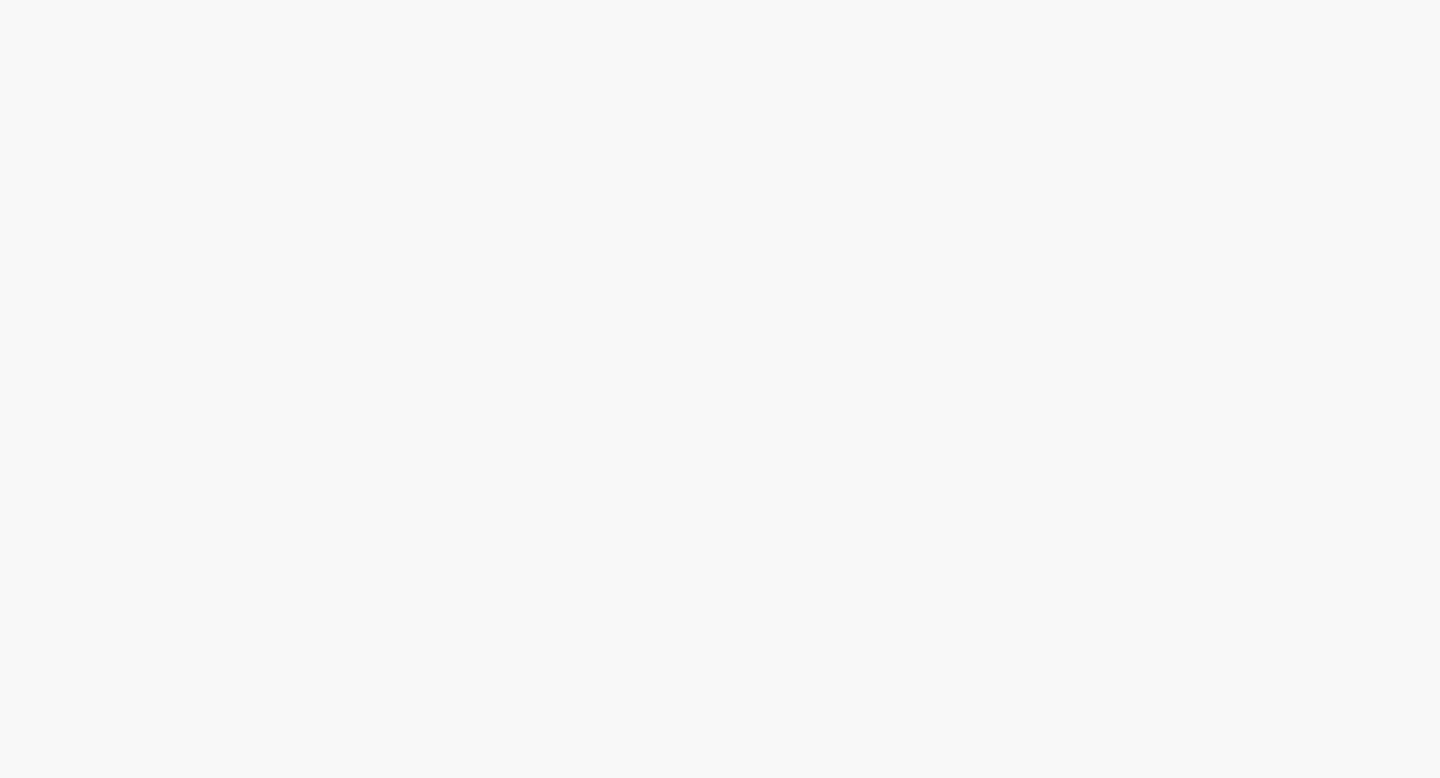 scroll, scrollTop: 0, scrollLeft: 0, axis: both 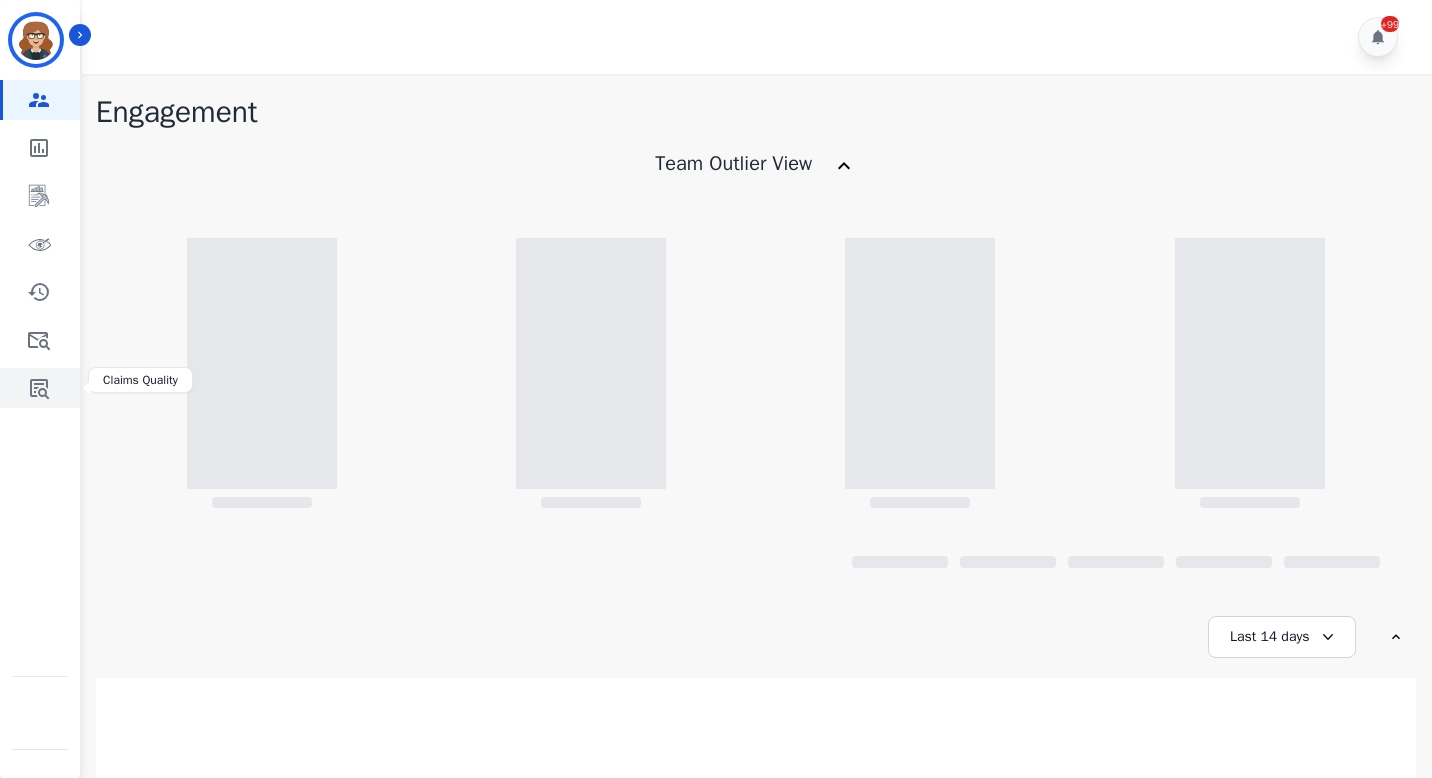 click 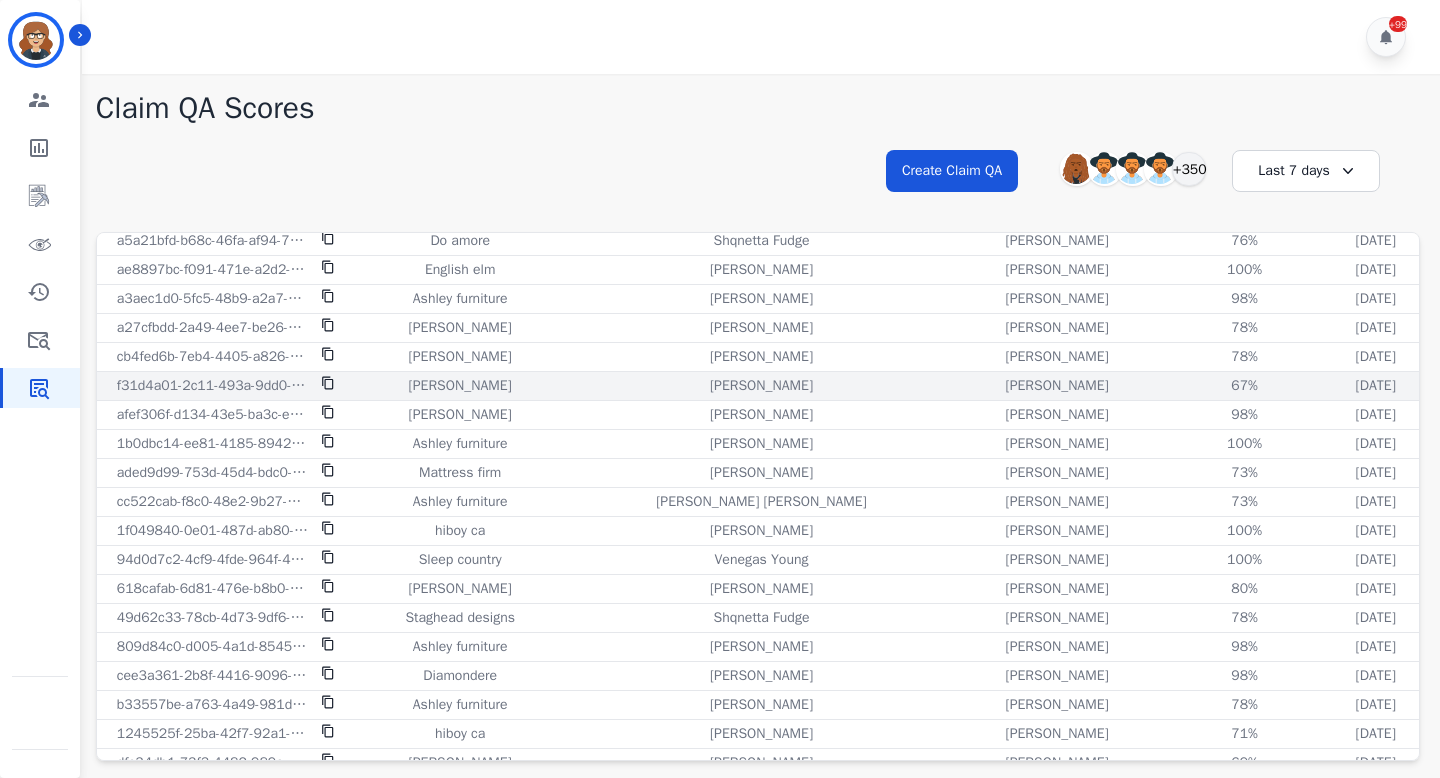 scroll, scrollTop: 0, scrollLeft: 0, axis: both 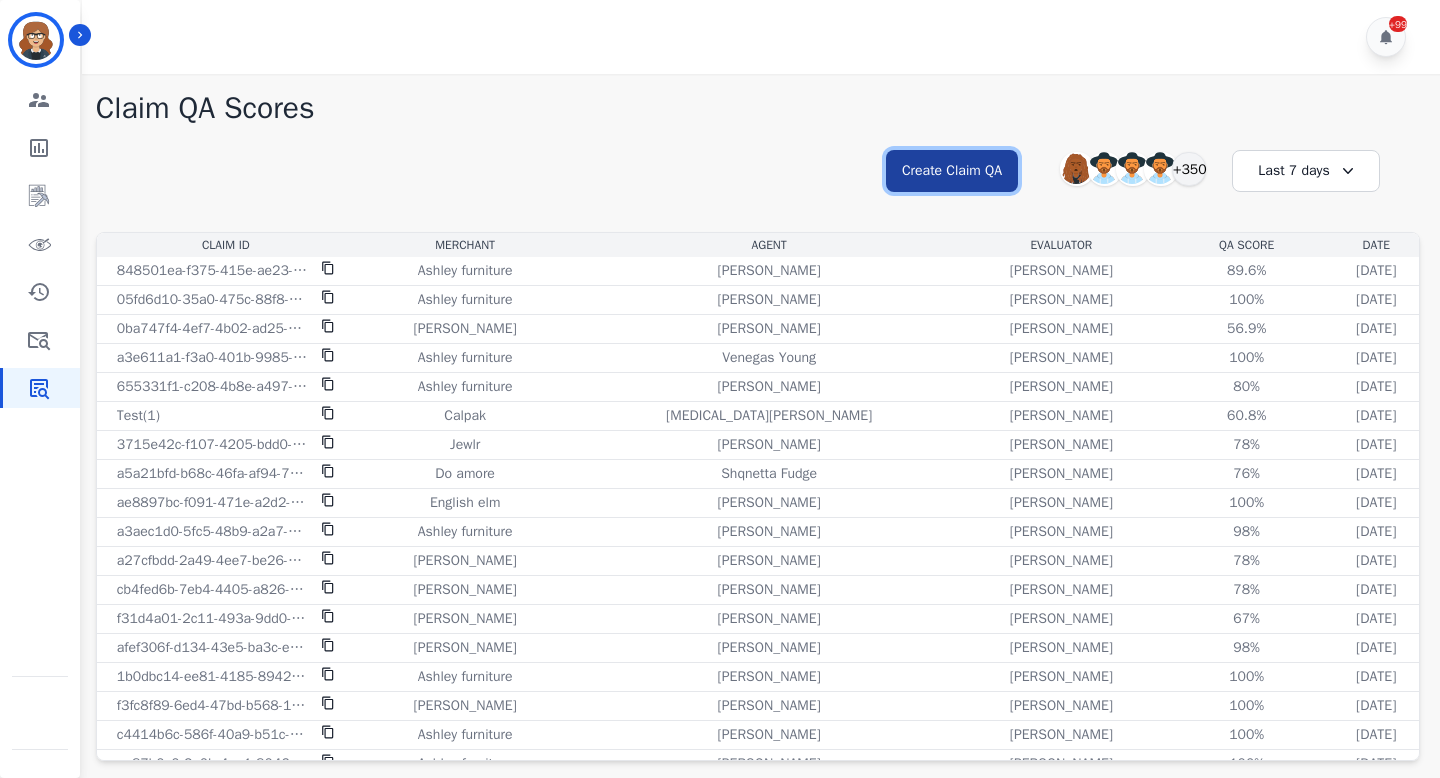 click on "Create Claim QA" at bounding box center (952, 171) 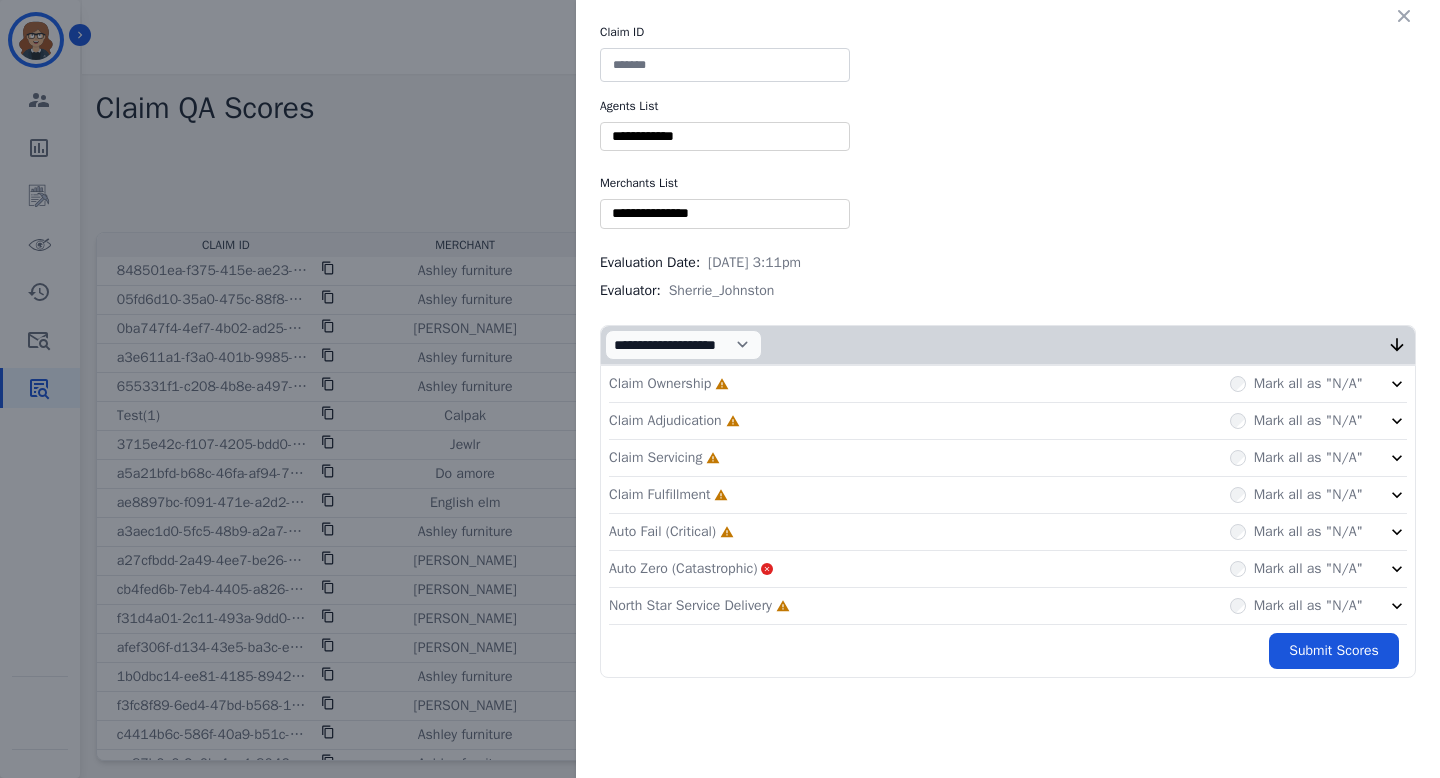 click at bounding box center (725, 65) 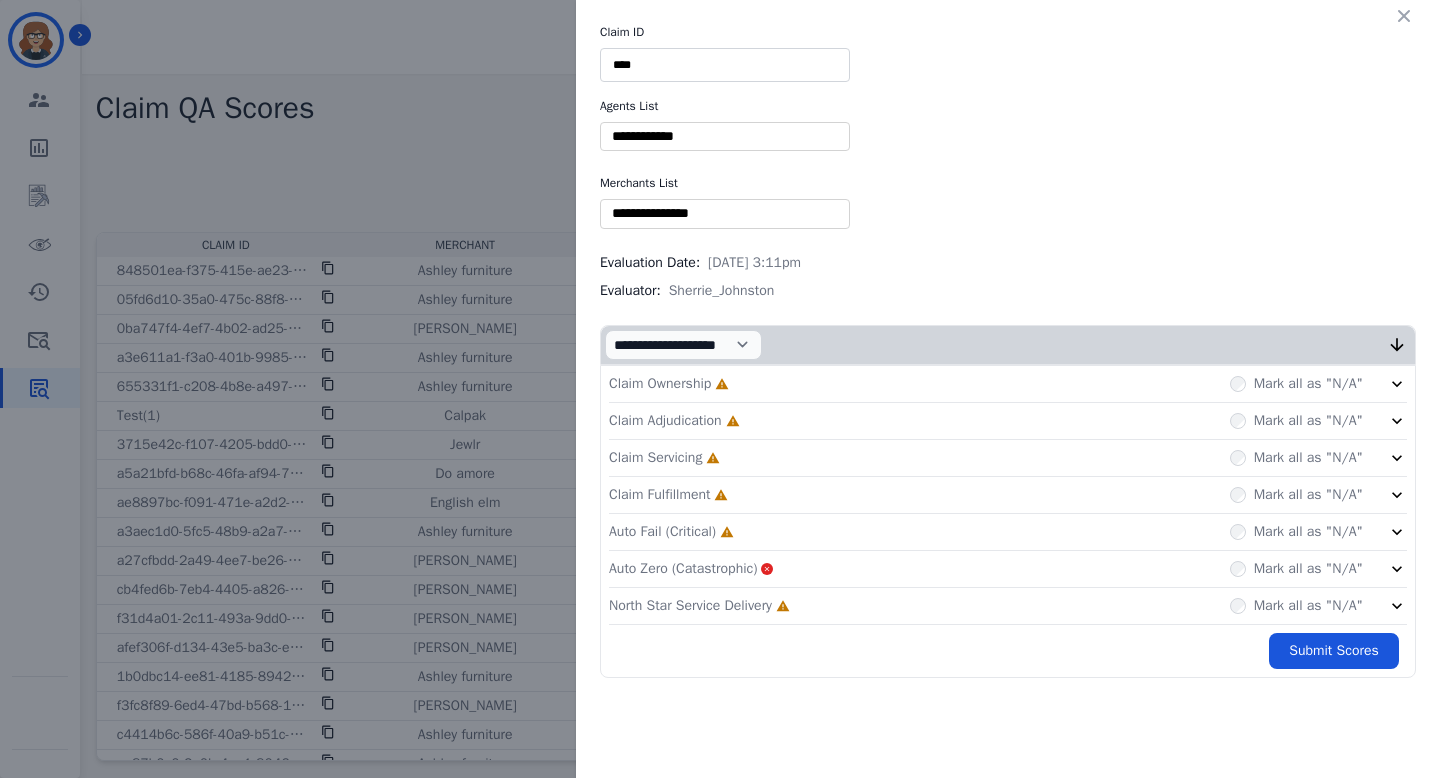 type on "****" 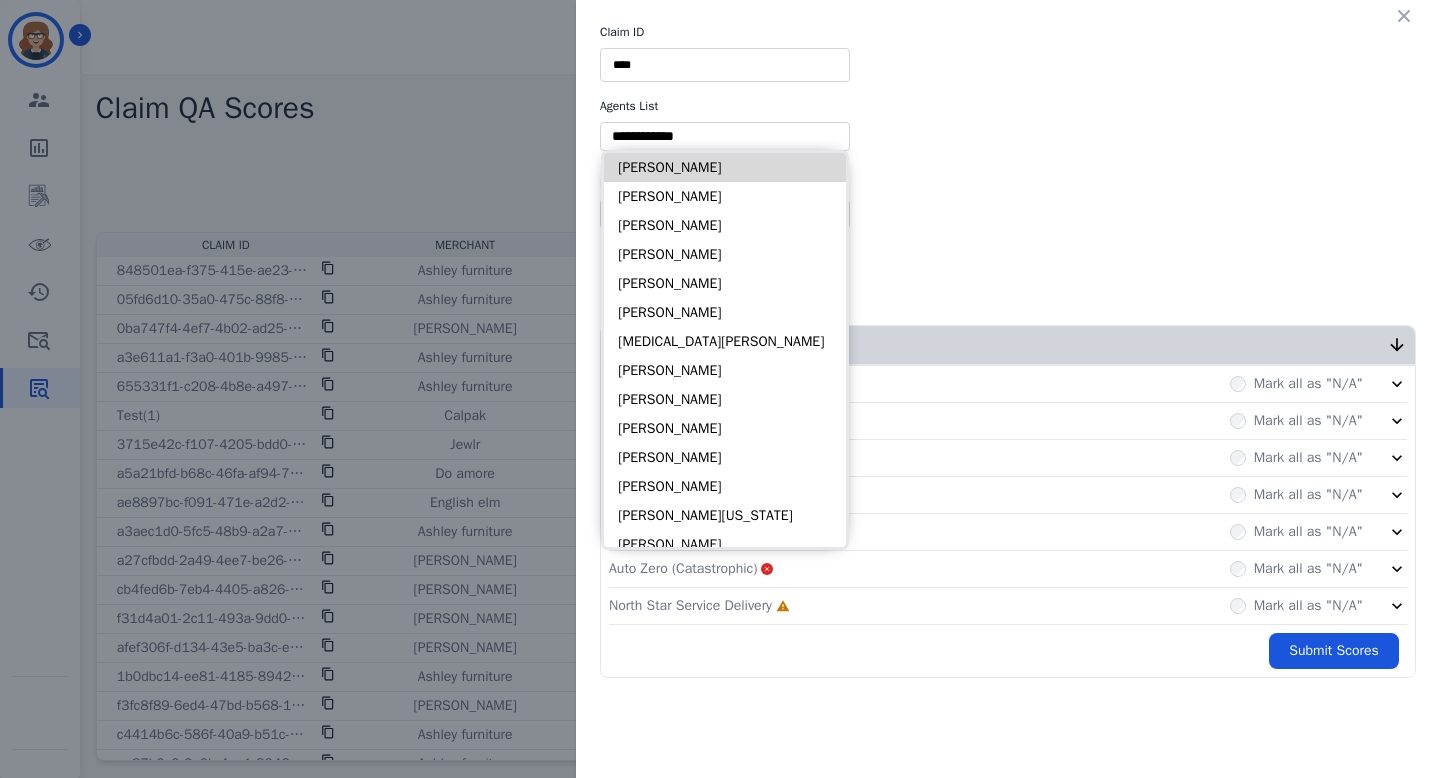 click on "[PERSON_NAME]" at bounding box center (725, 167) 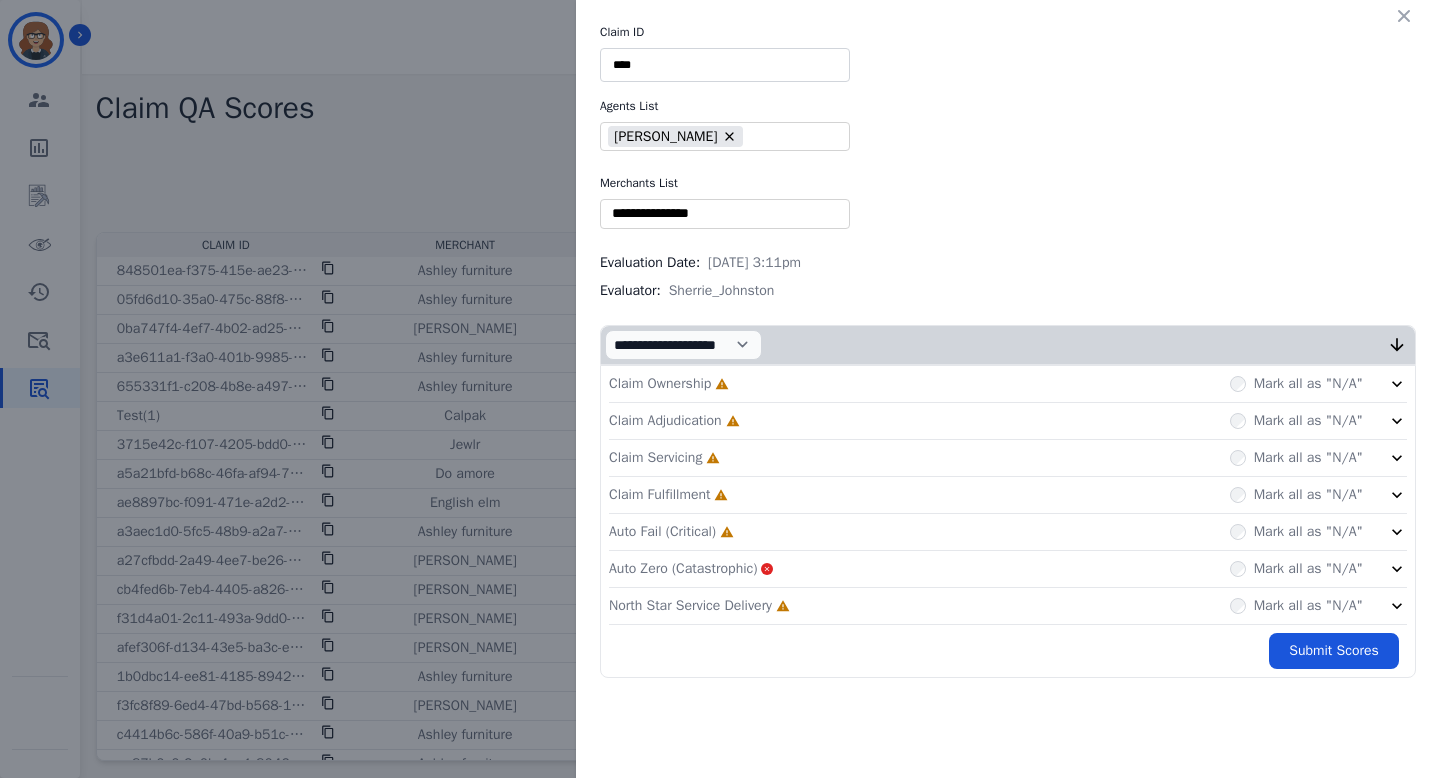 click on "**             Blue tiger   Calpak   Watch warehouse   Nomad wheels   Scan sound inc   Sleep organics   Modern leisure   Treadmill outlet   Painted fox homes   Sportrx   Lensdirect   2loud 2bad   Moment   Thepulsebeats   Premier sheds direct   Fitment industries   Lee fiori   Silpada   Outcast garage   Jbl audio" at bounding box center [725, 213] 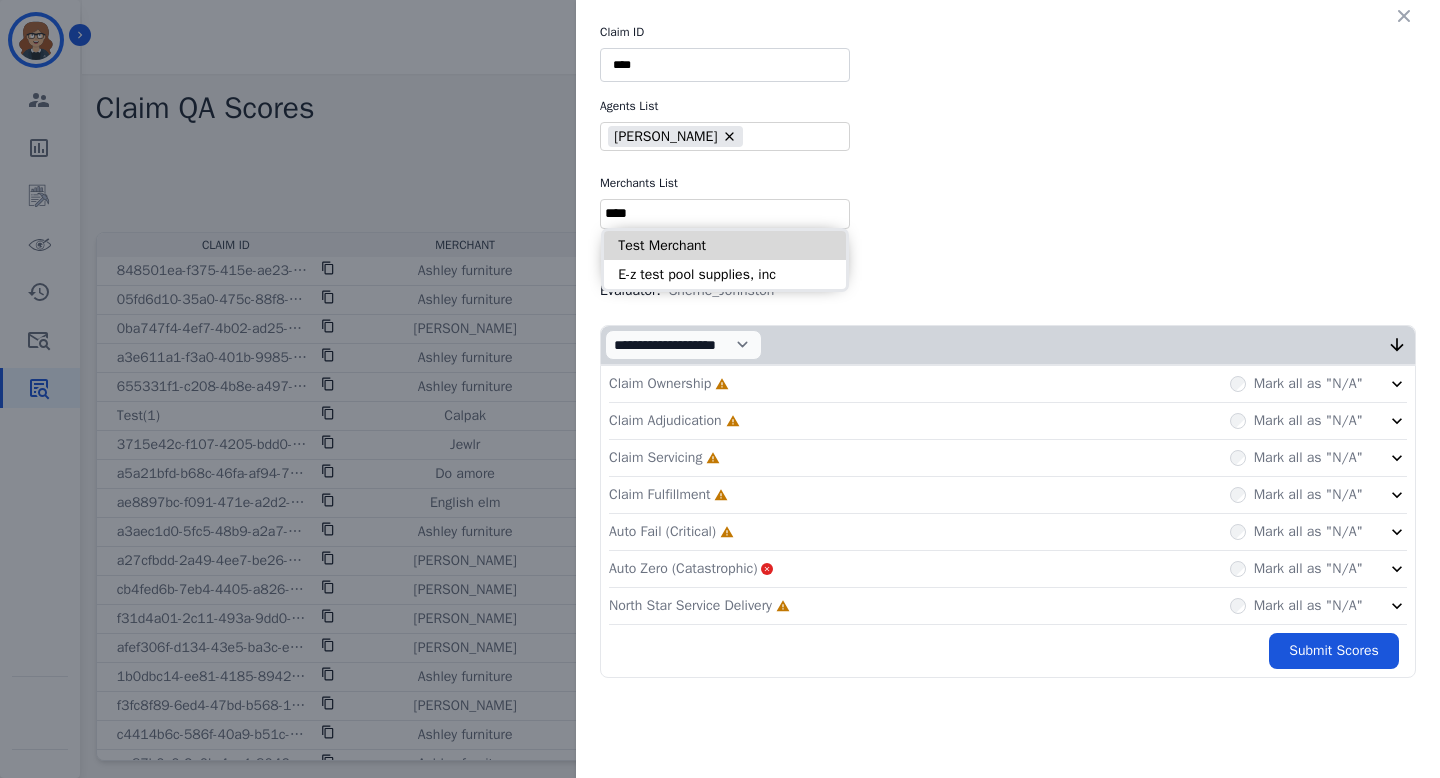 type on "****" 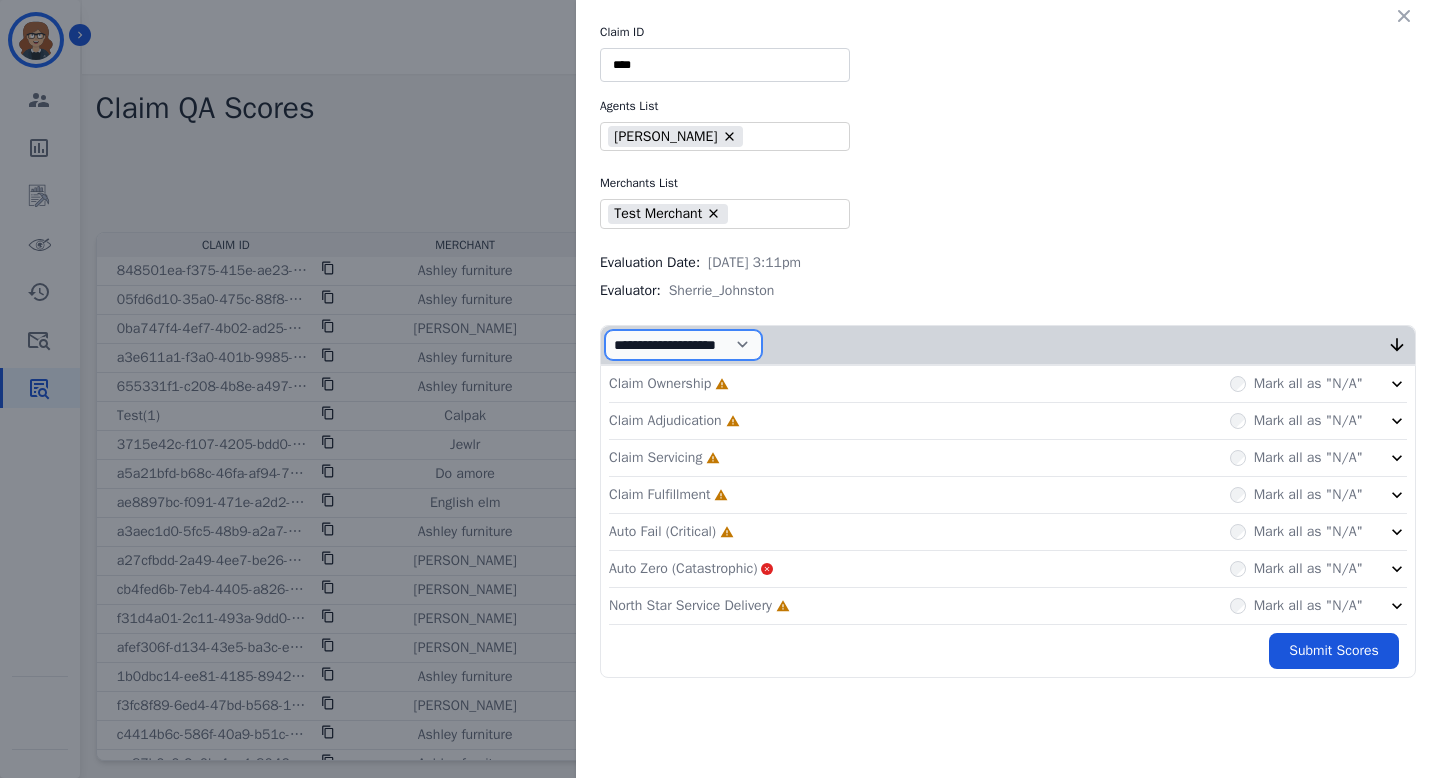 click on "**********" at bounding box center [683, 345] 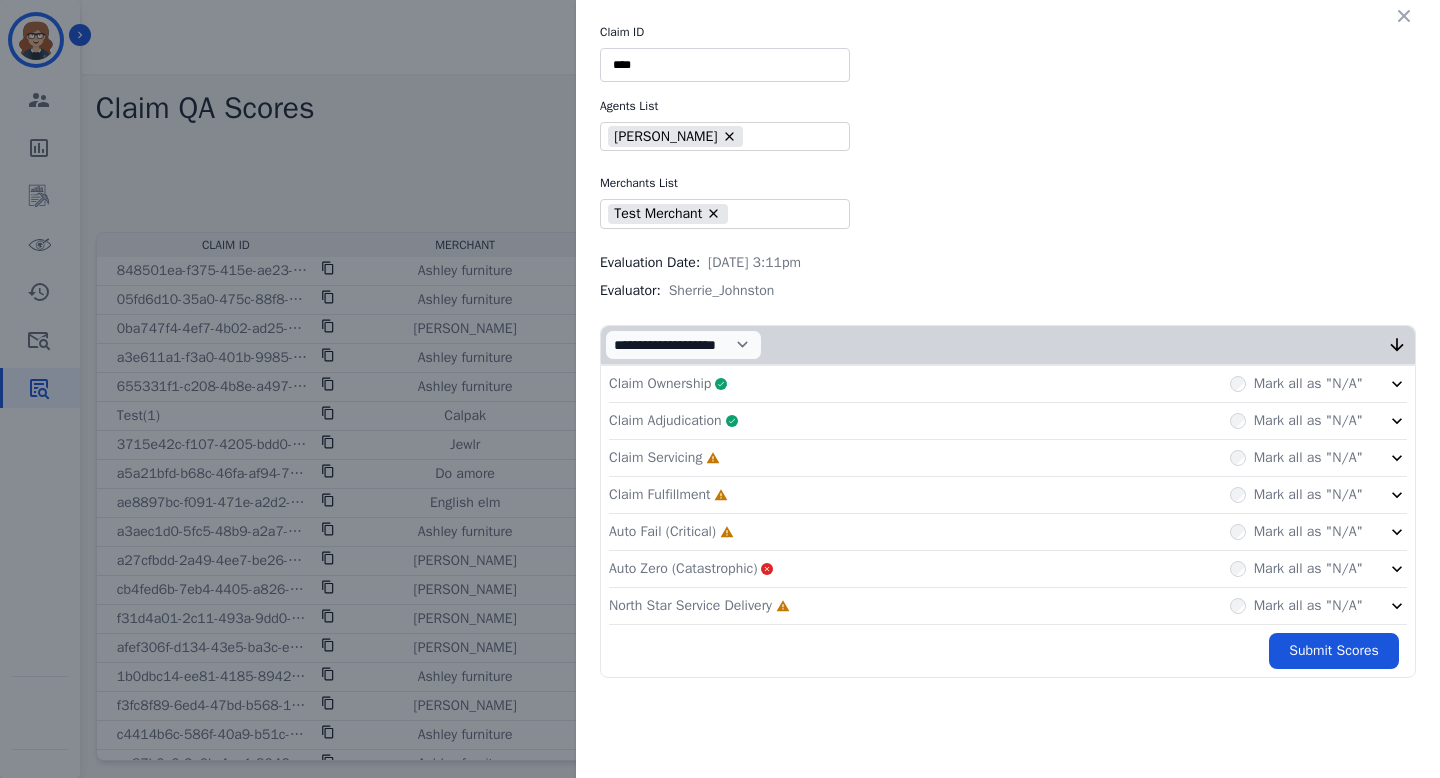 click on "Claim Servicing     Incomplete         Mark all as "N/A"" 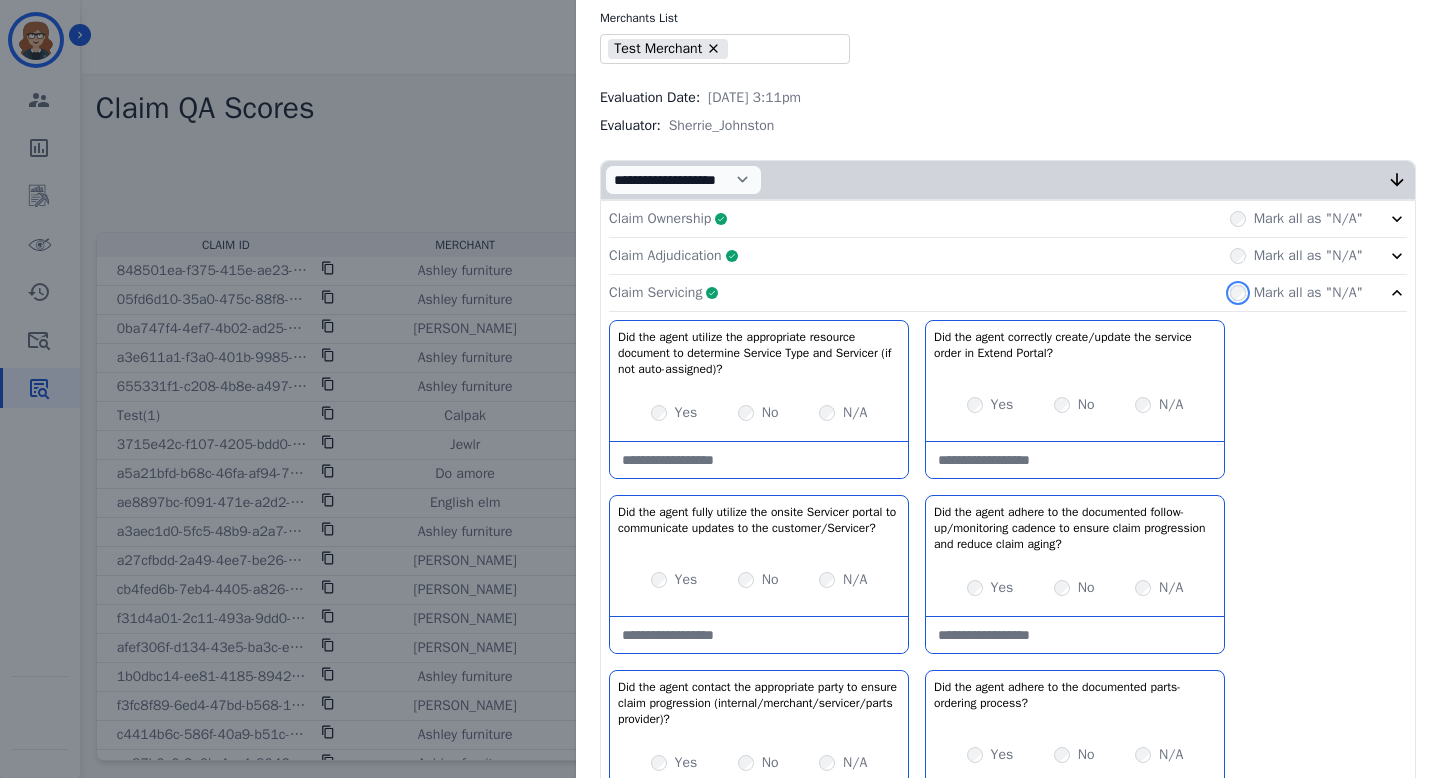 scroll, scrollTop: 449, scrollLeft: 0, axis: vertical 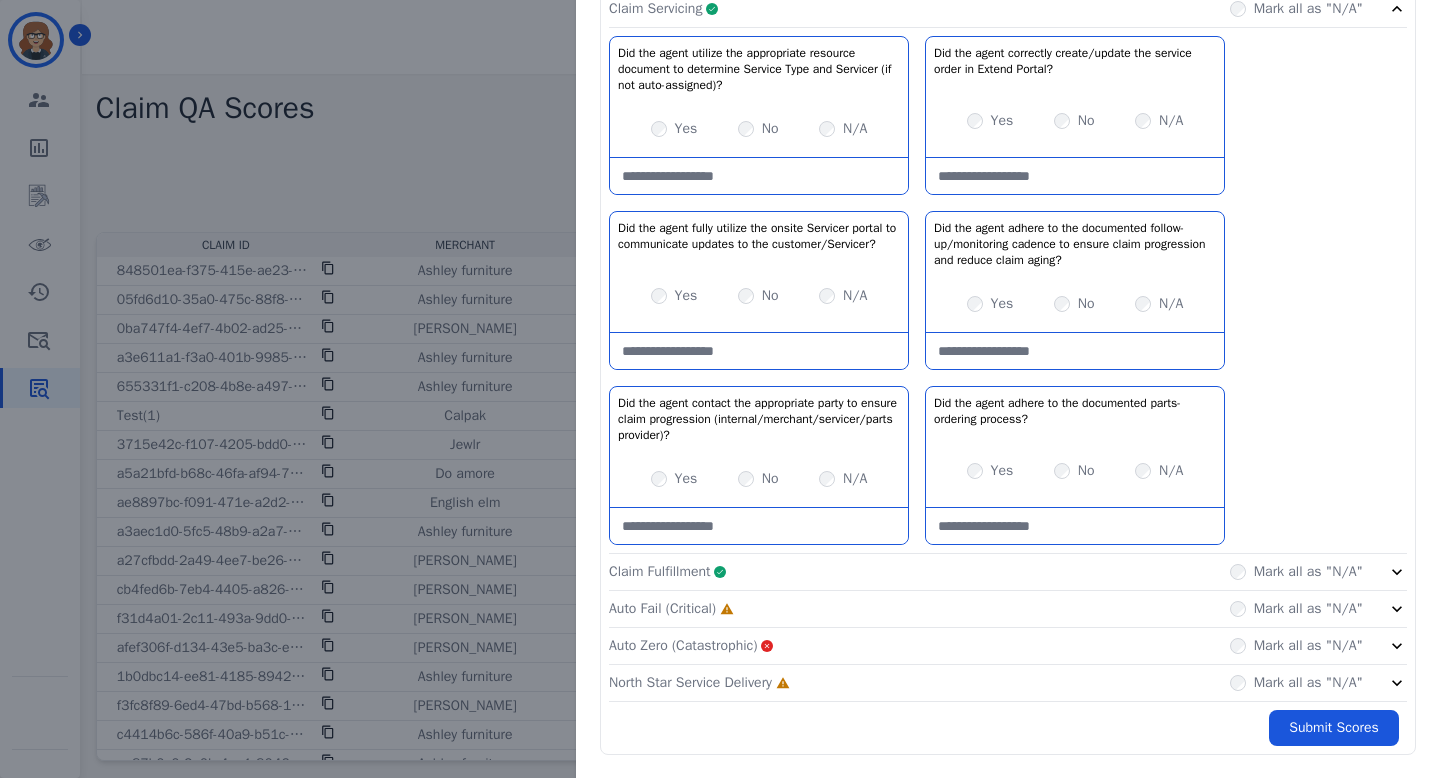 click on "Mark all as "N/A"" at bounding box center (1296, 609) 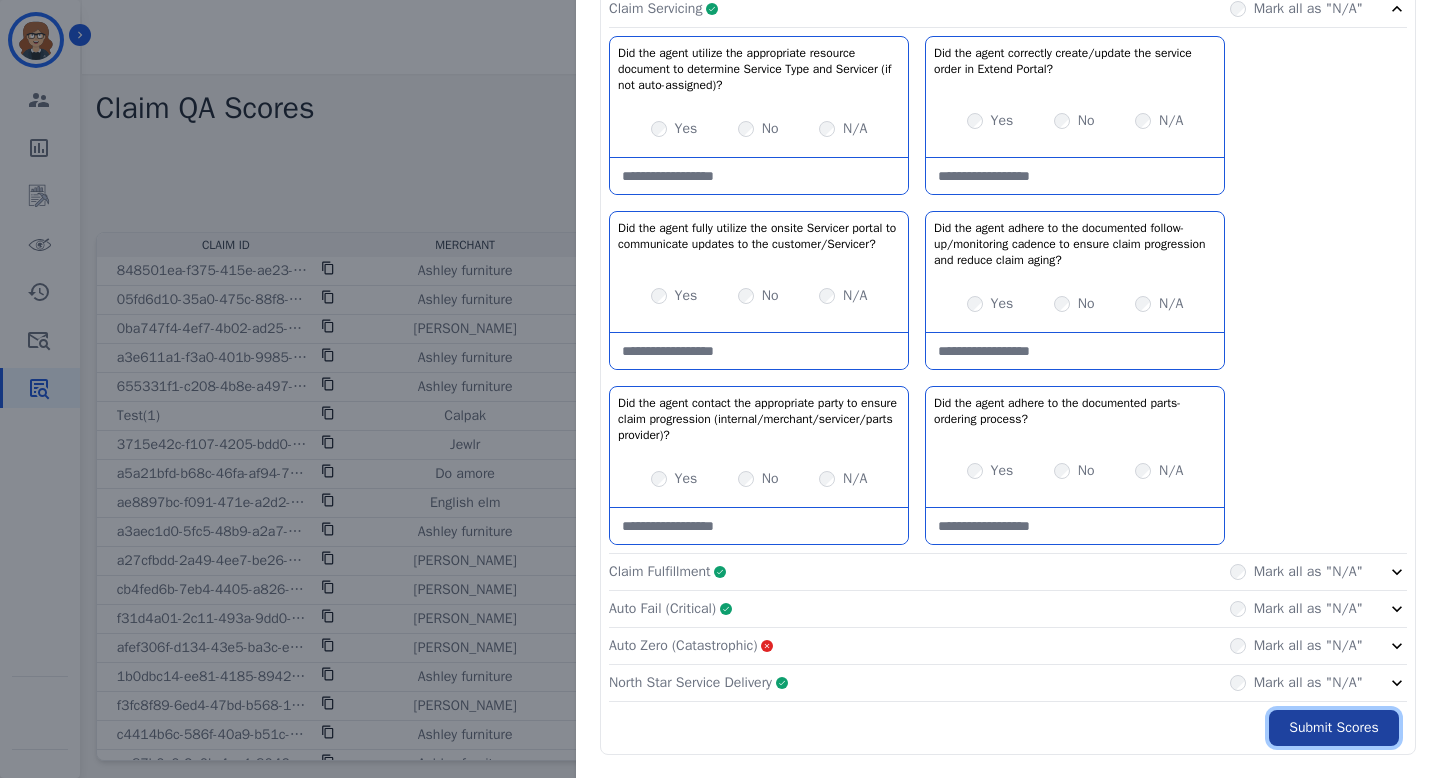 click on "Submit Scores" at bounding box center [1334, 728] 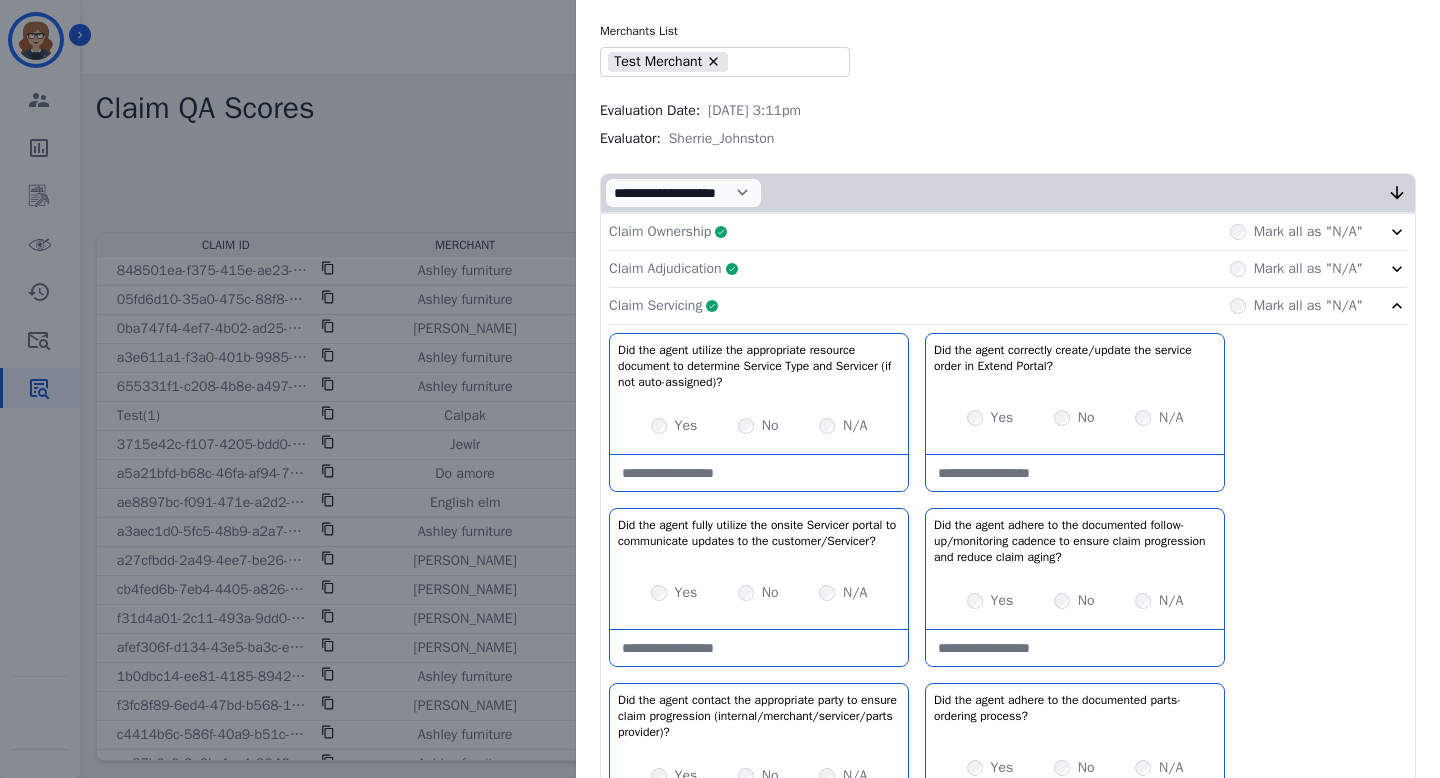 scroll, scrollTop: 0, scrollLeft: 0, axis: both 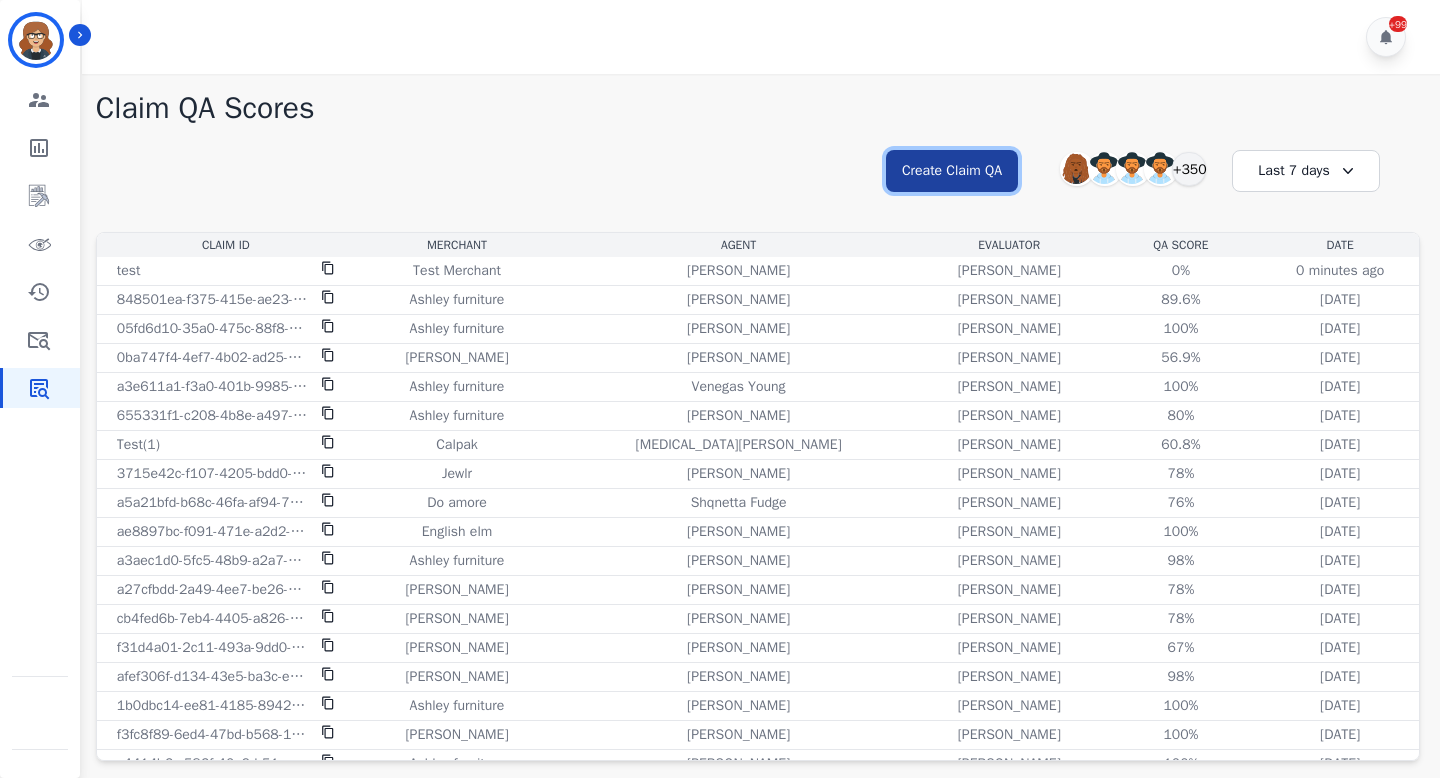 click on "Create Claim QA" at bounding box center (952, 171) 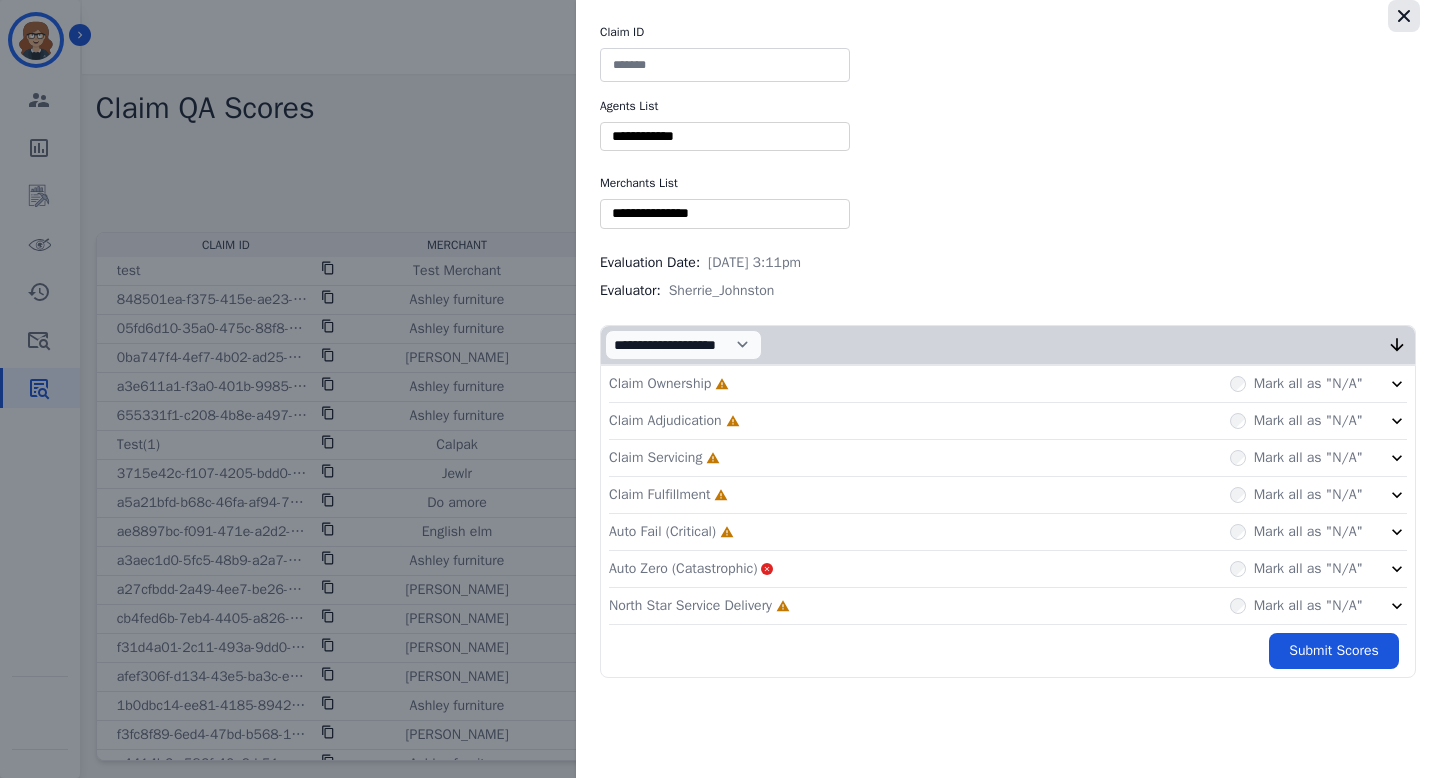click 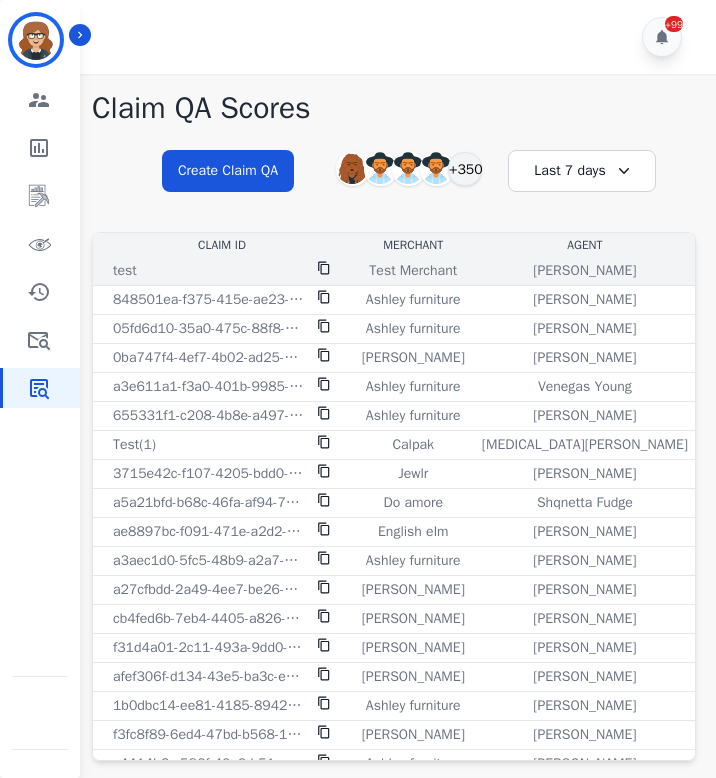 click on "Test Merchant" at bounding box center [413, 271] 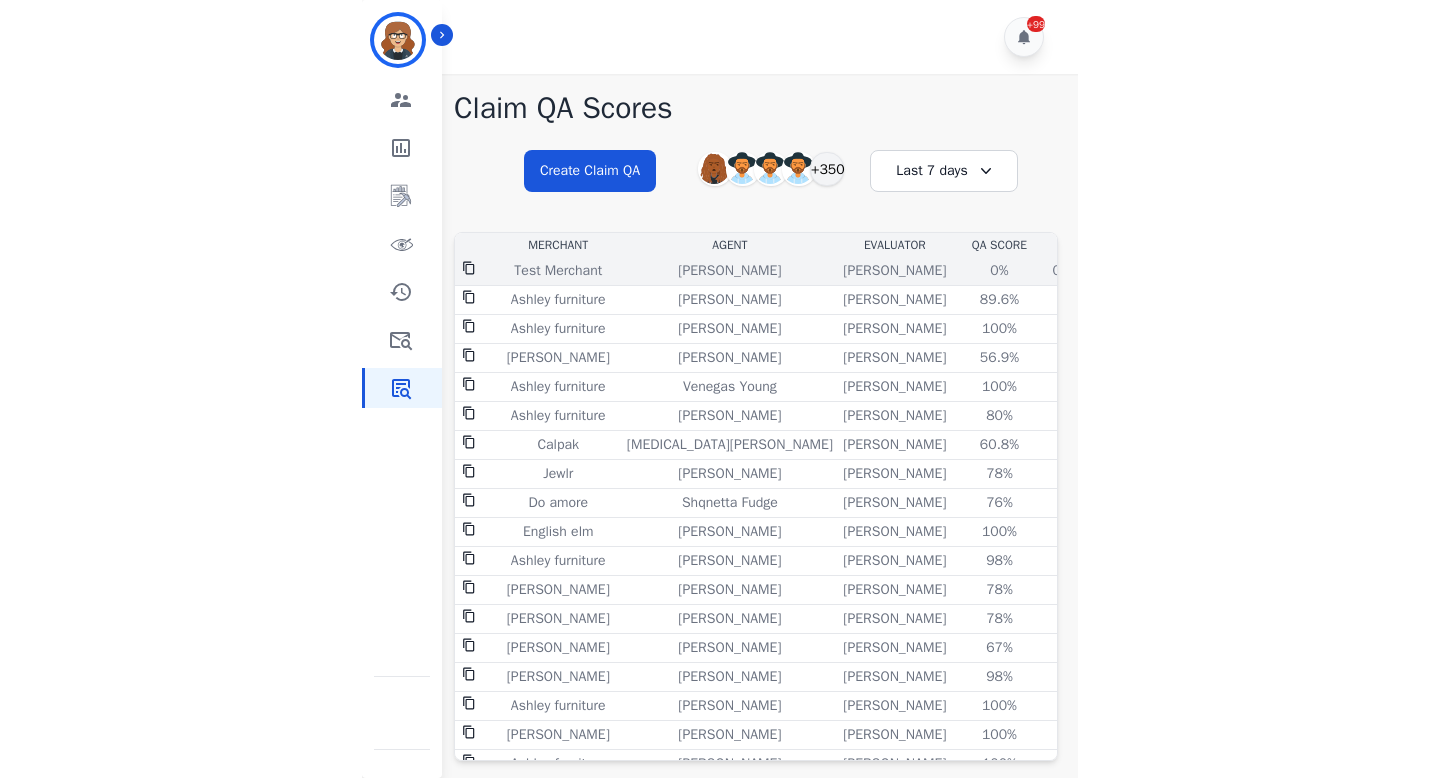 scroll, scrollTop: 0, scrollLeft: 329, axis: horizontal 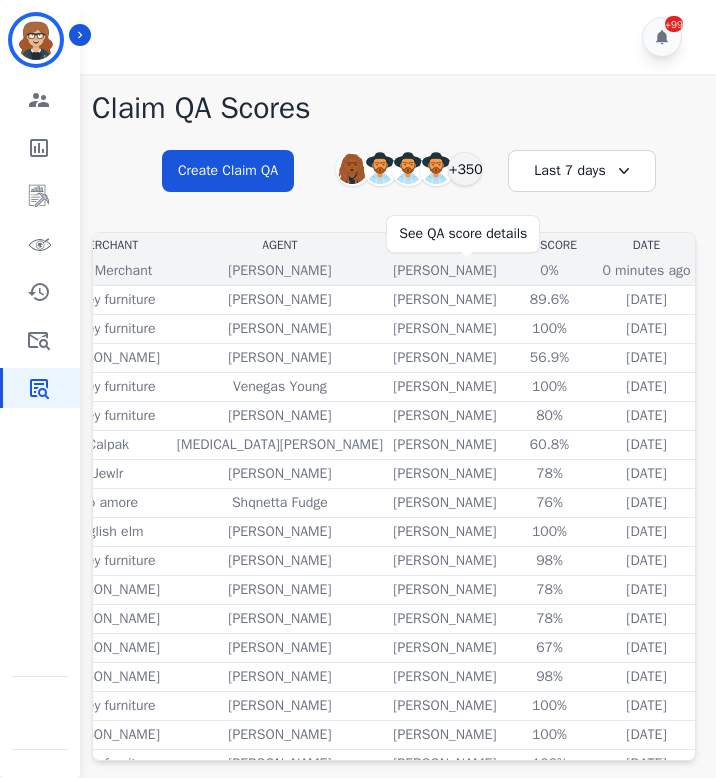 click on "0%" at bounding box center [549, 271] 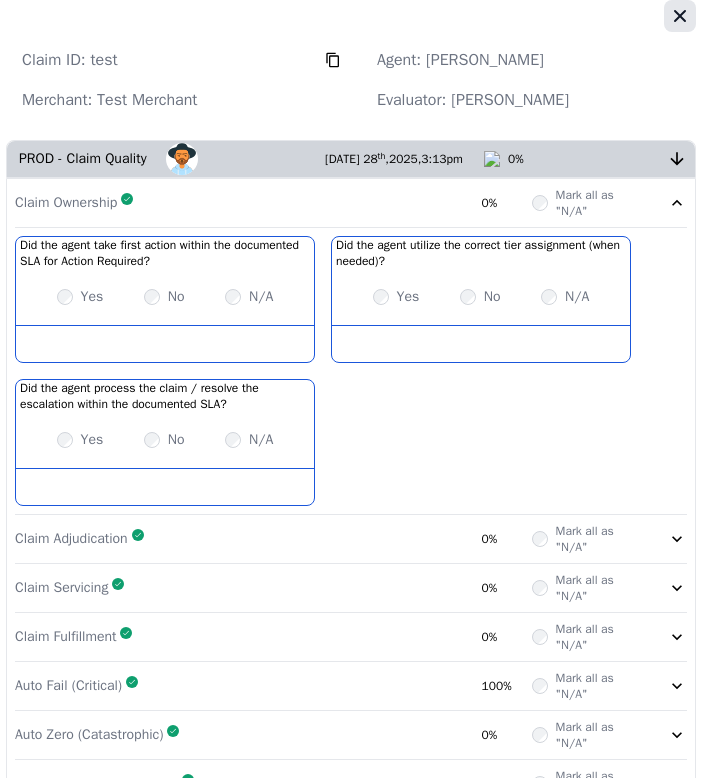 click 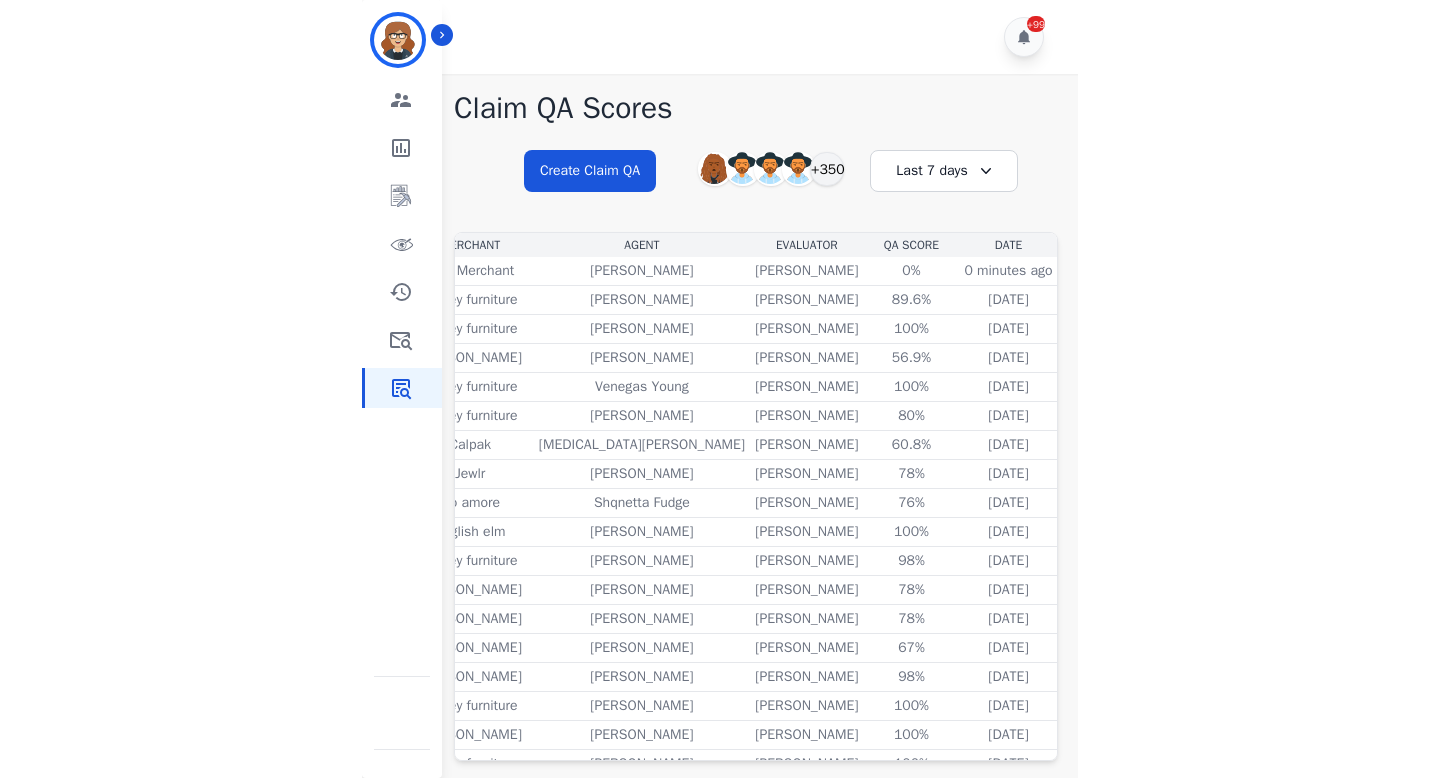scroll, scrollTop: 0, scrollLeft: 0, axis: both 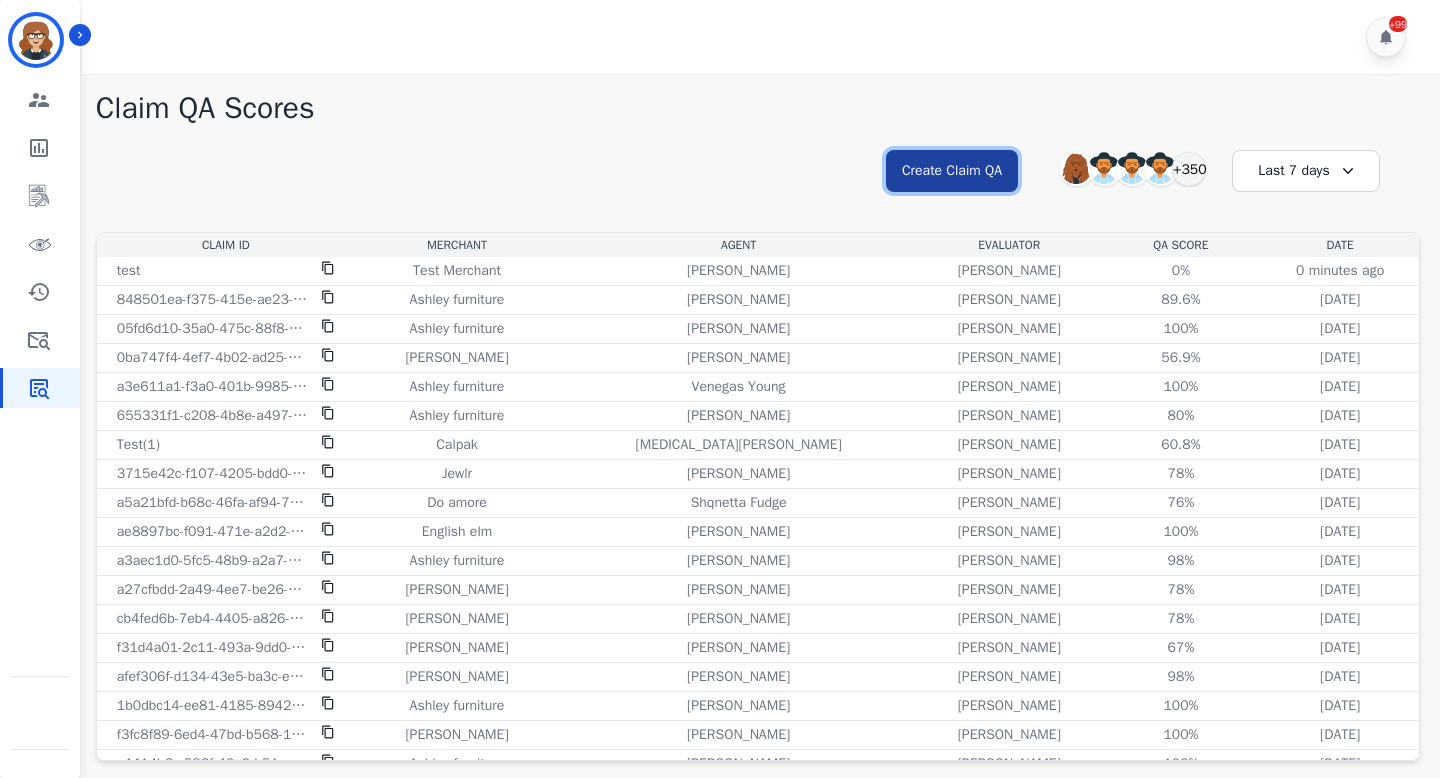 click on "Create Claim QA" at bounding box center [952, 171] 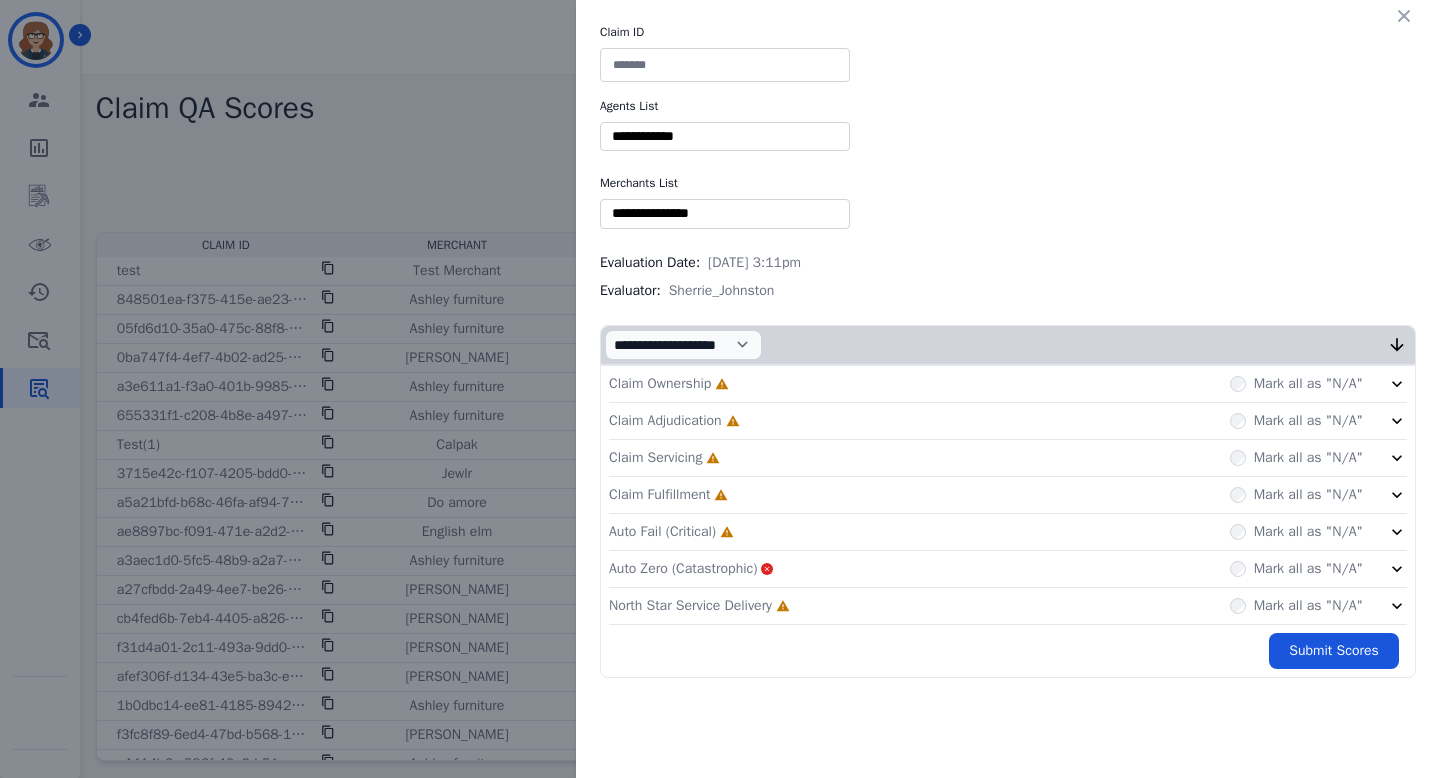 click at bounding box center (725, 65) 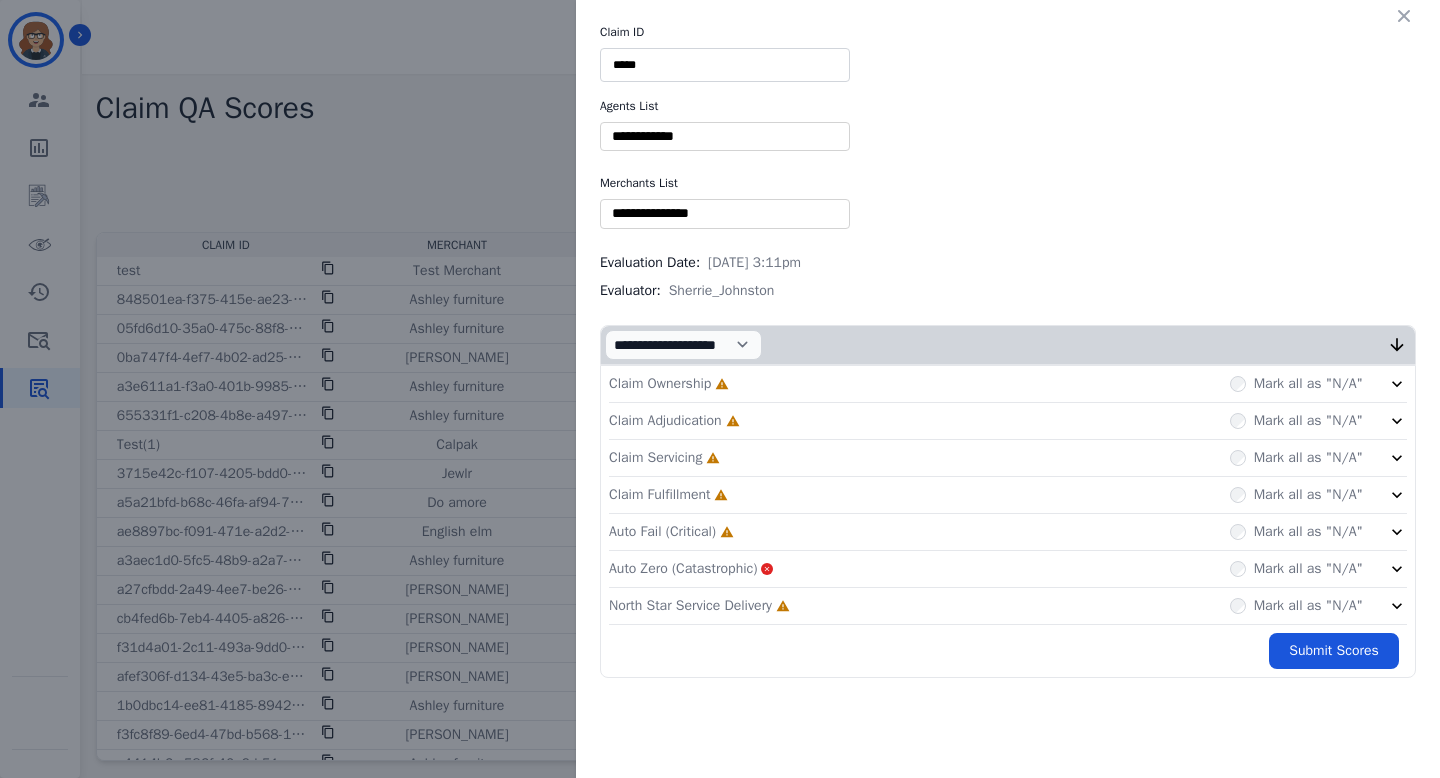 type on "*****" 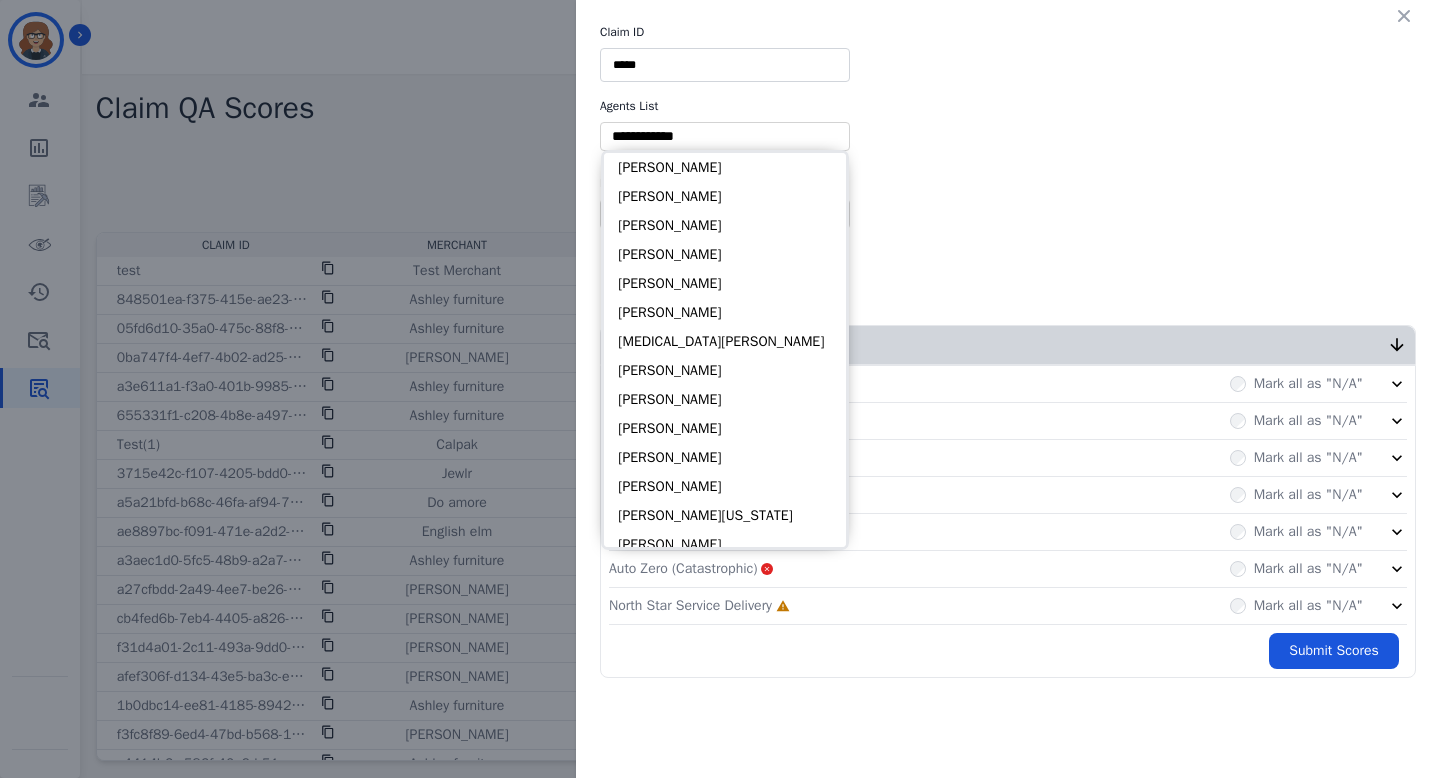 click at bounding box center [725, 136] 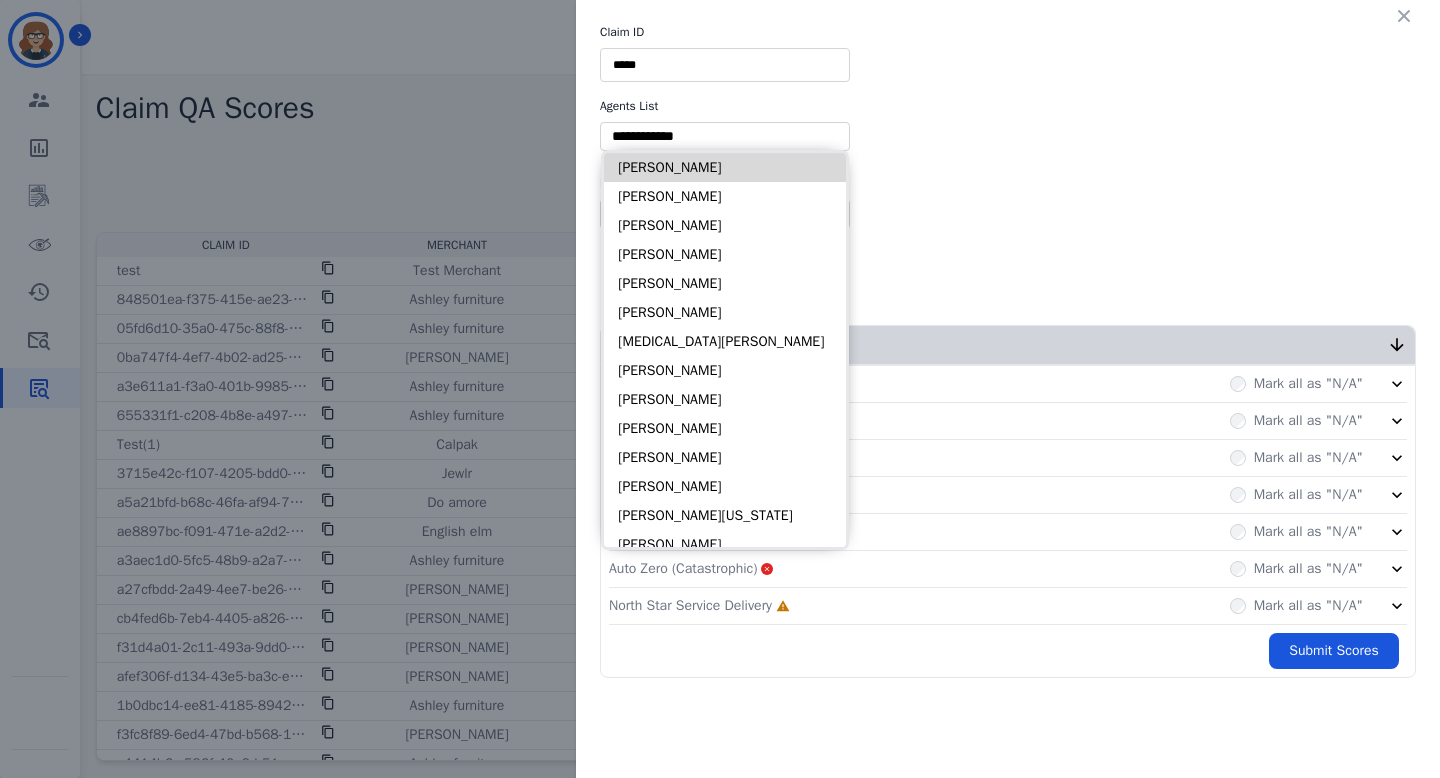 click on "[PERSON_NAME]" at bounding box center (725, 167) 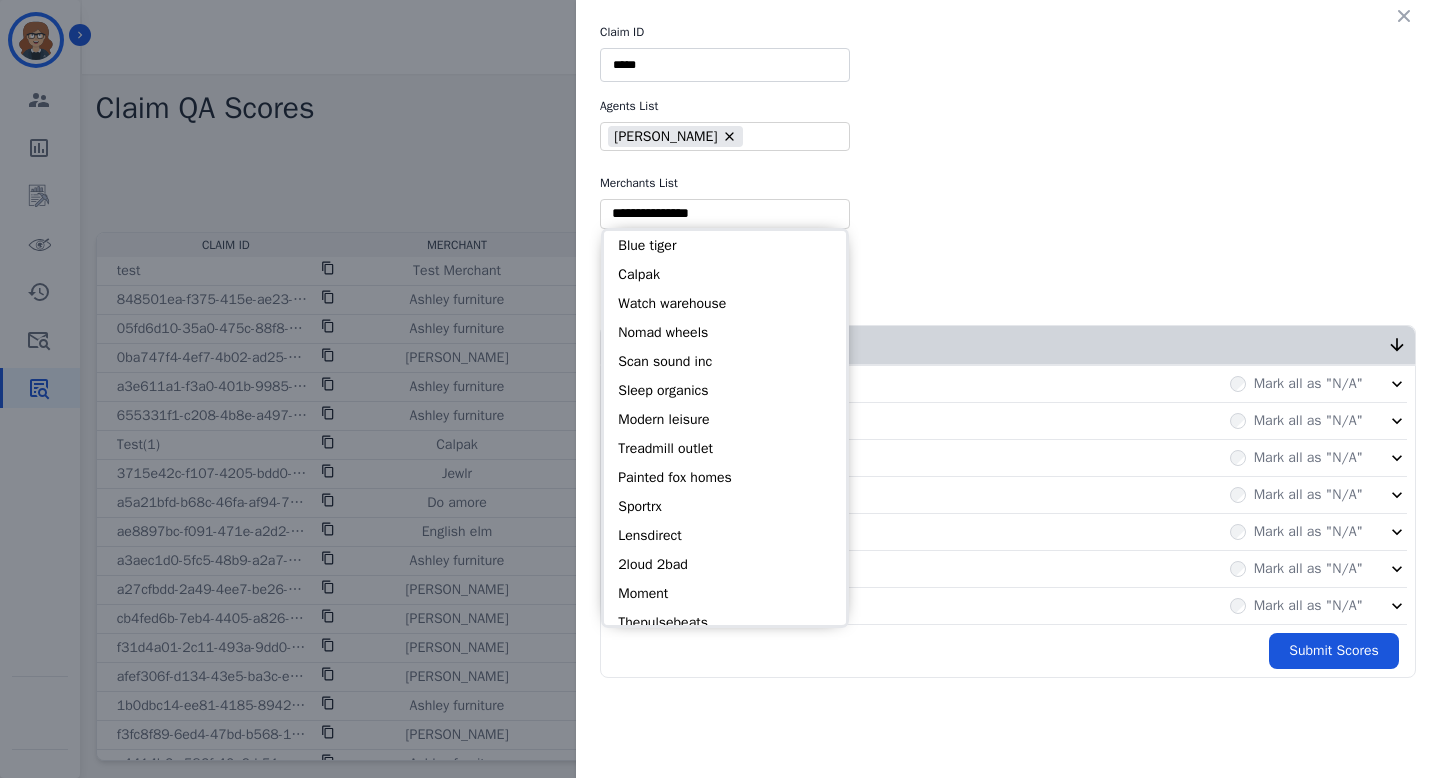 click at bounding box center (725, 213) 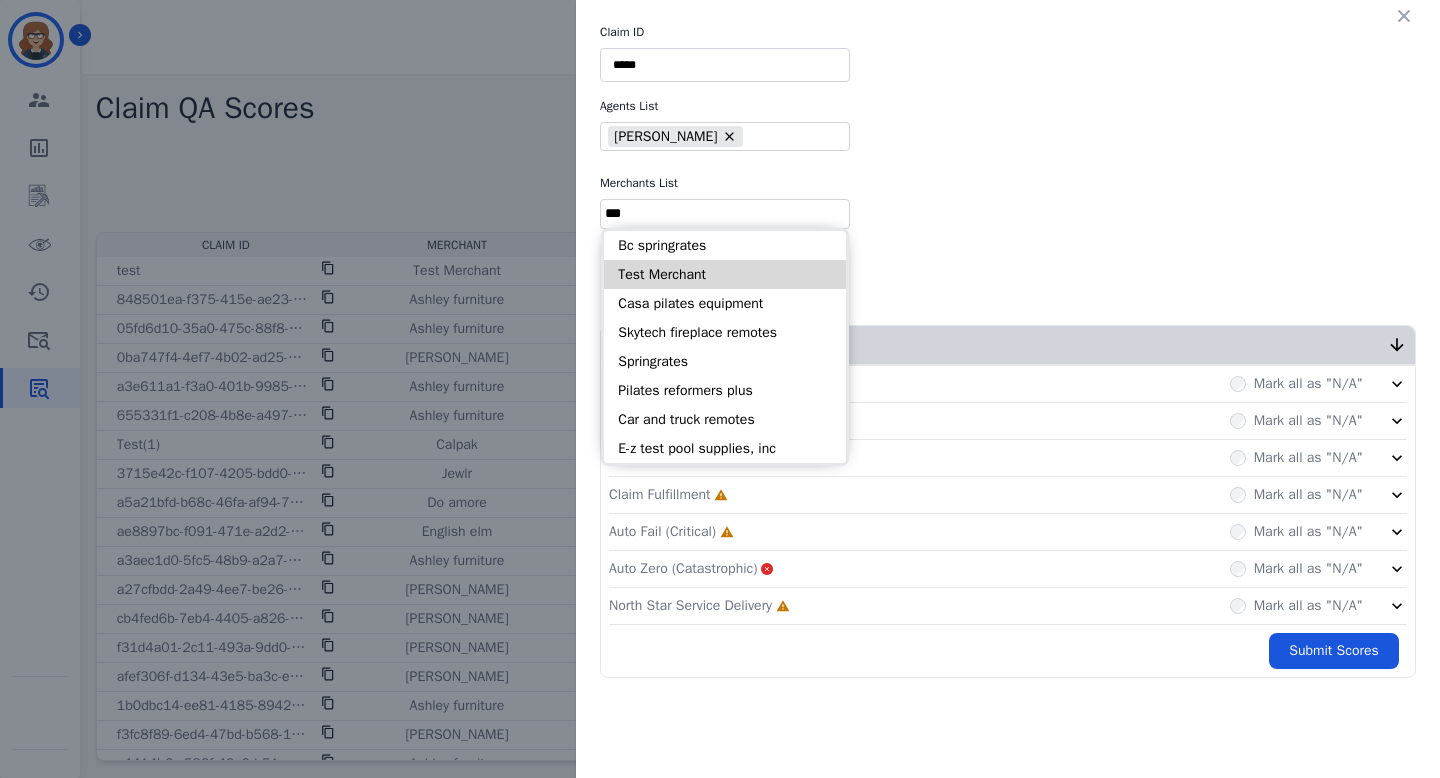 type on "***" 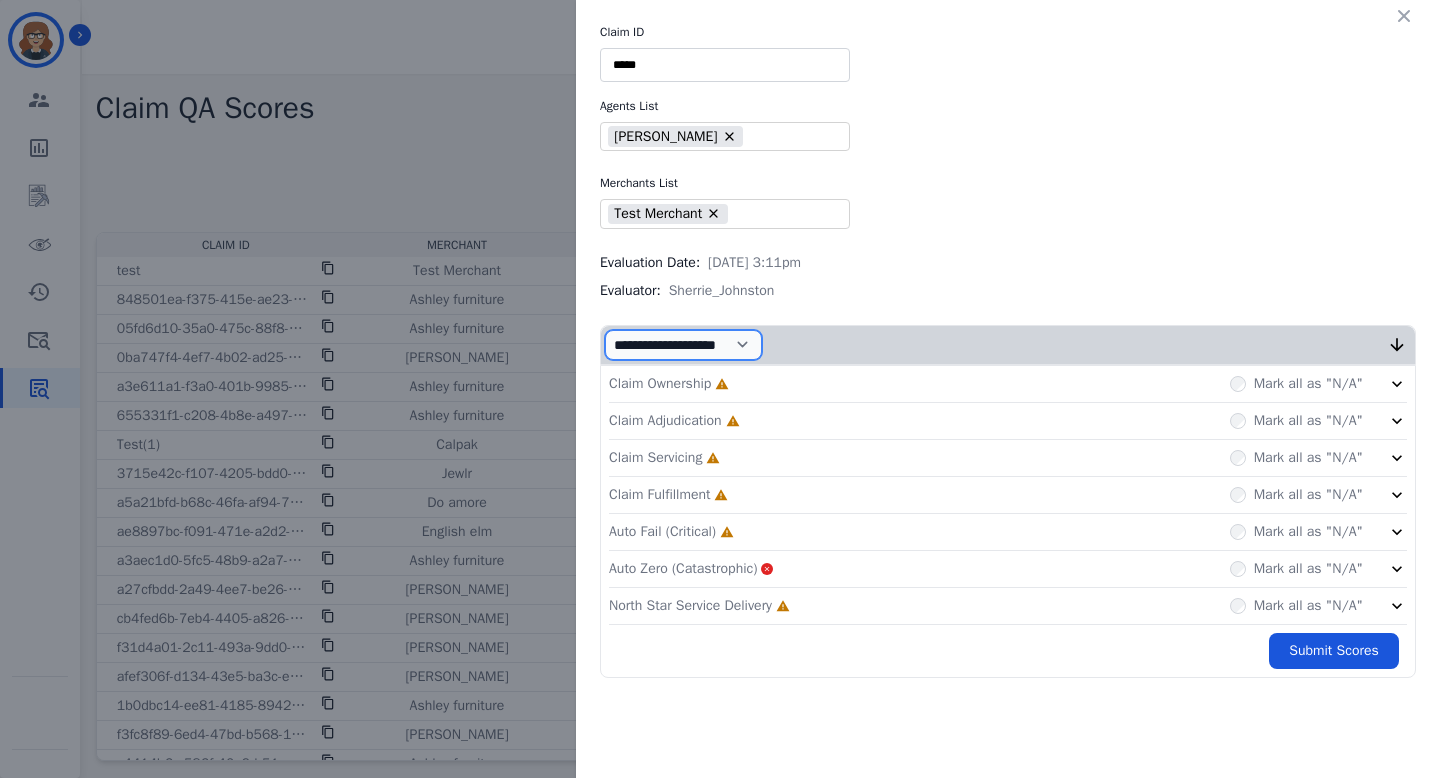 click on "**********" at bounding box center [683, 345] 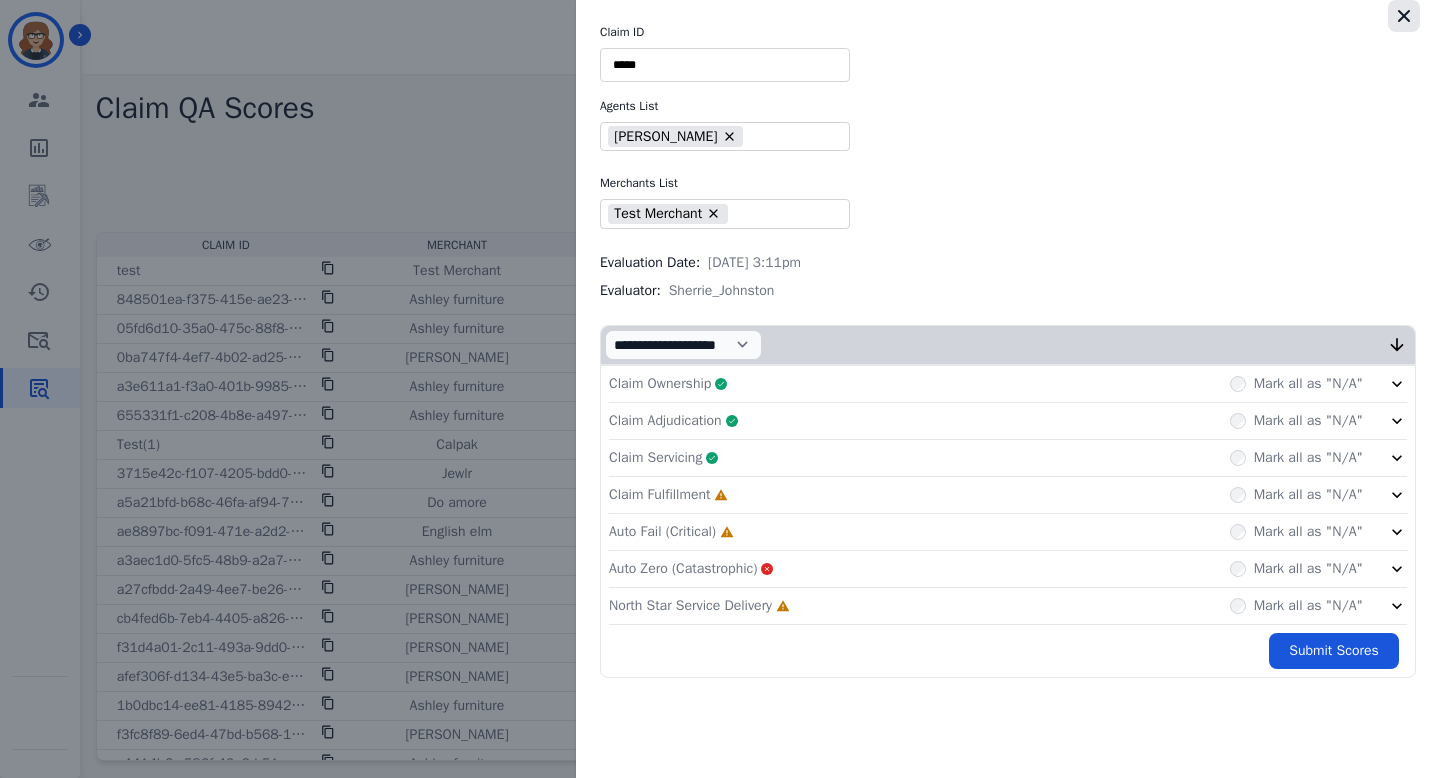 click 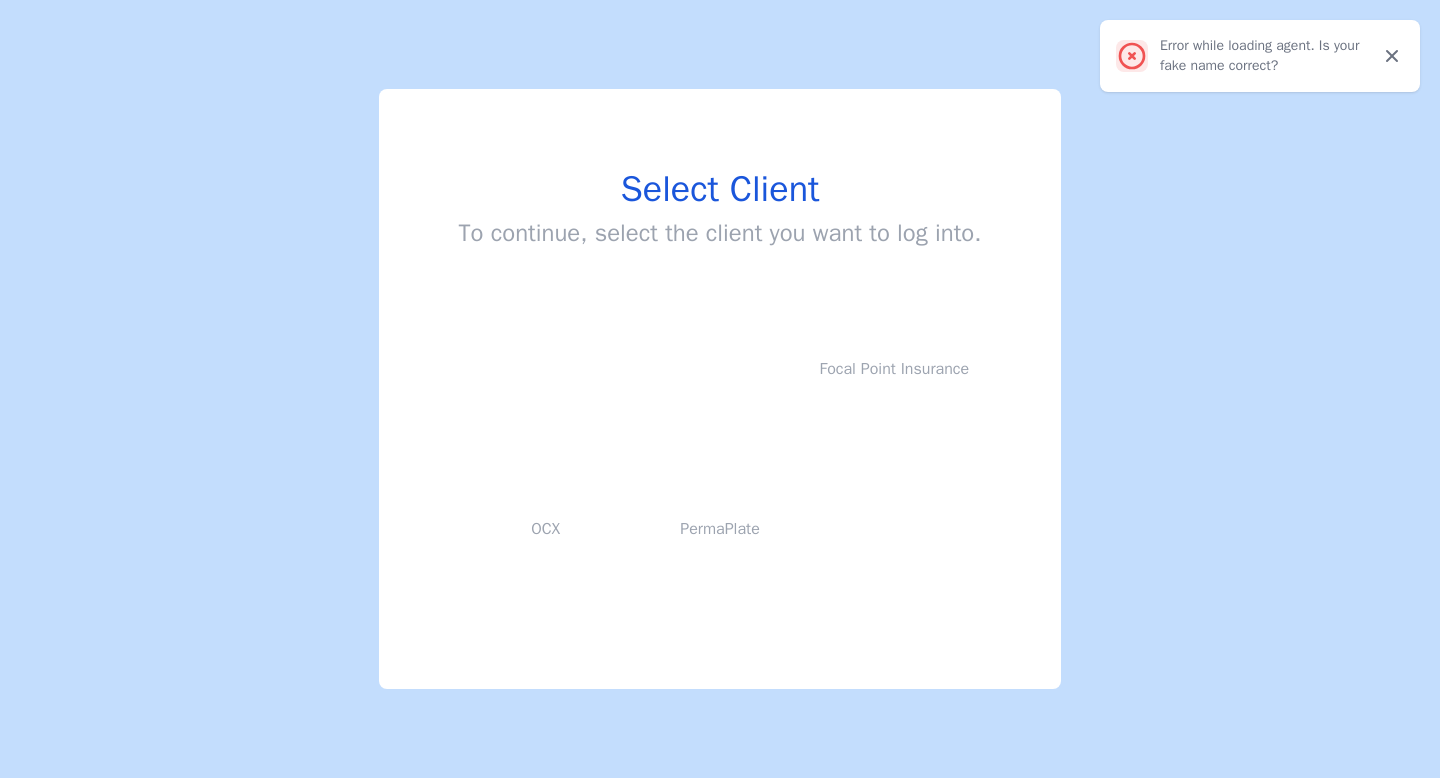 scroll, scrollTop: 0, scrollLeft: 0, axis: both 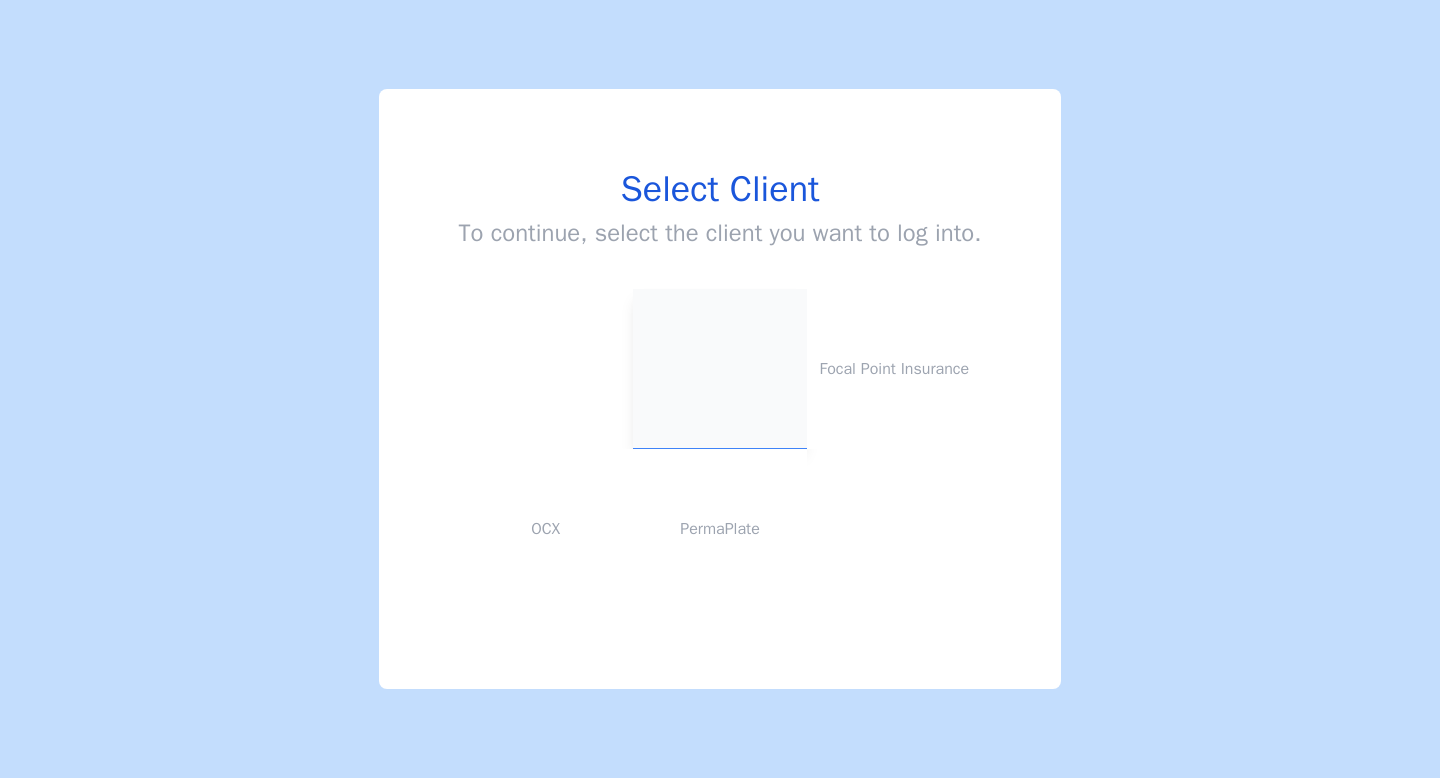 click at bounding box center (720, 369) 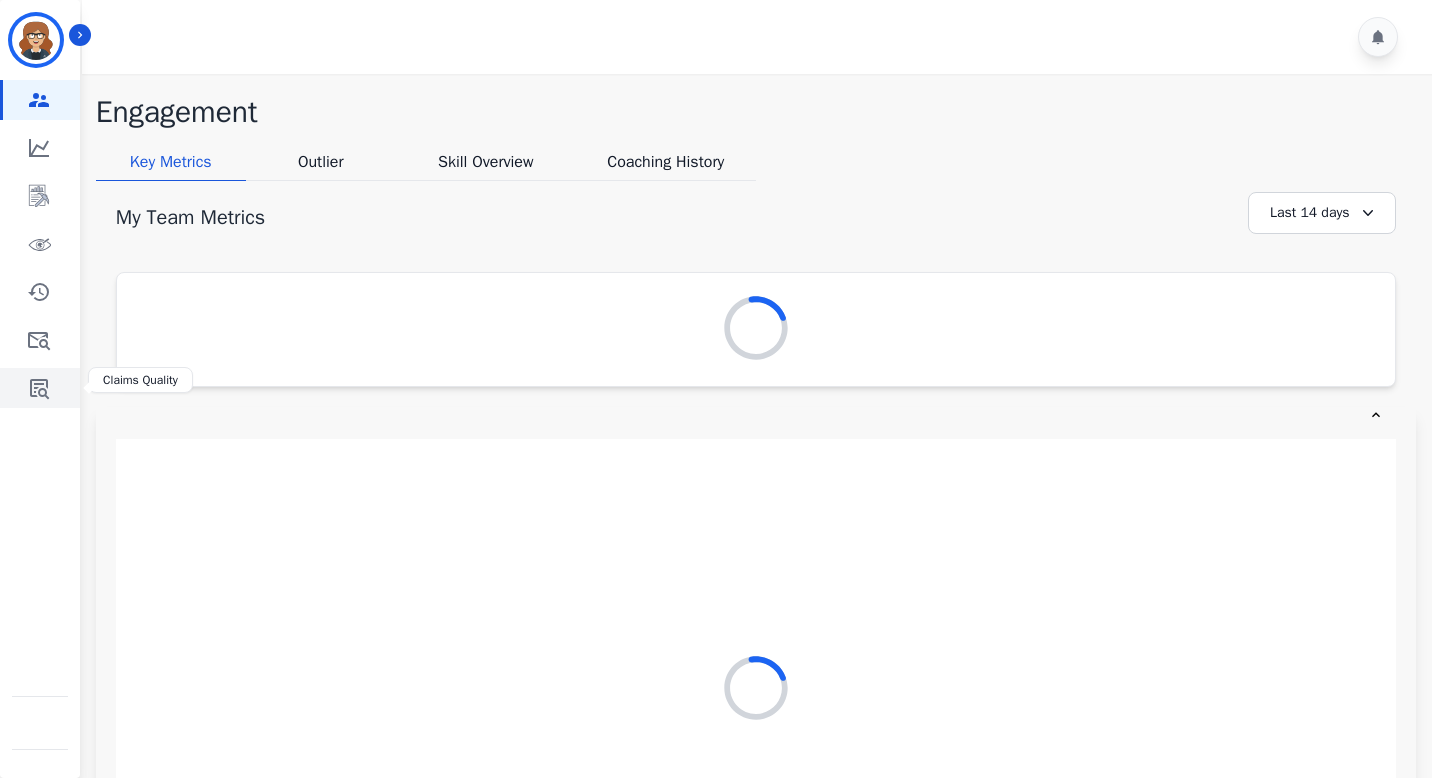 click 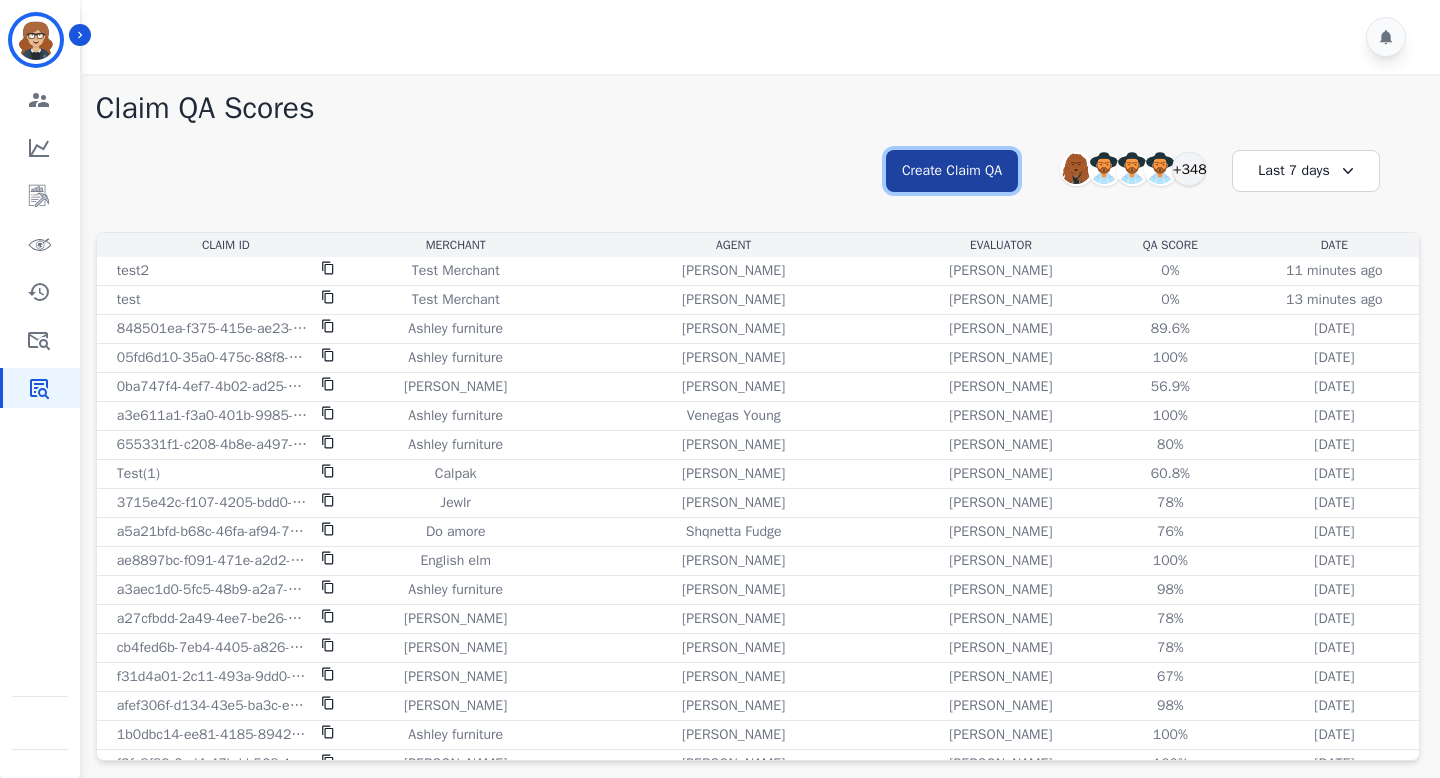 click on "Create Claim QA" at bounding box center (952, 171) 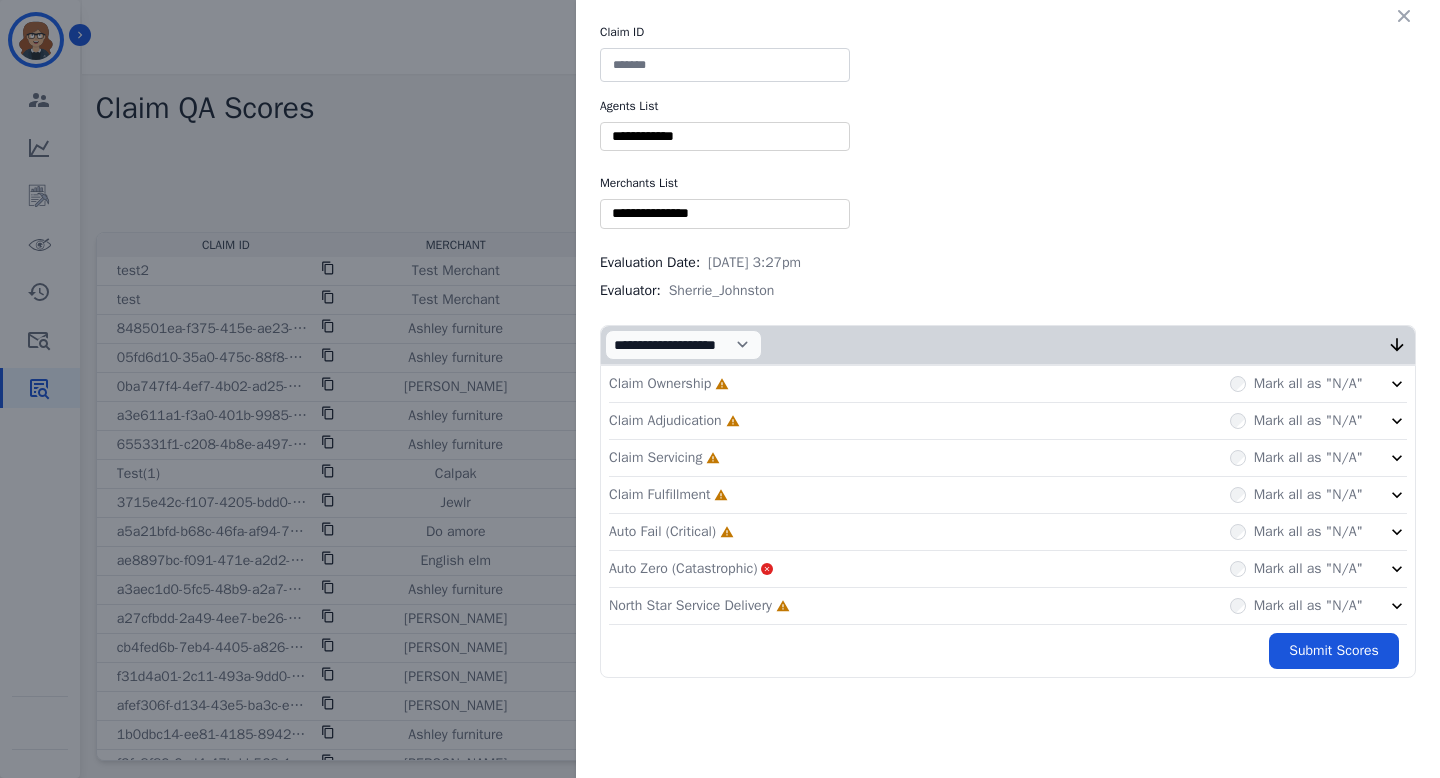 click at bounding box center (725, 65) 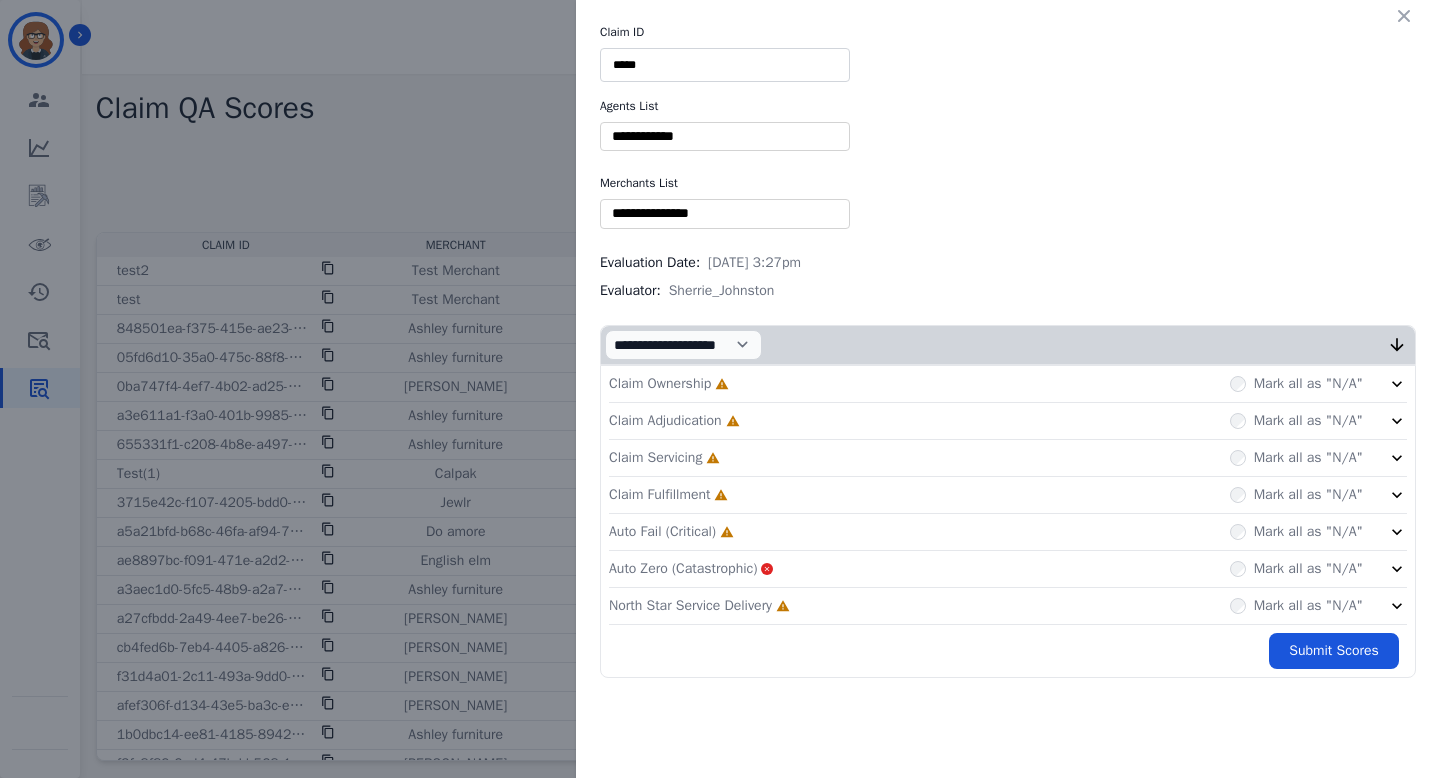 type on "*****" 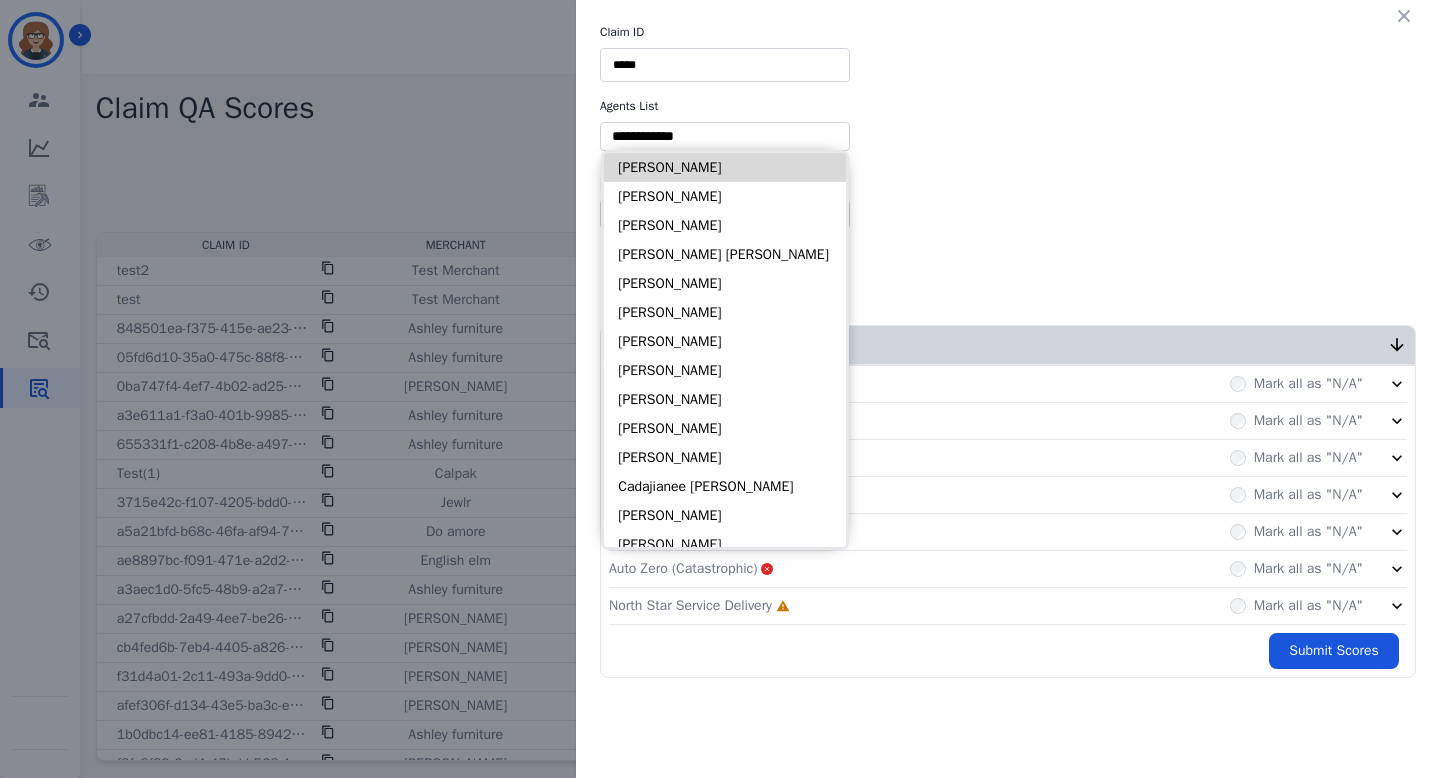 click on "[PERSON_NAME]" at bounding box center [725, 167] 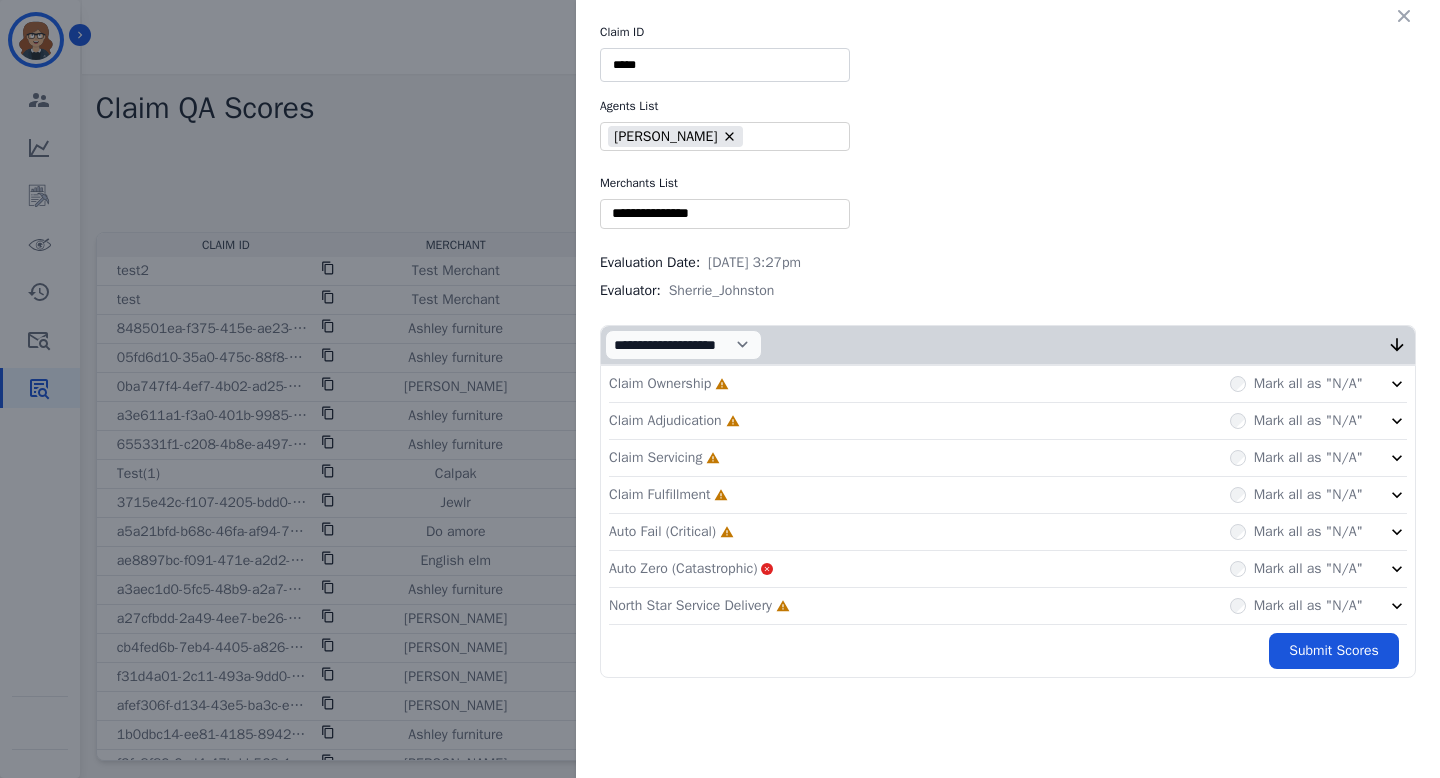 click at bounding box center (725, 213) 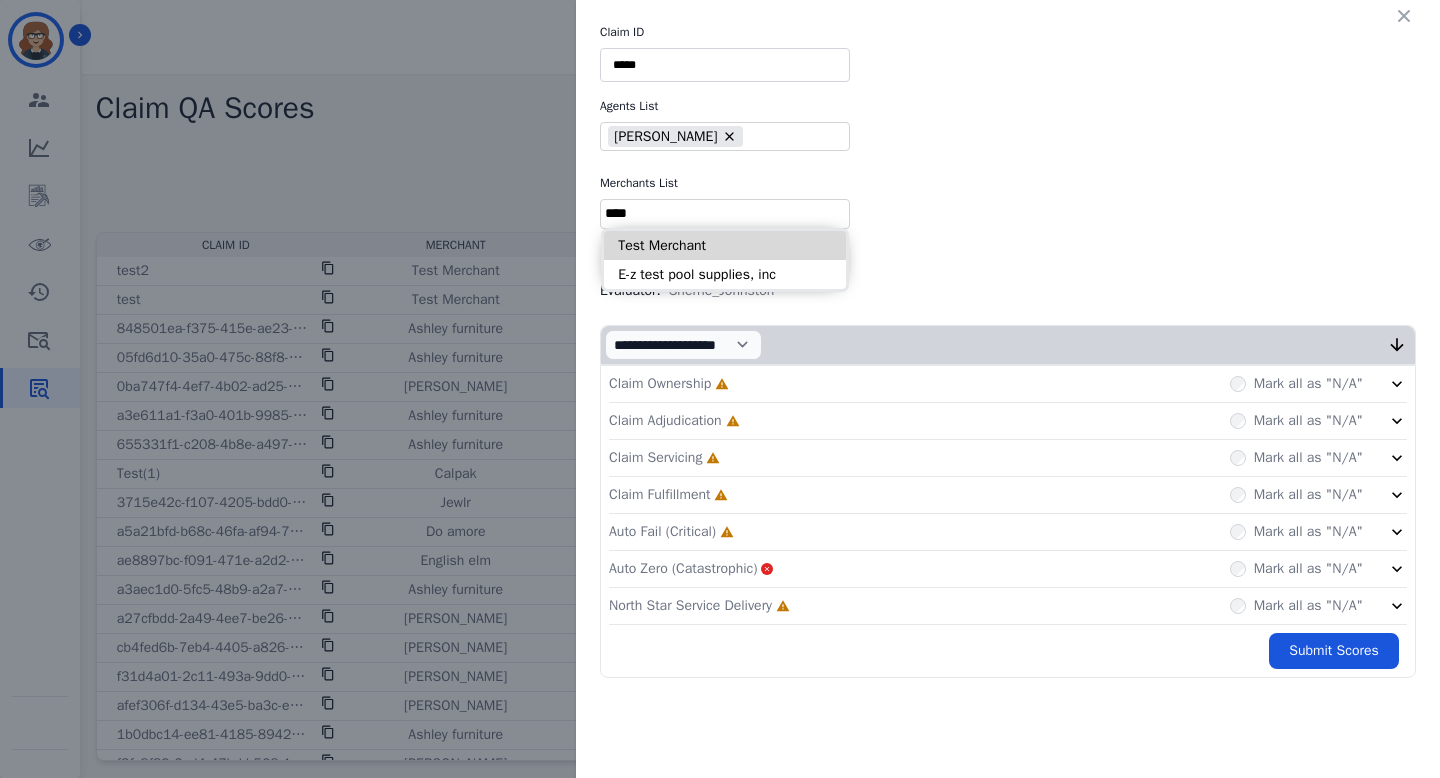 type on "****" 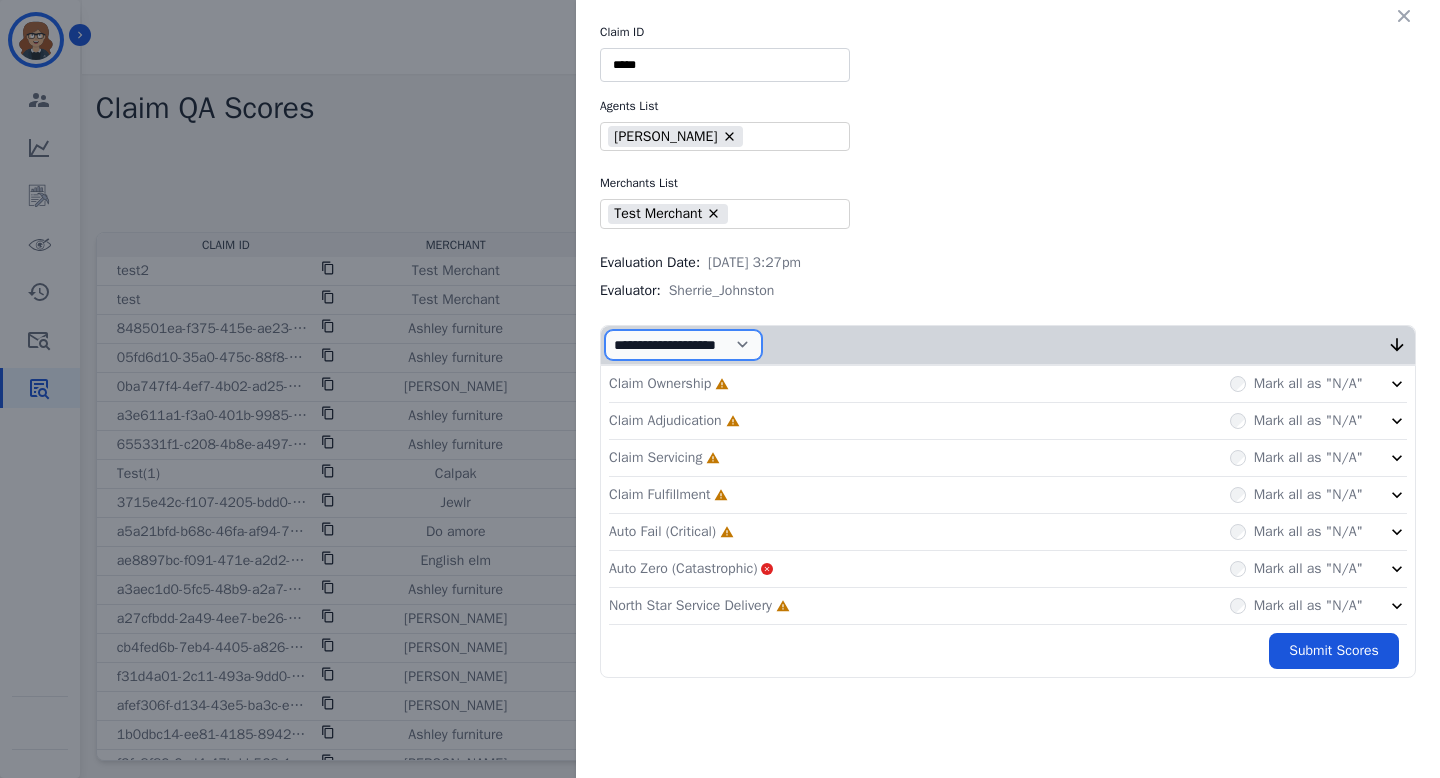 click on "**********" at bounding box center (683, 345) 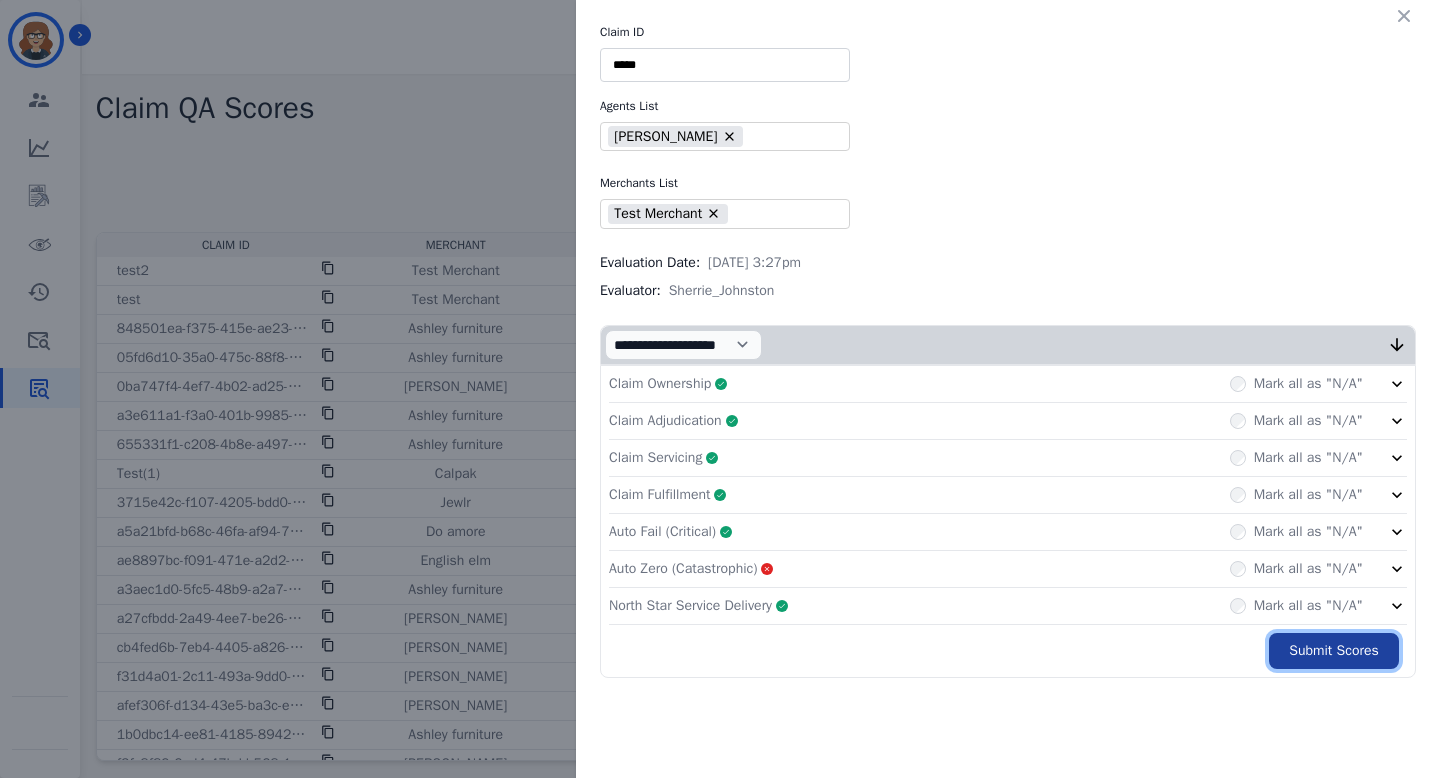 click on "Submit Scores" at bounding box center [1334, 651] 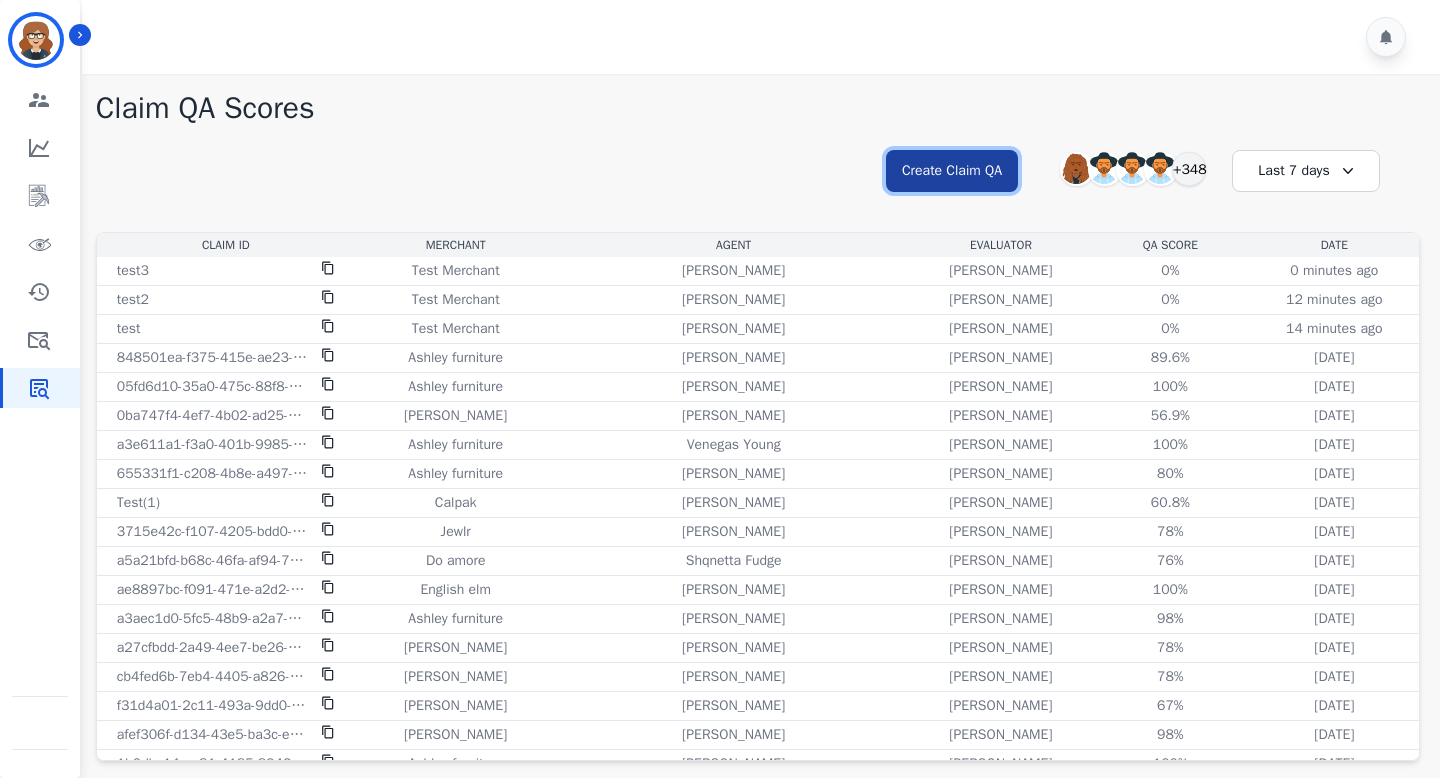 click on "Create Claim QA" at bounding box center (952, 171) 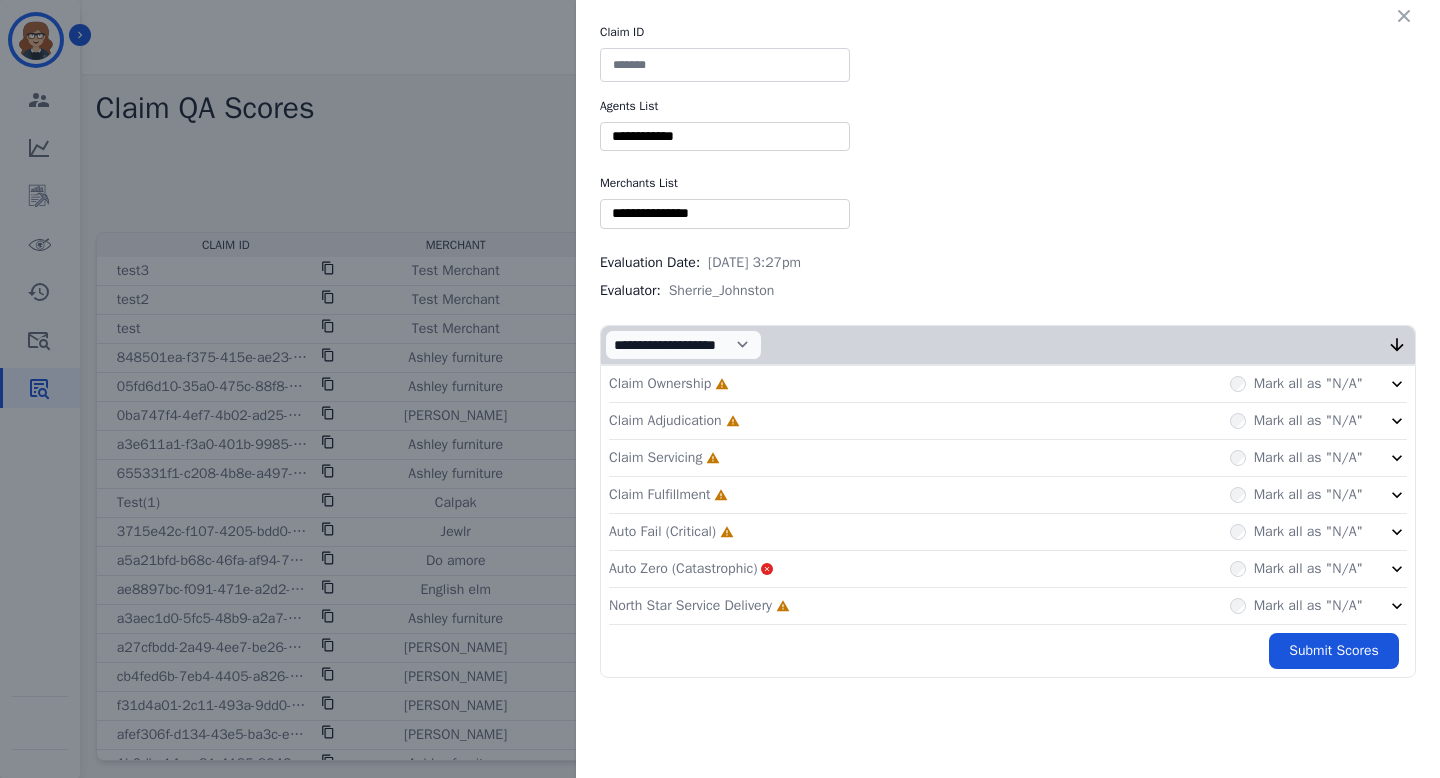 click at bounding box center [725, 65] 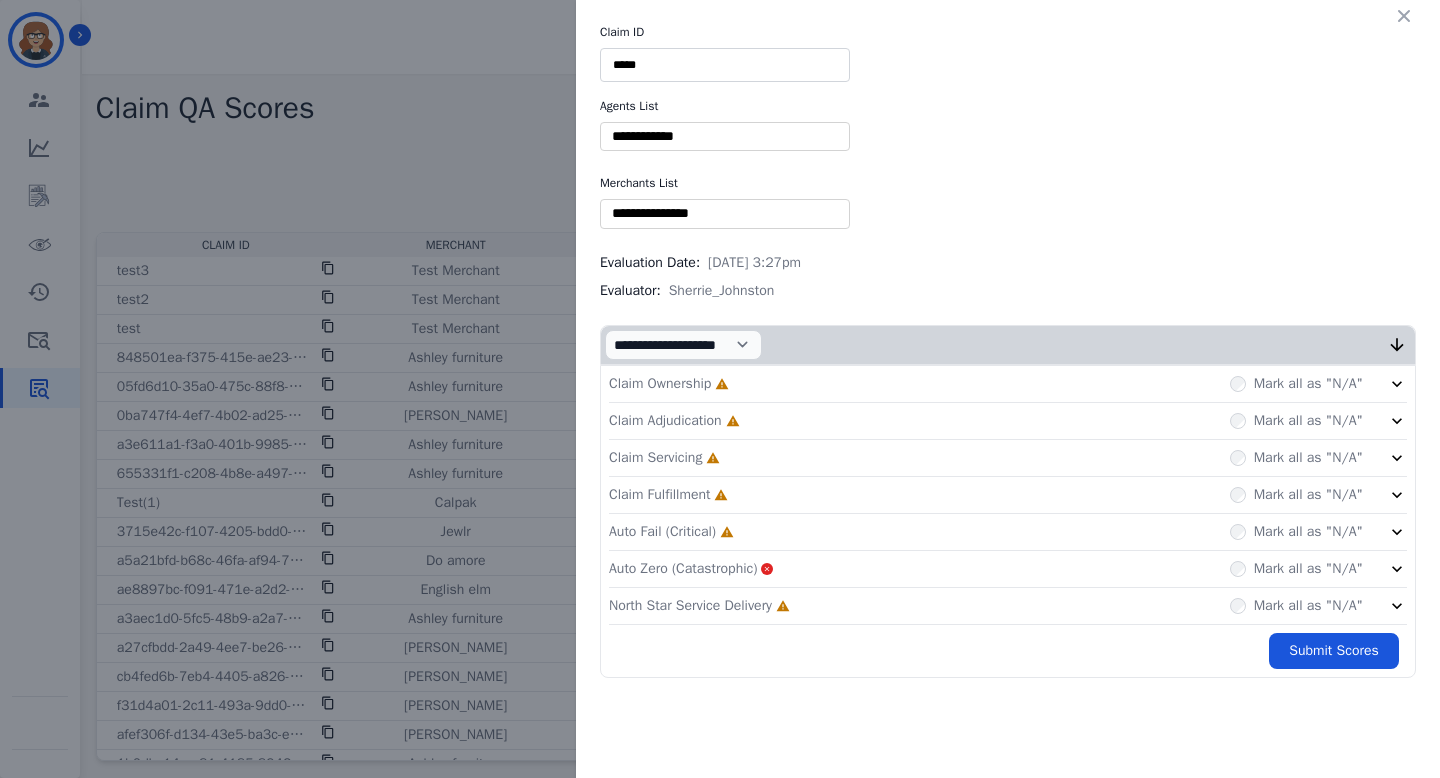 type on "*****" 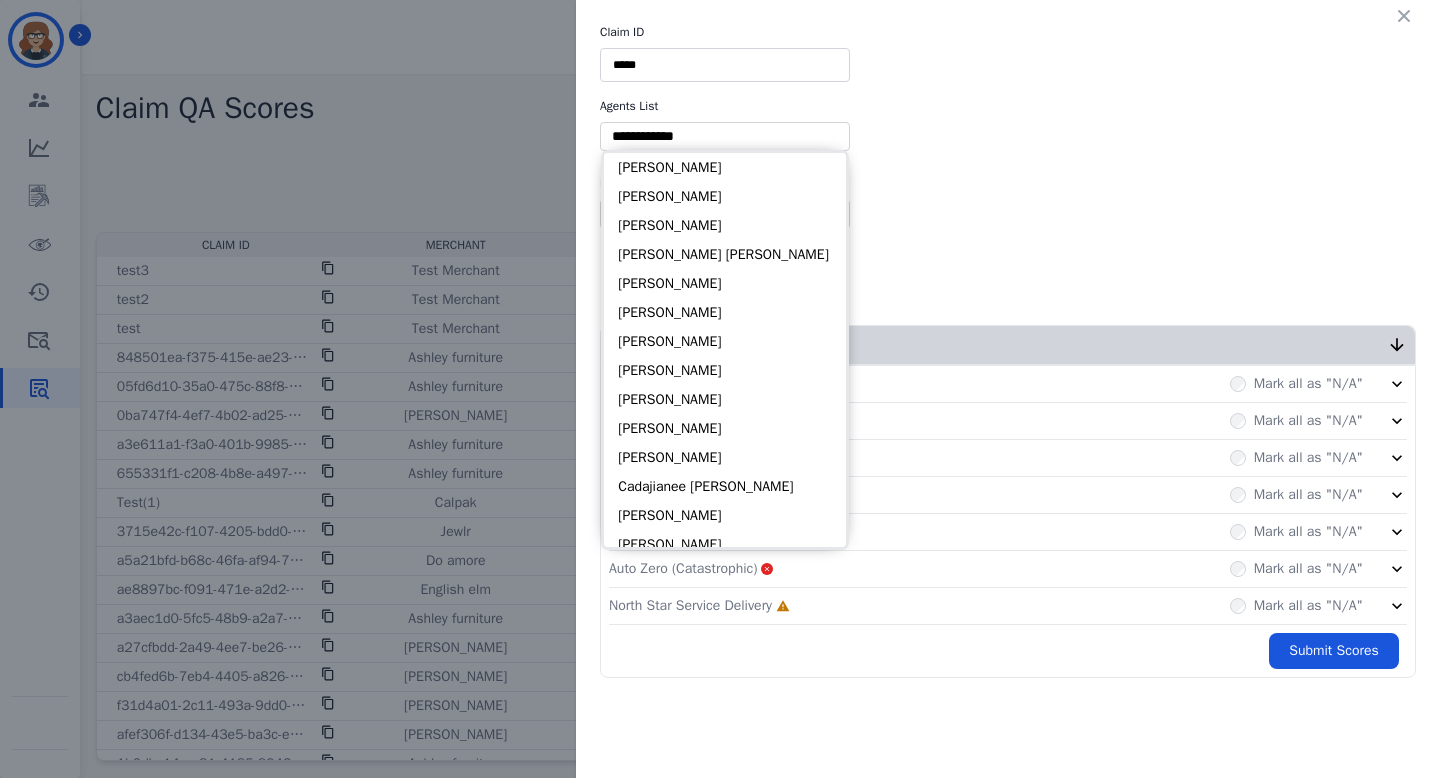 click at bounding box center [725, 136] 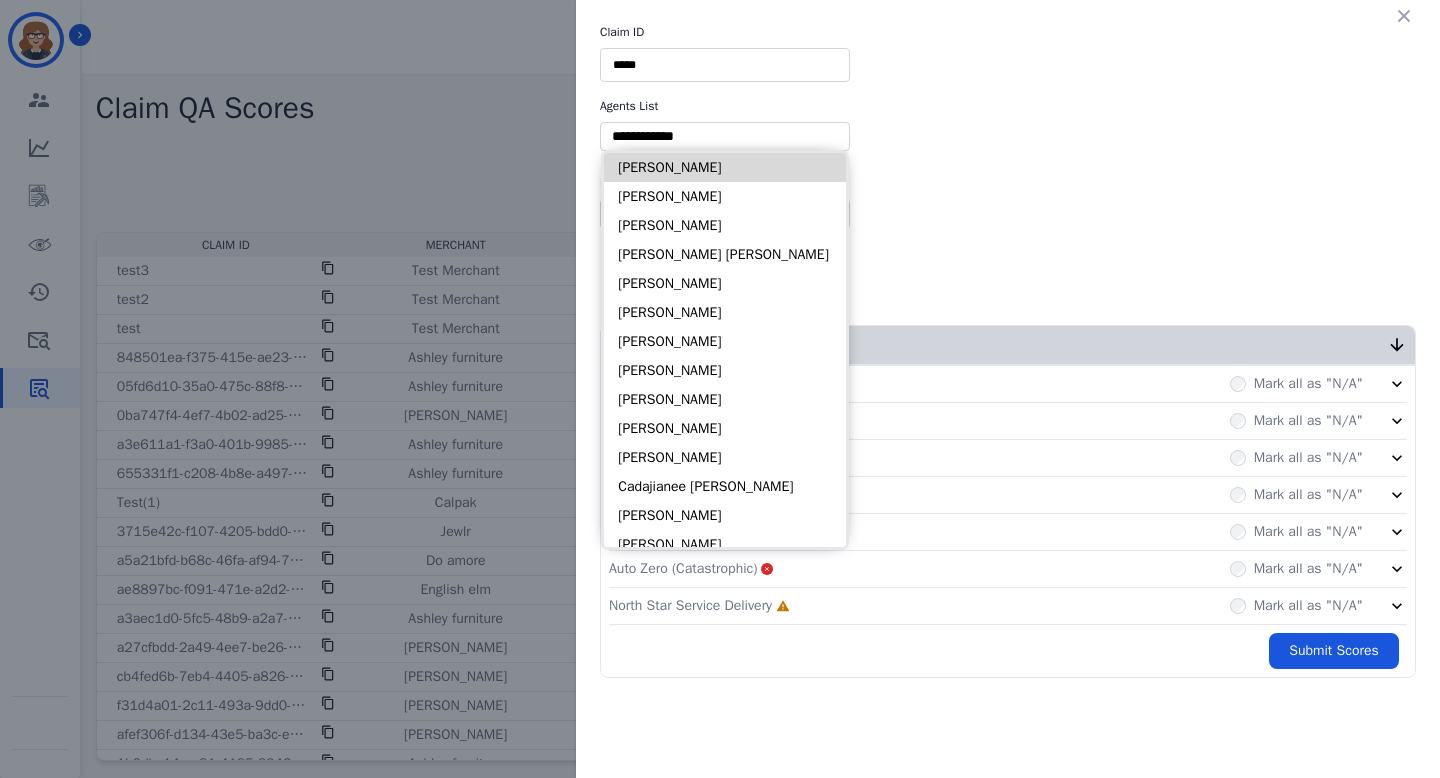 click on "[PERSON_NAME]" at bounding box center [725, 167] 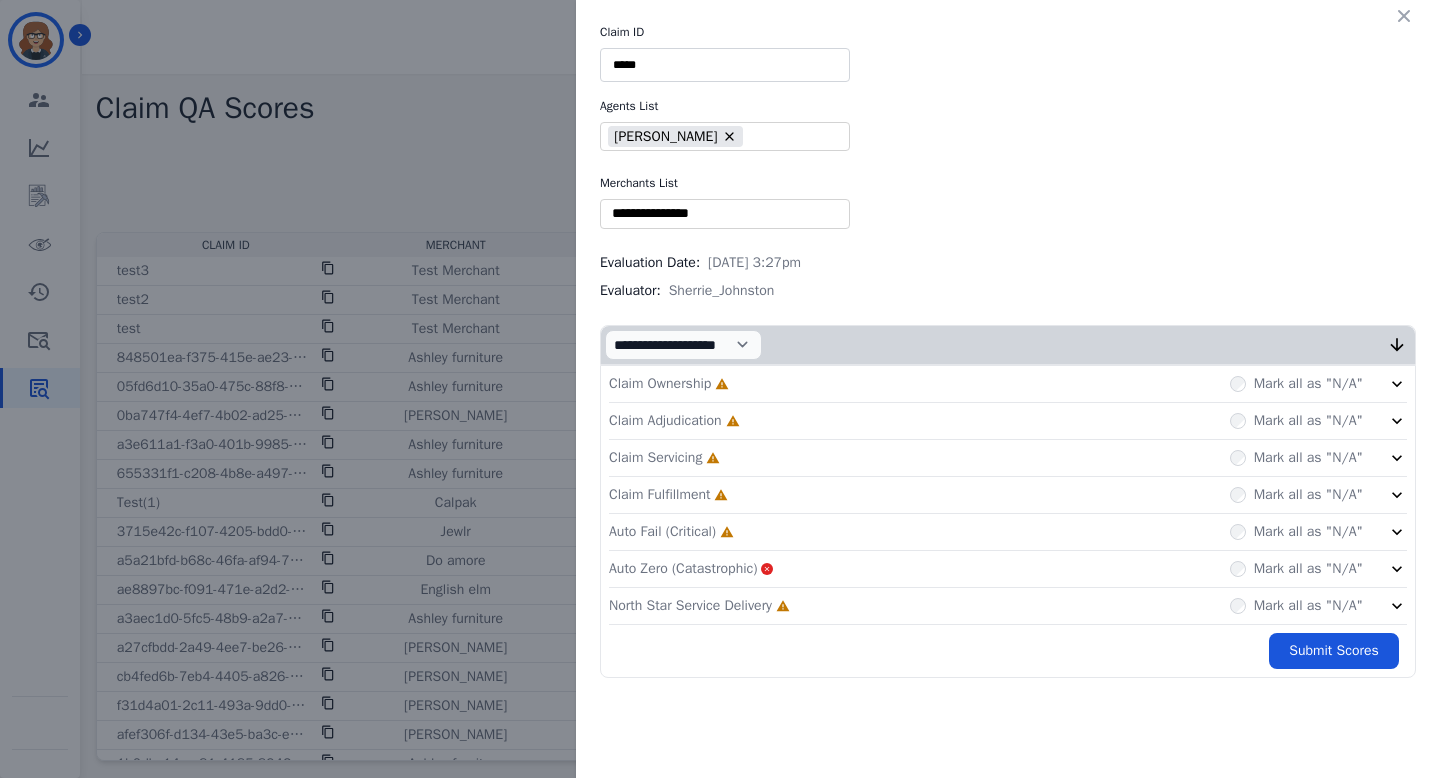 click at bounding box center [725, 213] 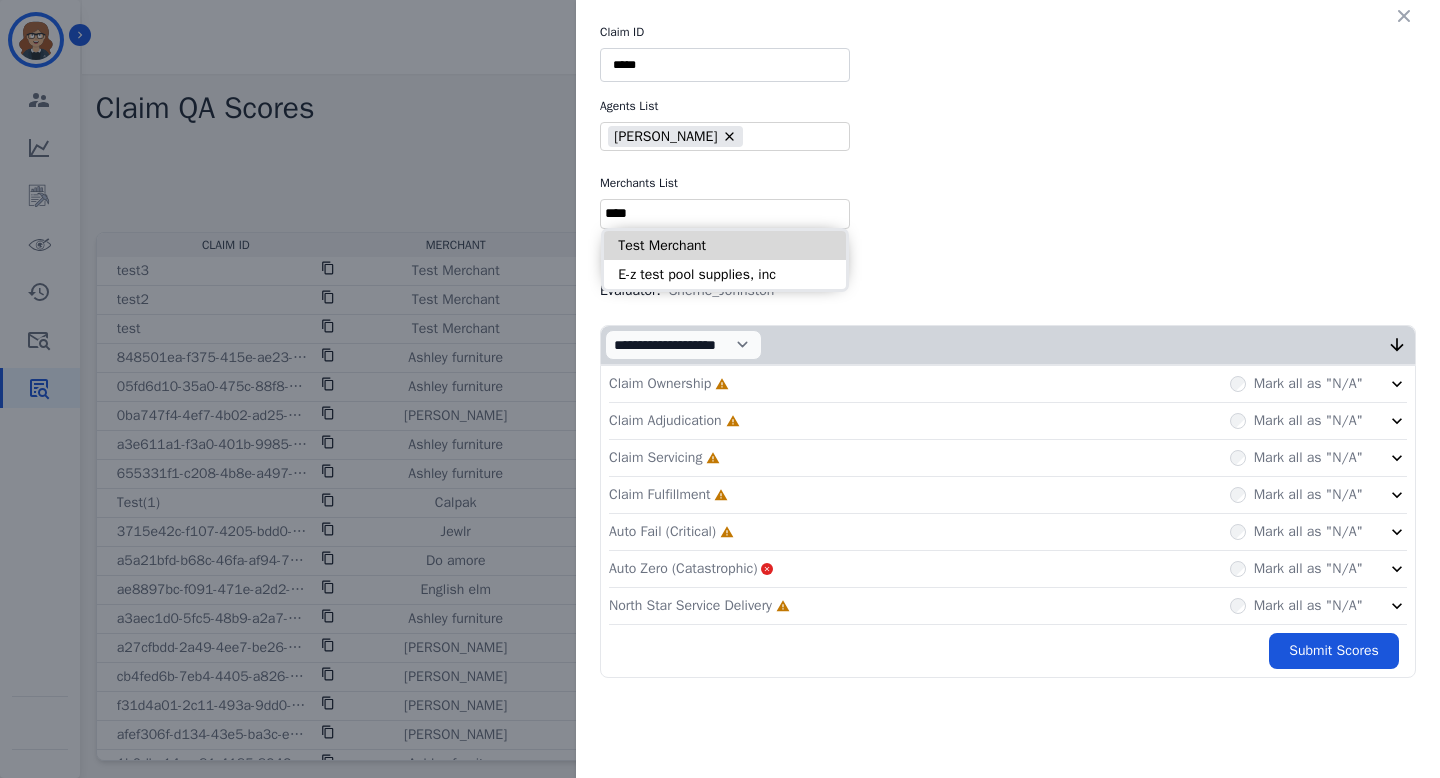 type on "****" 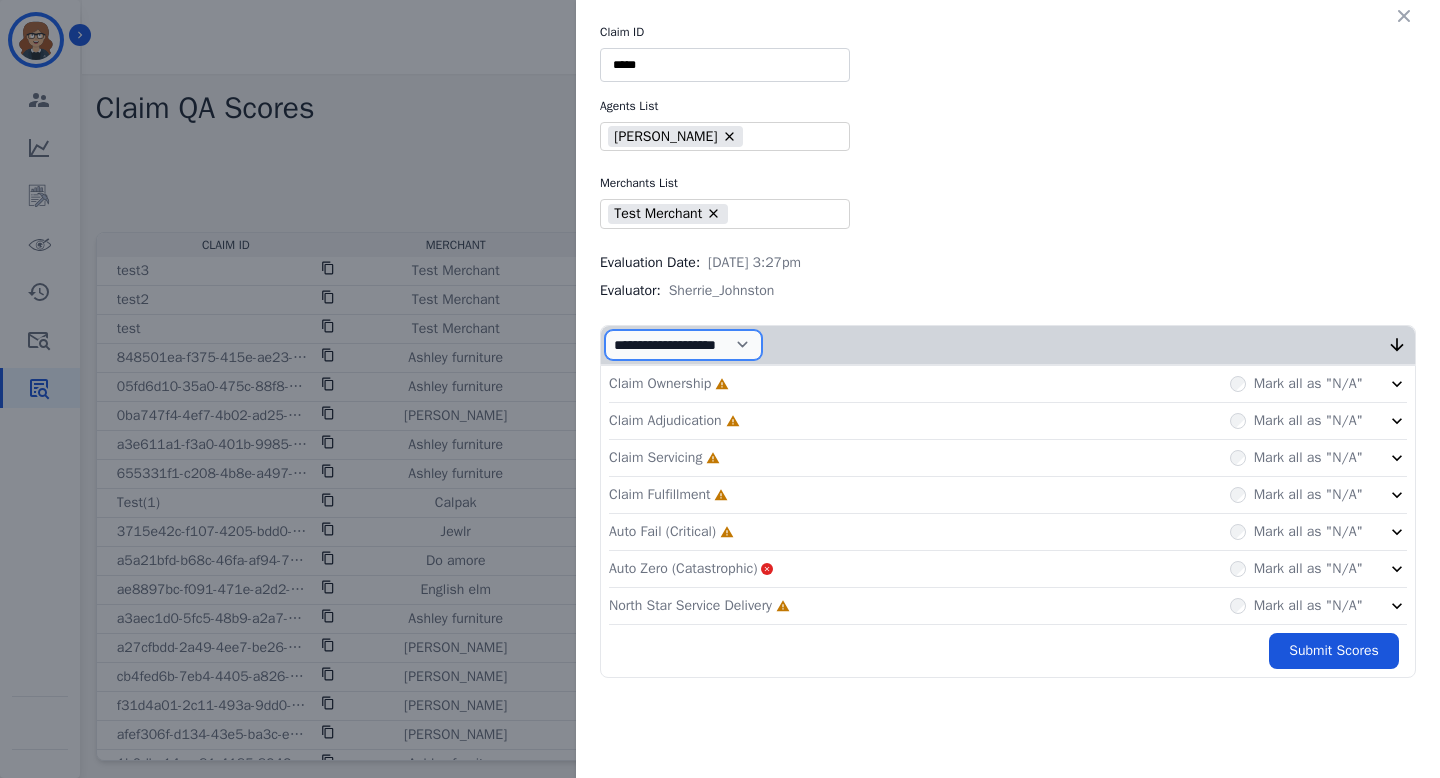 click on "**********" at bounding box center (683, 345) 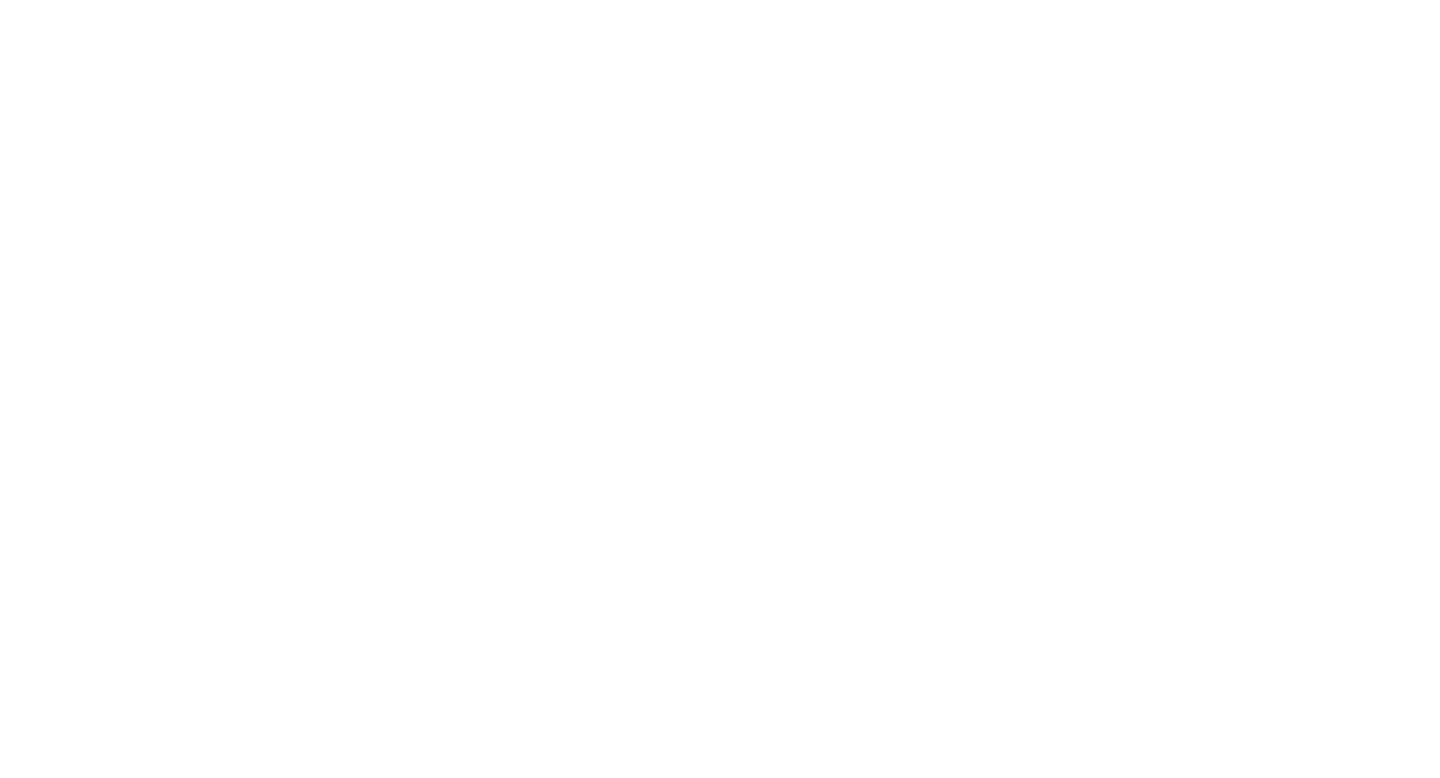 scroll, scrollTop: 0, scrollLeft: 0, axis: both 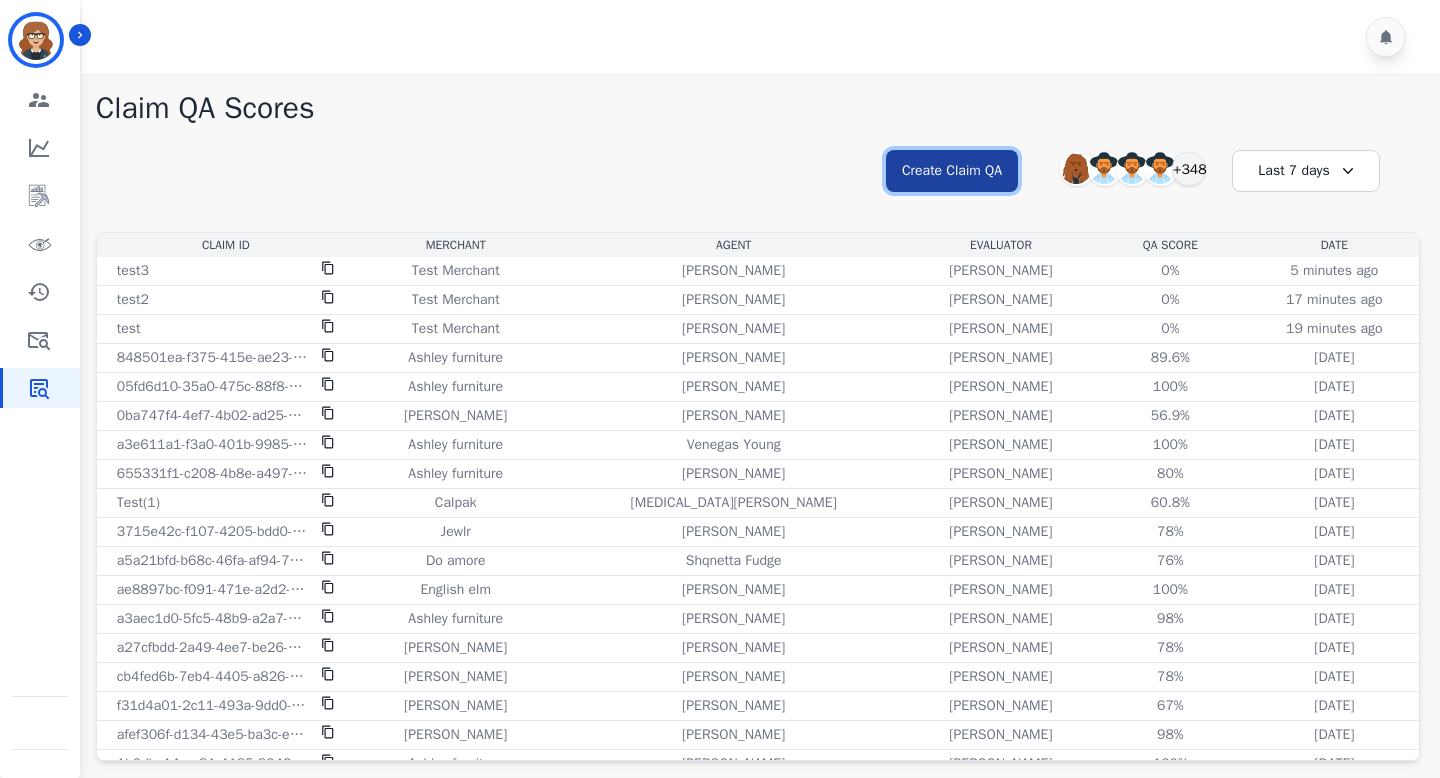 click on "Create Claim QA" at bounding box center [952, 171] 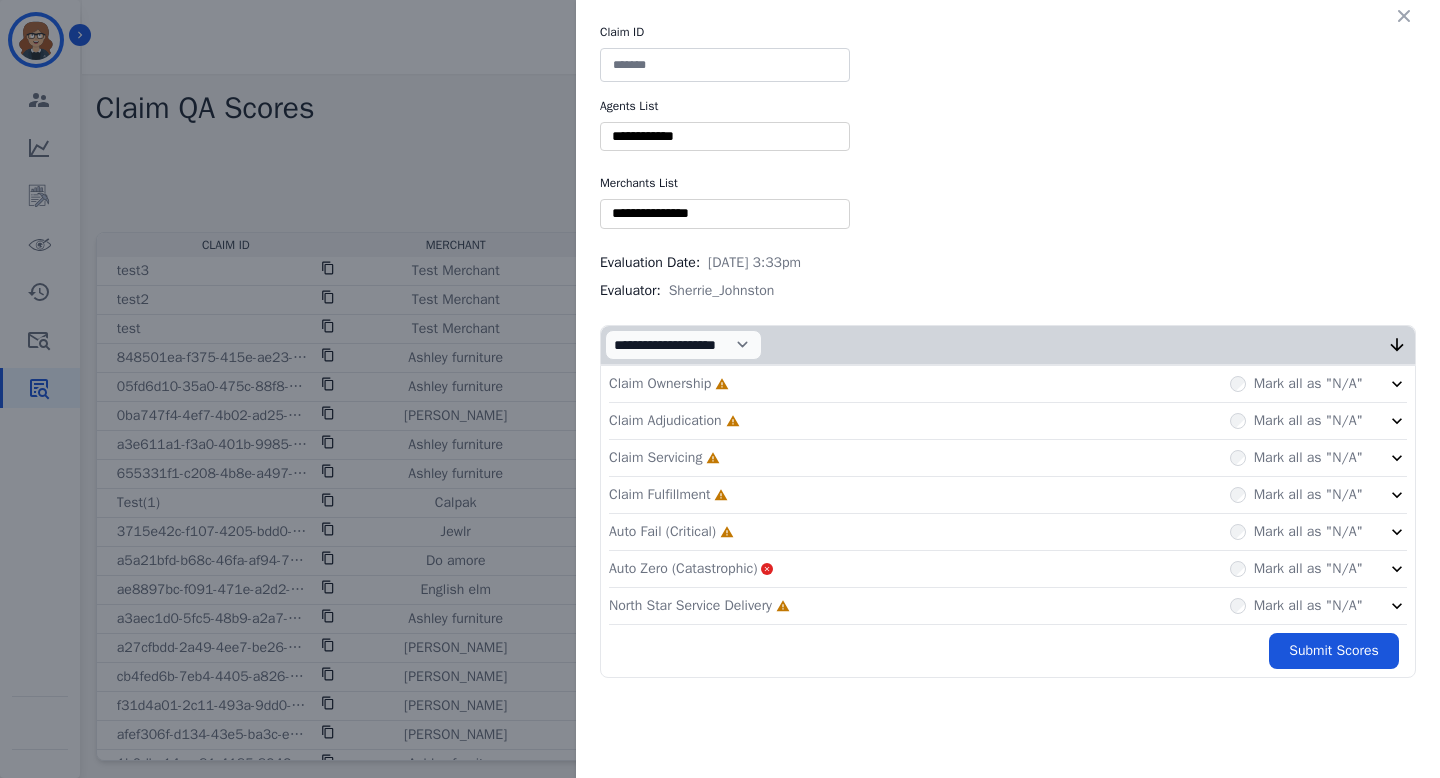 click at bounding box center (725, 65) 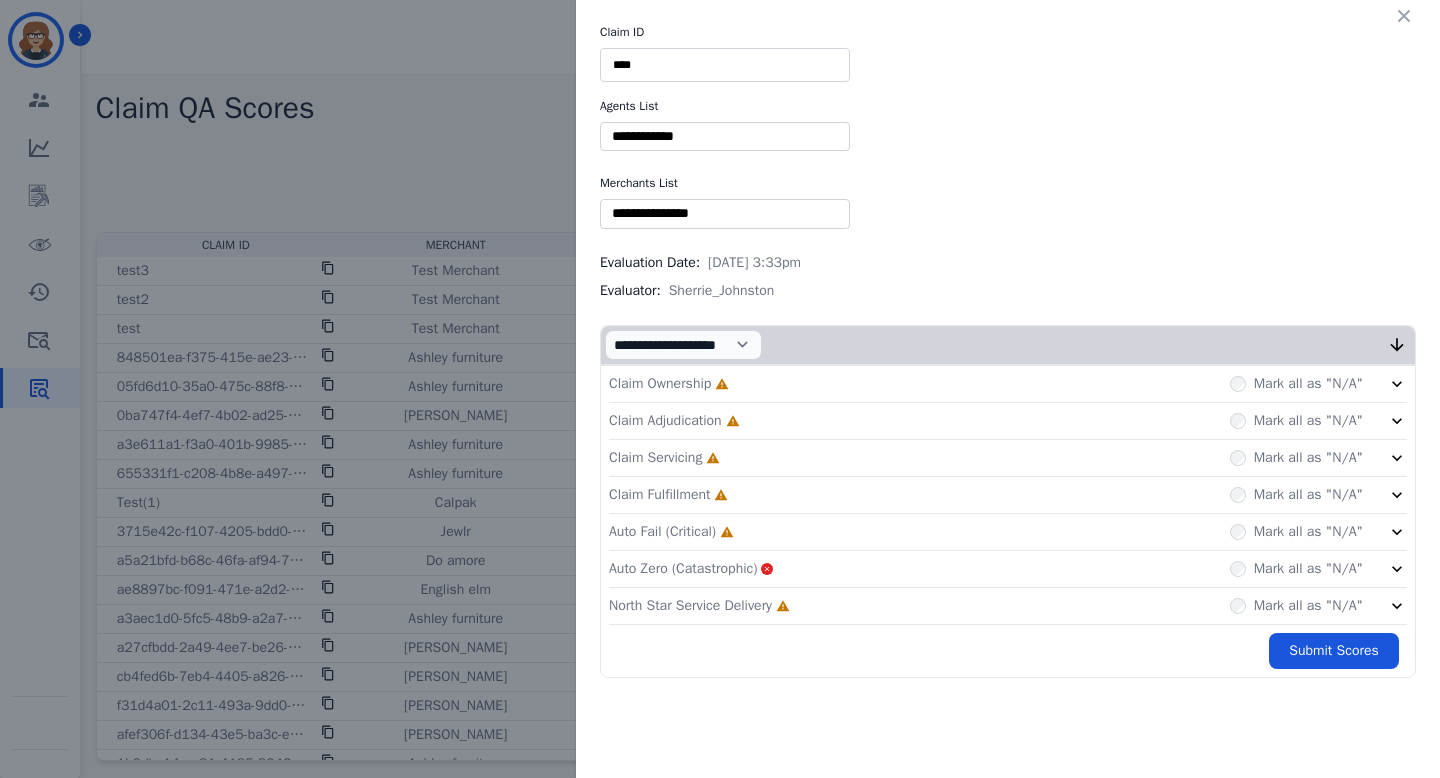 type on "****" 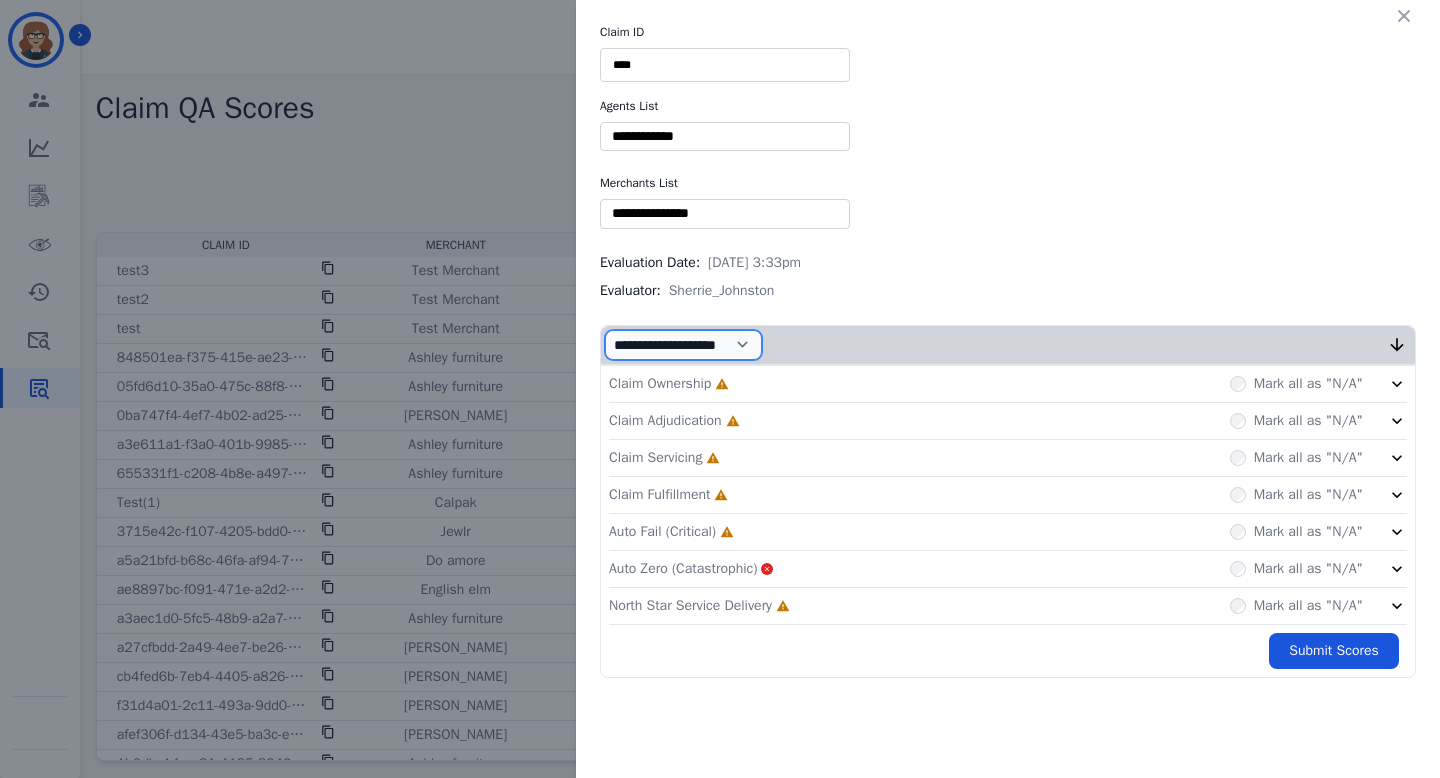 click on "**********" at bounding box center (683, 345) 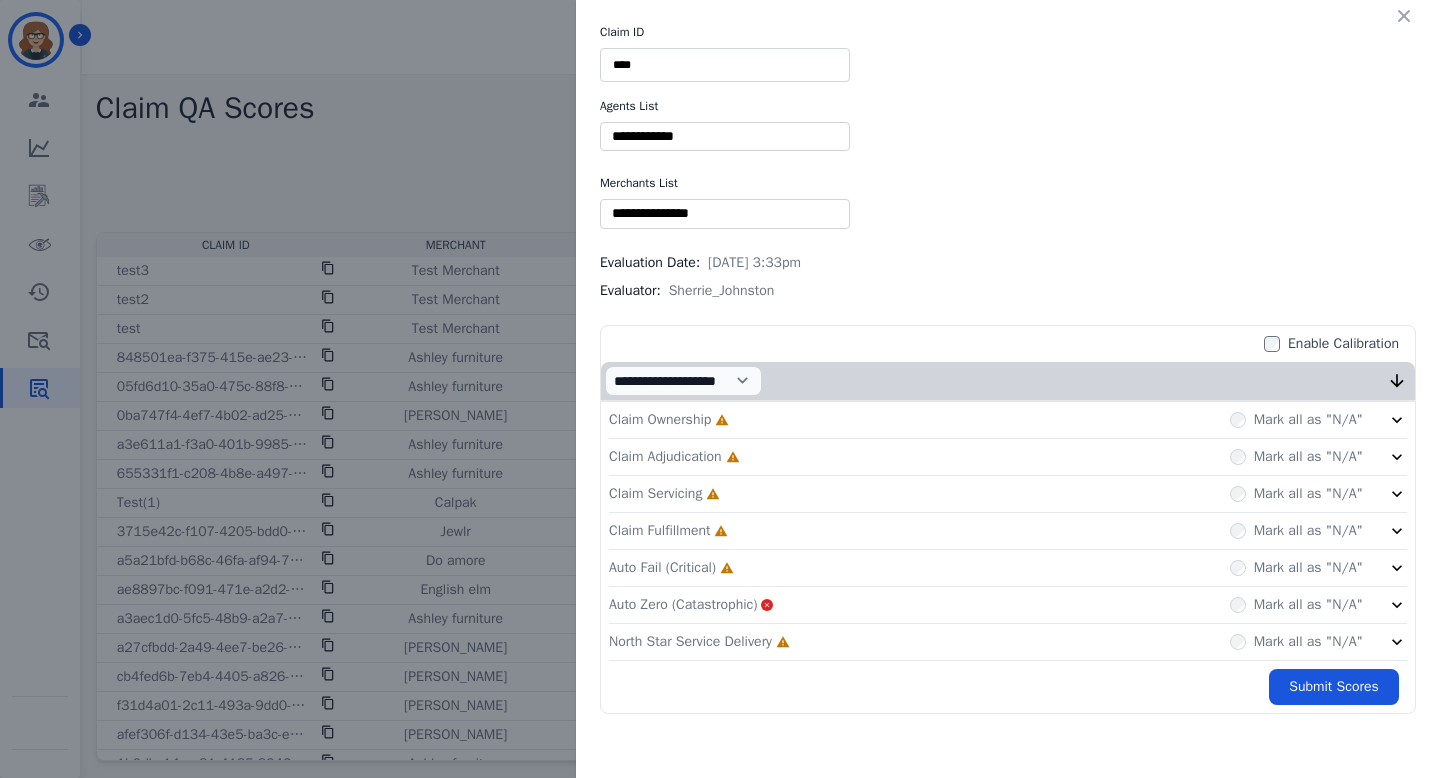 click on "**             [PERSON_NAME]   [PERSON_NAME]   [PERSON_NAME]   [PERSON_NAME]   [PERSON_NAME]   [PERSON_NAME]   [MEDICAL_DATA][PERSON_NAME]   [PERSON_NAME]   [PERSON_NAME]   [PERSON_NAME]   [PERSON_NAME]   [PERSON_NAME]   [PERSON_NAME] [US_STATE][PERSON_NAME]   [PERSON_NAME]   [PERSON_NAME]   [PERSON_NAME]   [PERSON_NAME]   [PERSON_NAME]   [PERSON_NAME] [PERSON_NAME] [PERSON_NAME] [PERSON_NAME] [PERSON_NAME] [PERSON_NAME]   [PERSON_NAME]   [PERSON_NAME]   [PERSON_NAME]   [PERSON_NAME]   [PERSON_NAME]   [PERSON_NAME]   [PERSON_NAME]   [PERSON_NAME]   [PERSON_NAME]   [PERSON_NAME]   [PERSON_NAME]   [PERSON_NAME]   [PERSON_NAME]   August [PERSON_NAME]   [PERSON_NAME]   [PERSON_NAME] [PERSON_NAME]   [PERSON_NAME]   [PERSON_NAME]   [PERSON_NAME]   [PERSON_NAME] [PERSON_NAME]   [PERSON_NAME]   [PERSON_NAME]   [PERSON_NAME]   [PERSON_NAME]   [PERSON_NAME]   [PERSON_NAME]   [PERSON_NAME]   [PERSON_NAME]   [PERSON_NAME]   [PERSON_NAME]   [PERSON_NAME]" at bounding box center (725, 136) 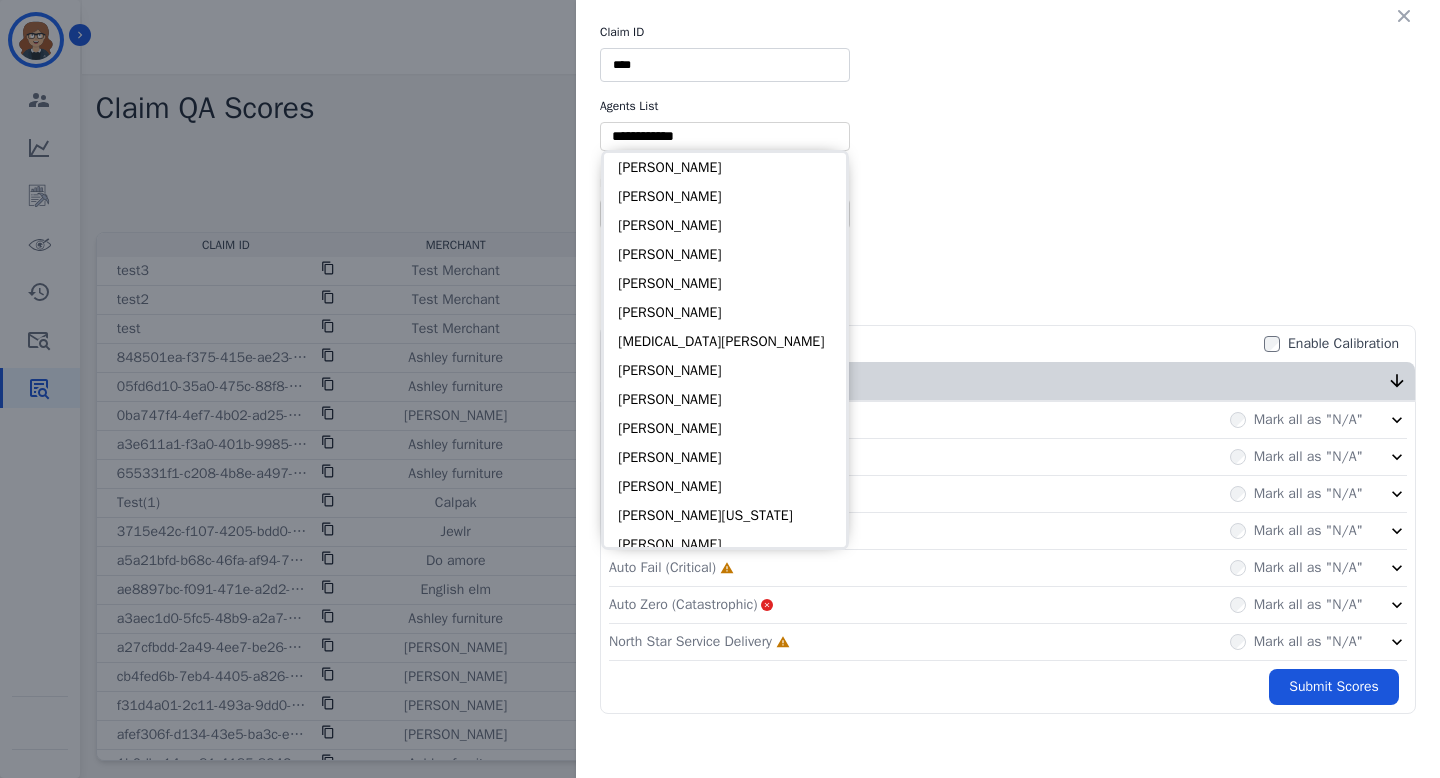 click on "****" at bounding box center [725, 65] 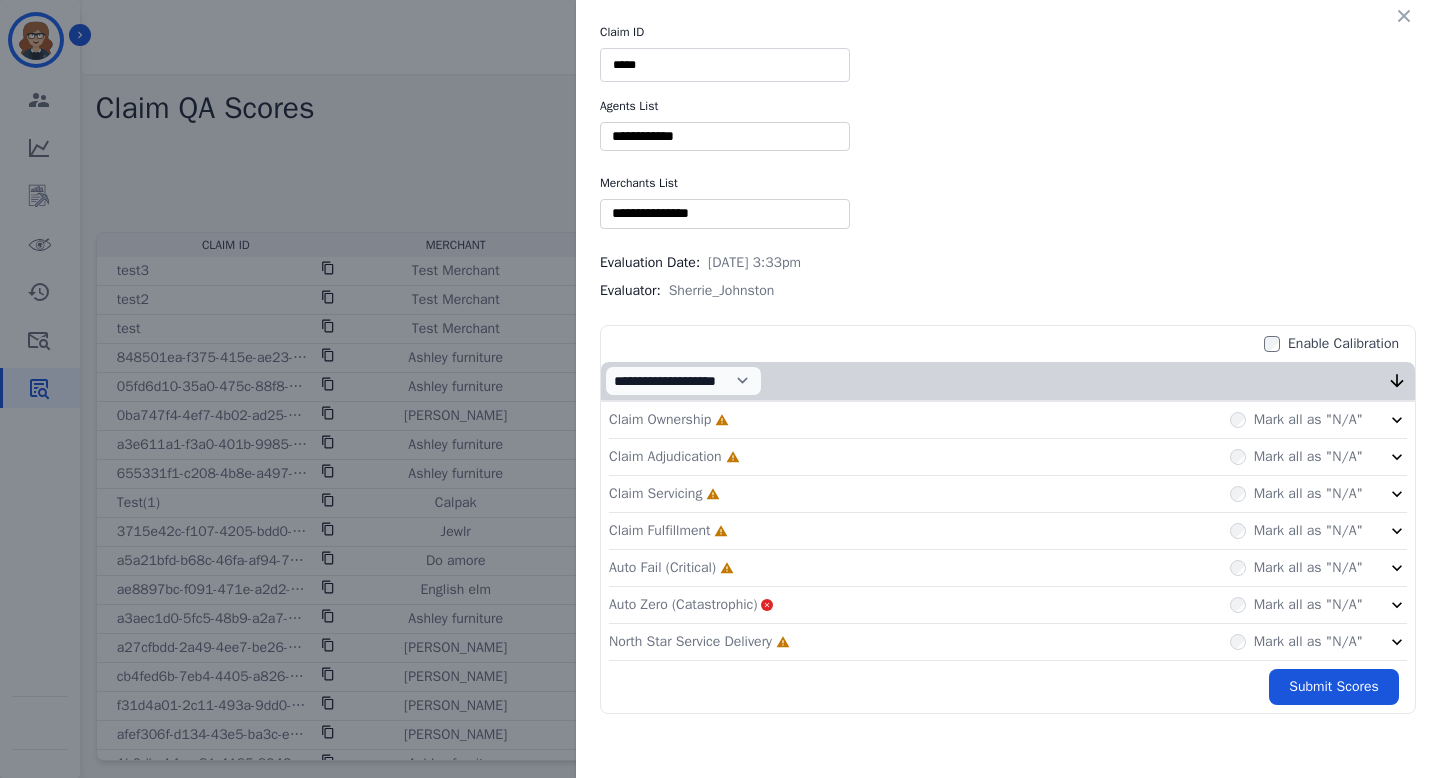 type on "*****" 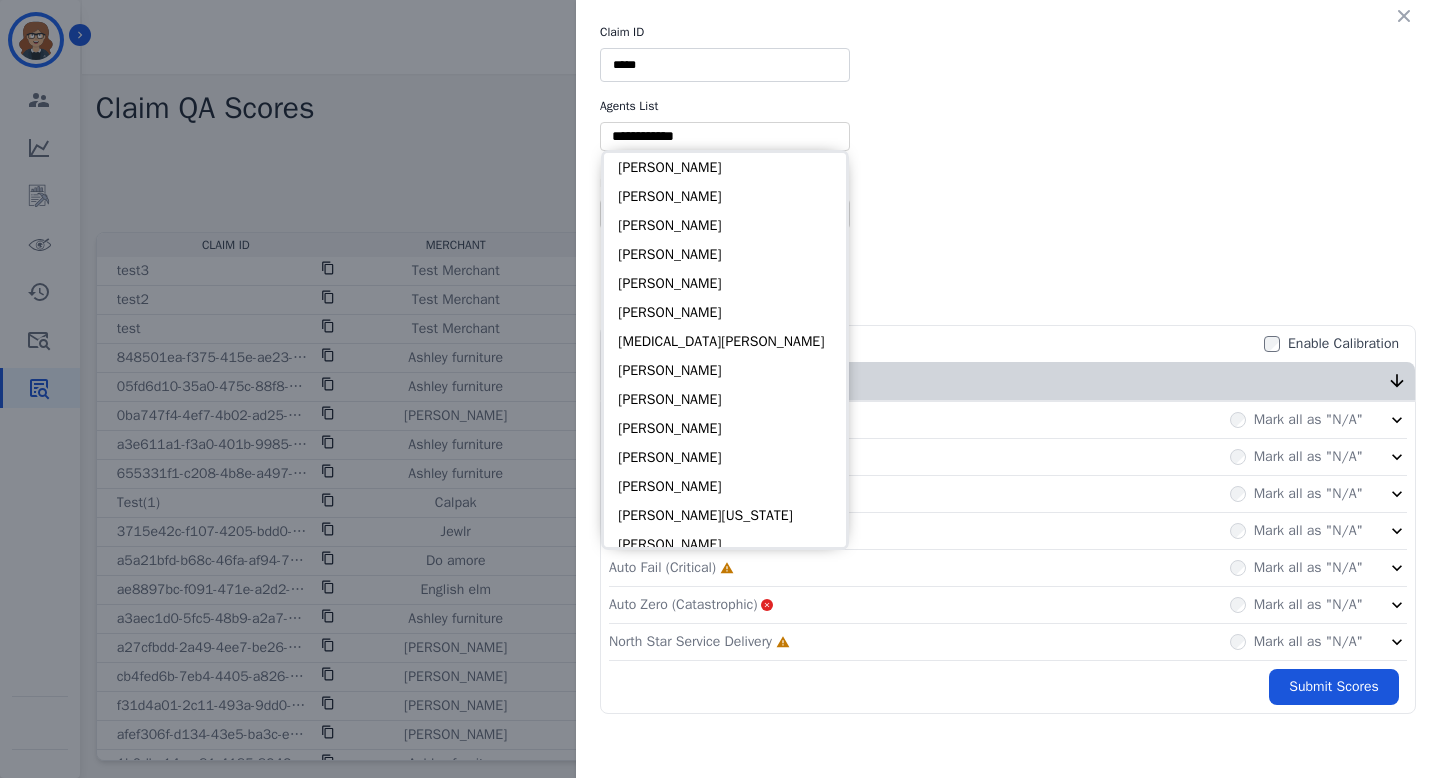 click at bounding box center (725, 136) 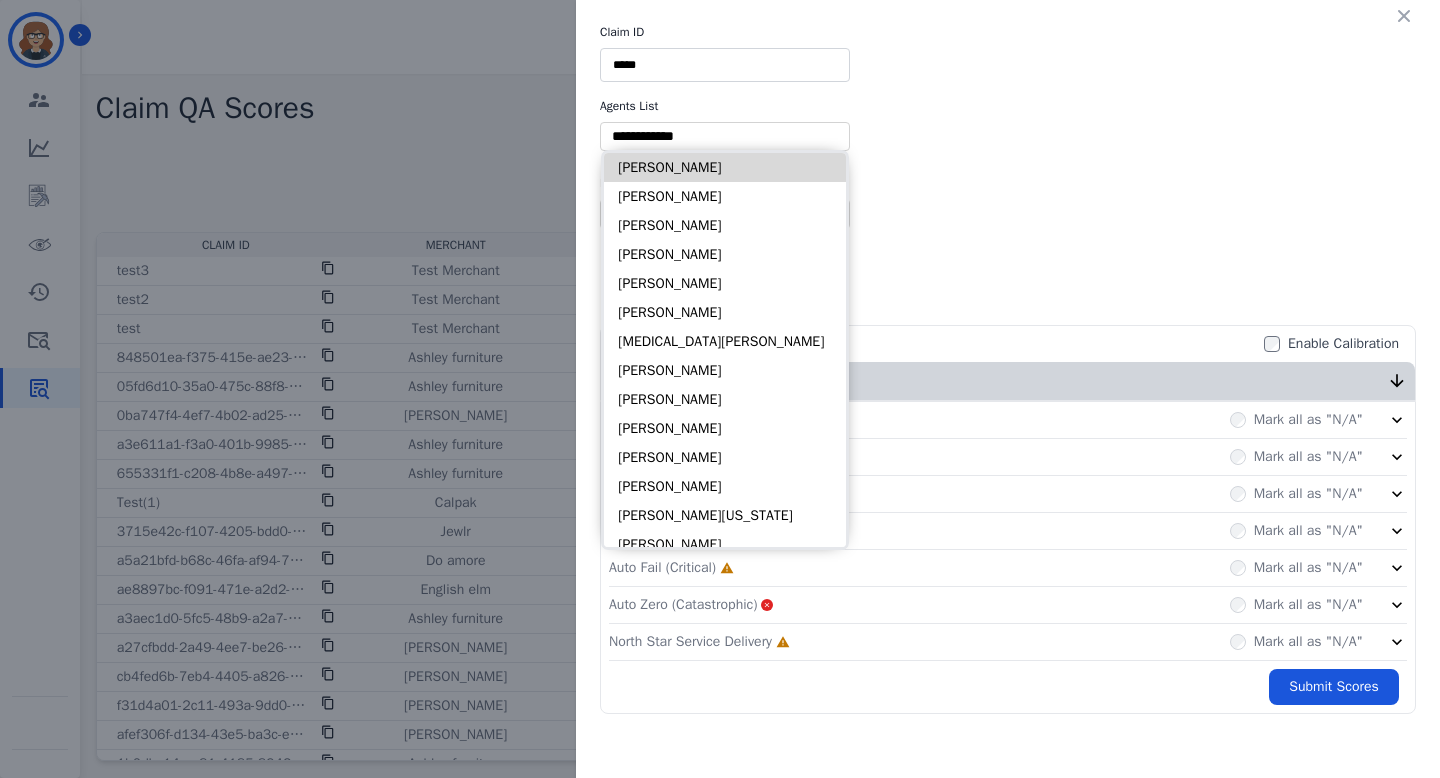 click on "[PERSON_NAME]" at bounding box center (725, 167) 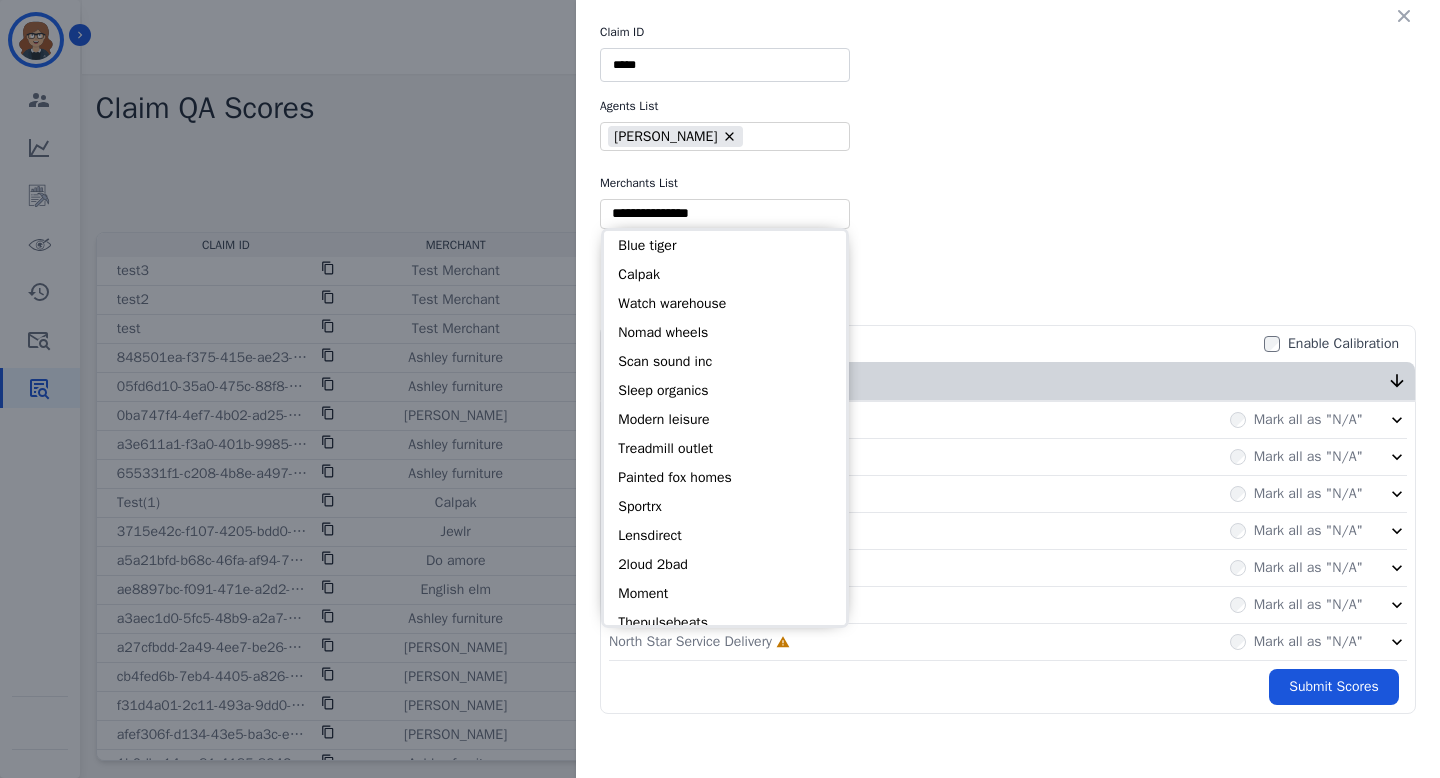 click at bounding box center (725, 213) 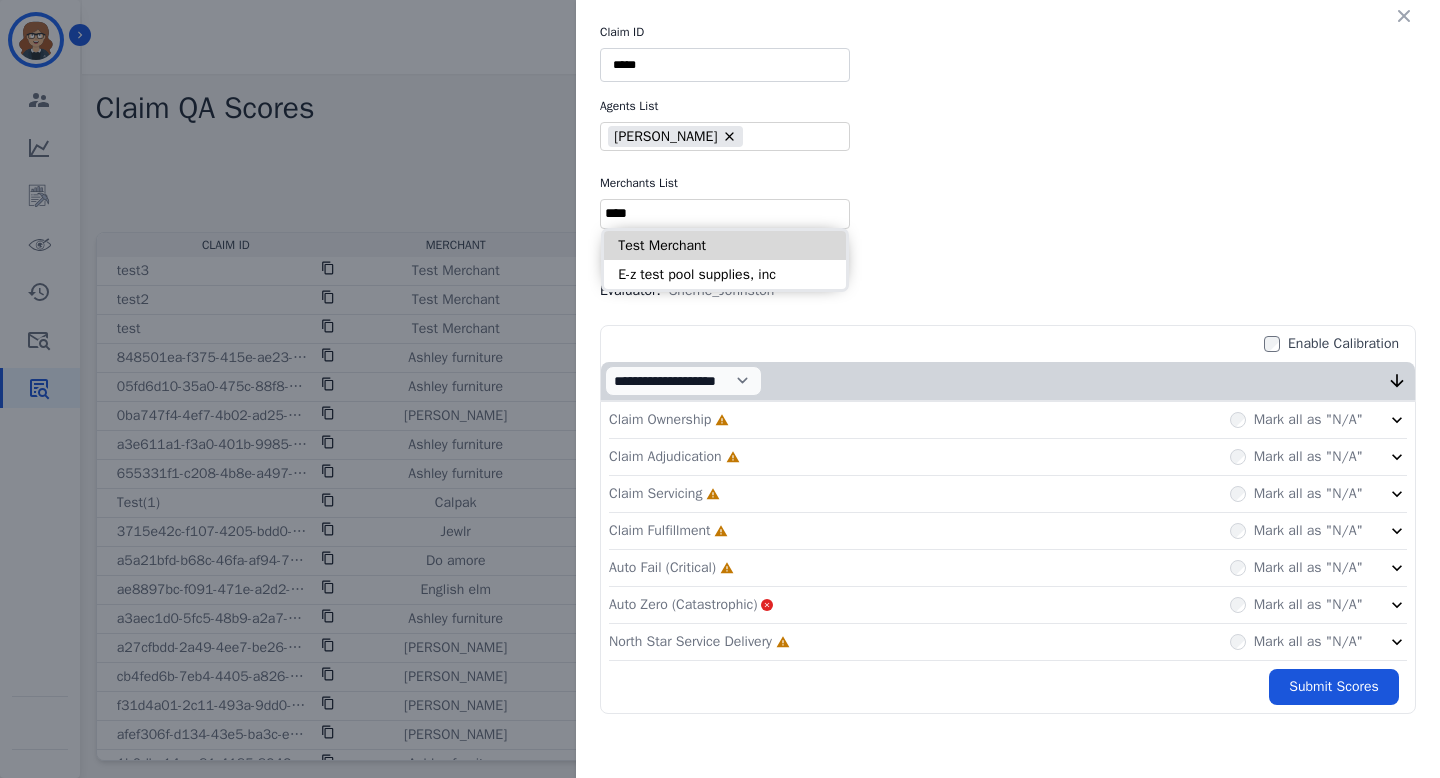 type on "****" 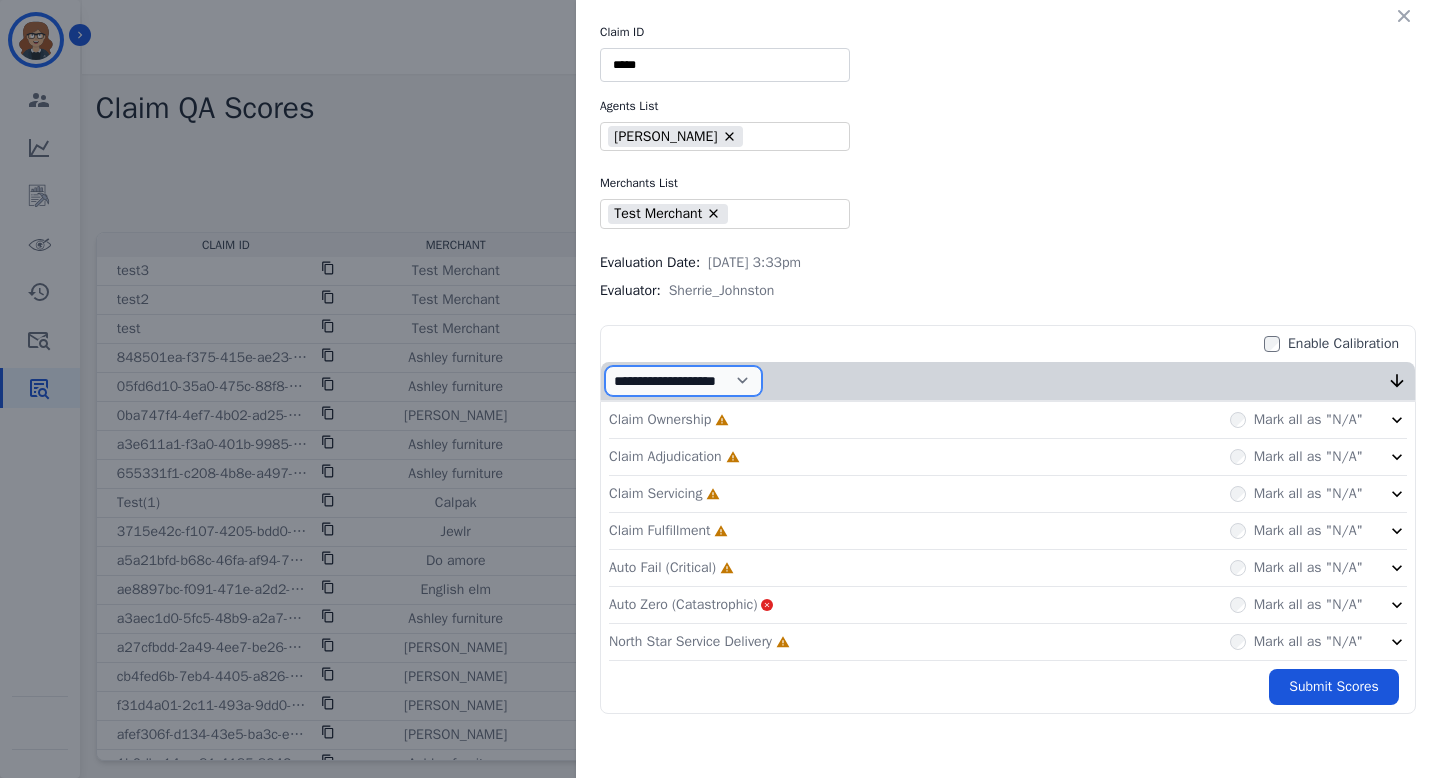 click on "**********" at bounding box center (683, 381) 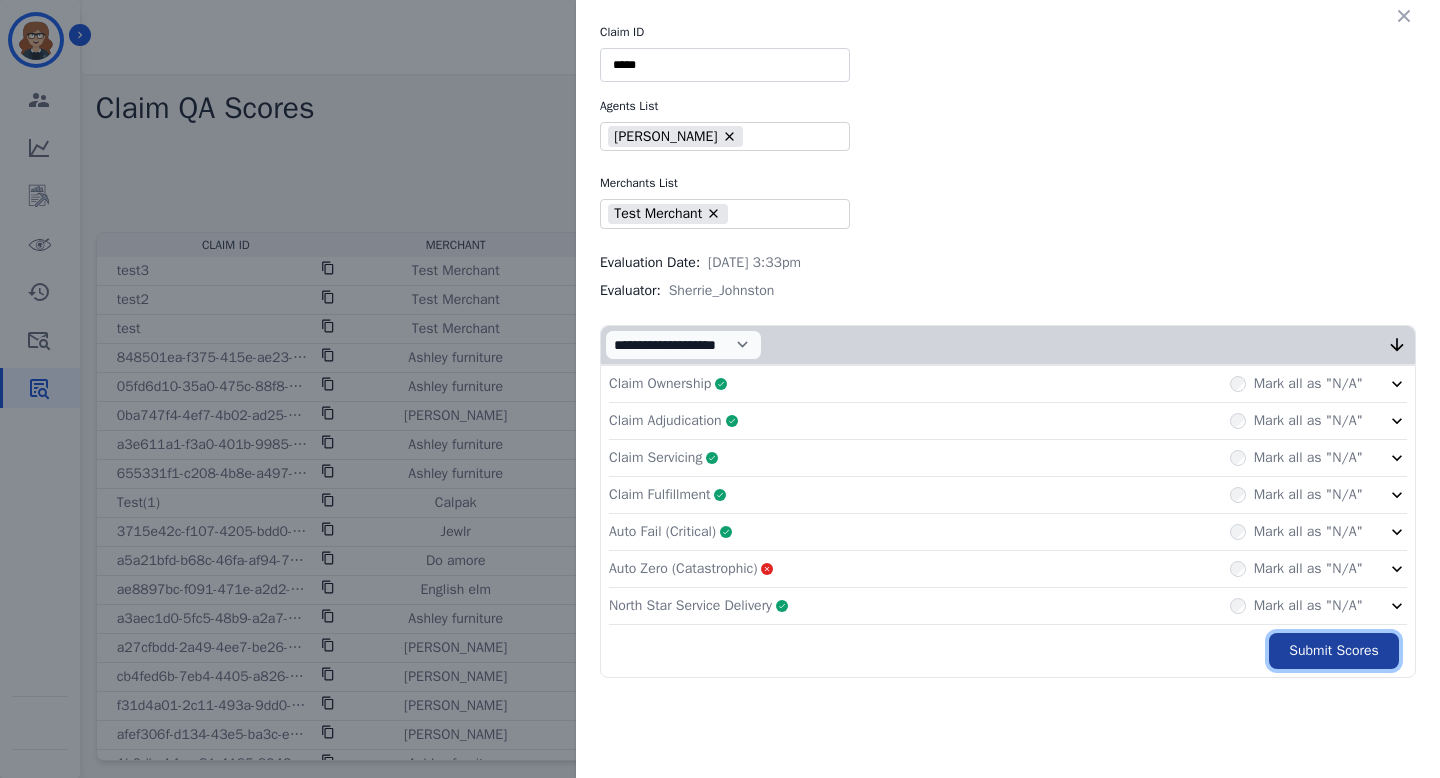 click on "Submit Scores" at bounding box center (1334, 651) 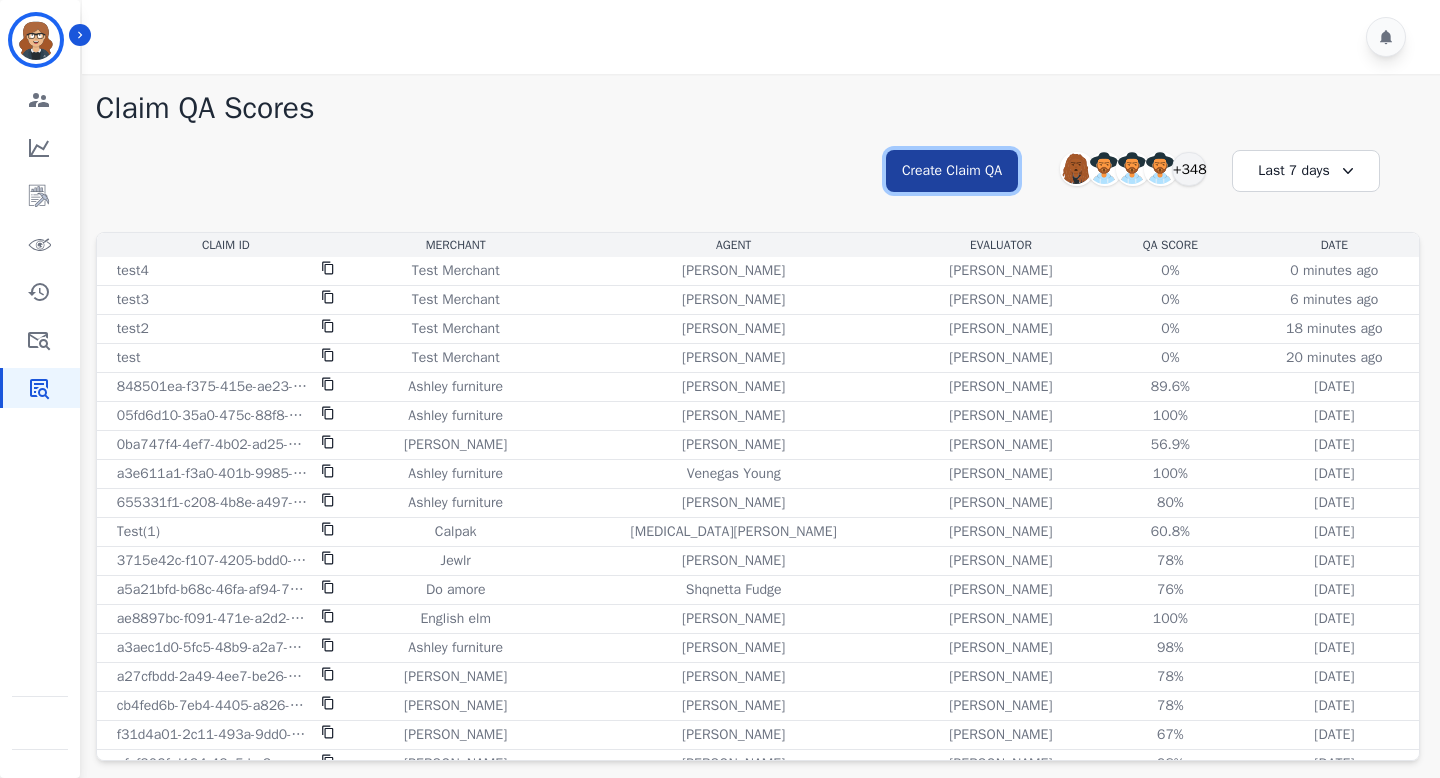 click on "Create Claim QA" at bounding box center (952, 171) 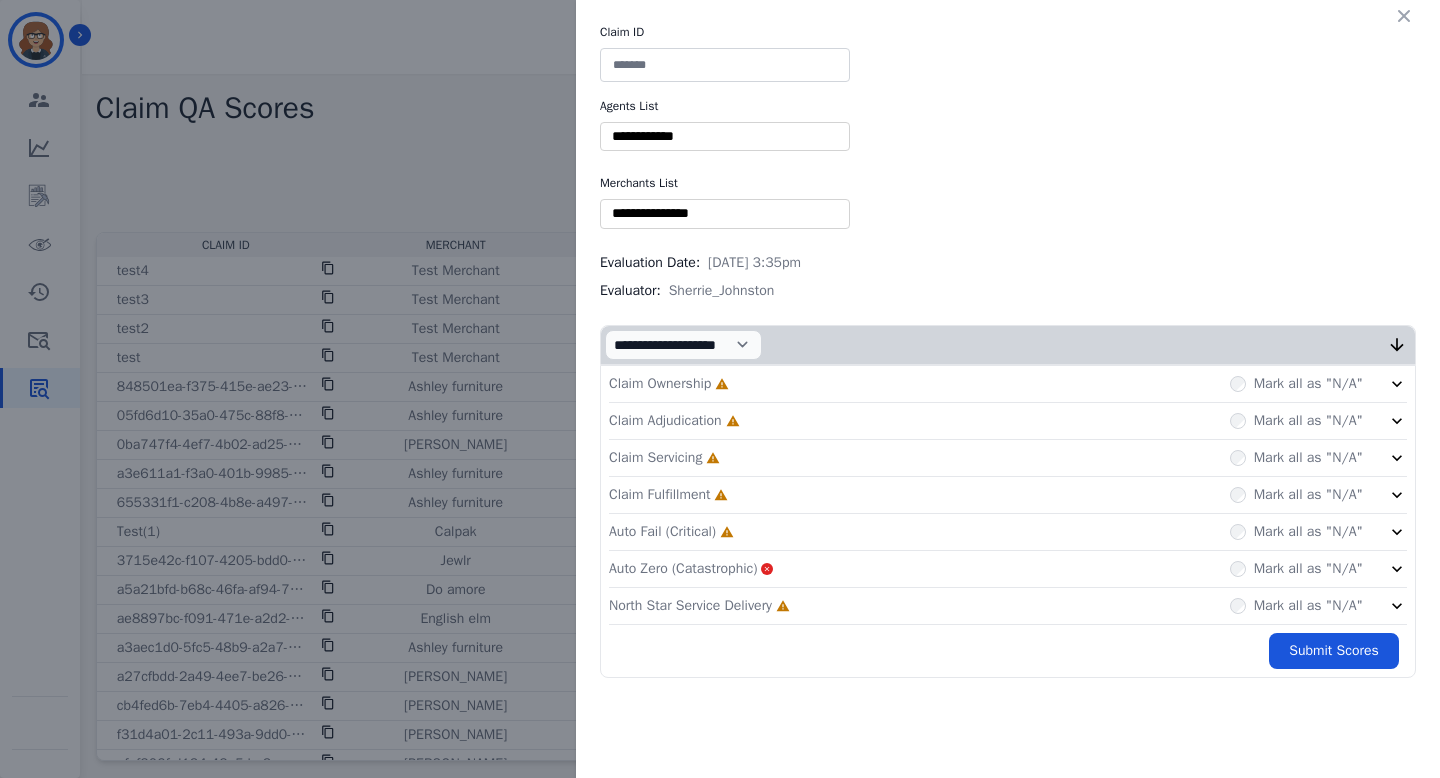 click at bounding box center [725, 65] 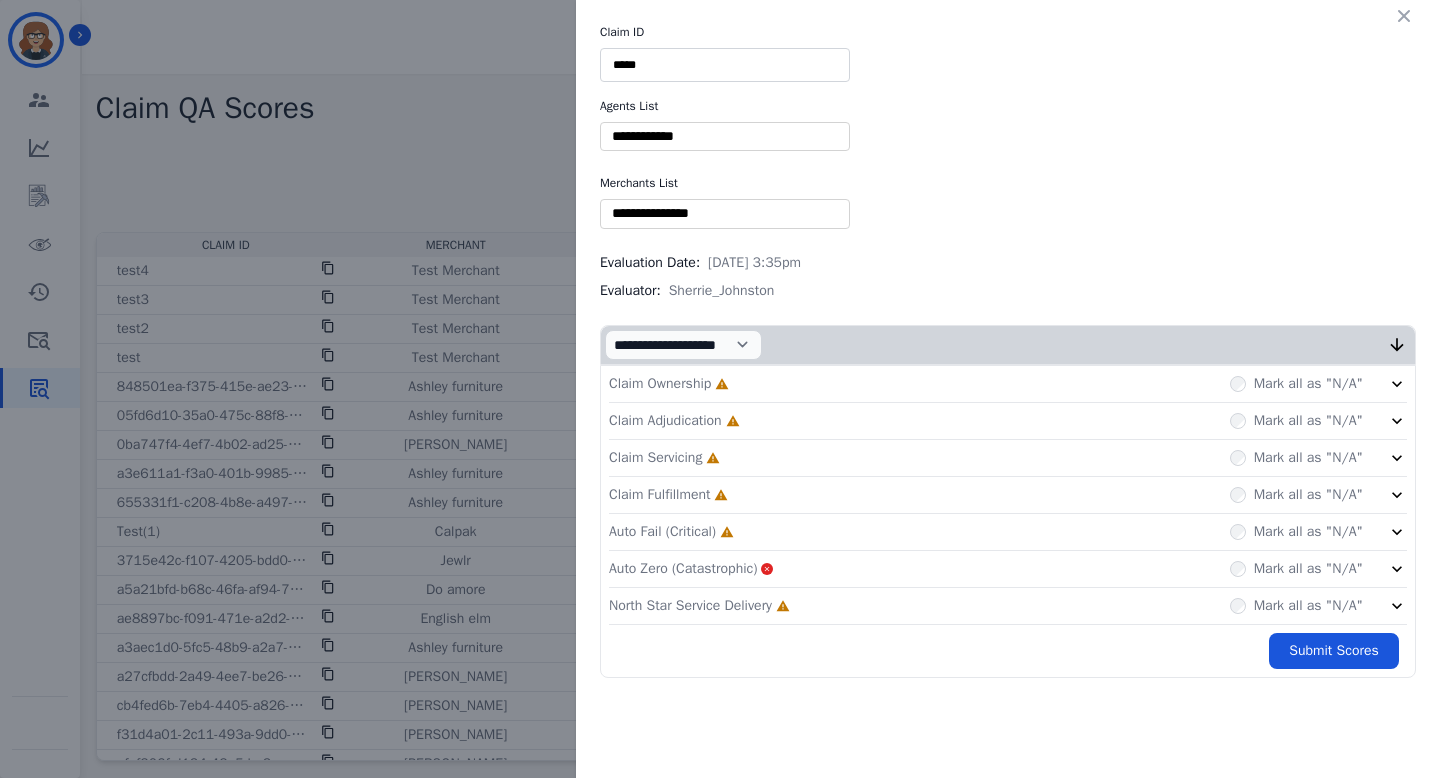 type on "*****" 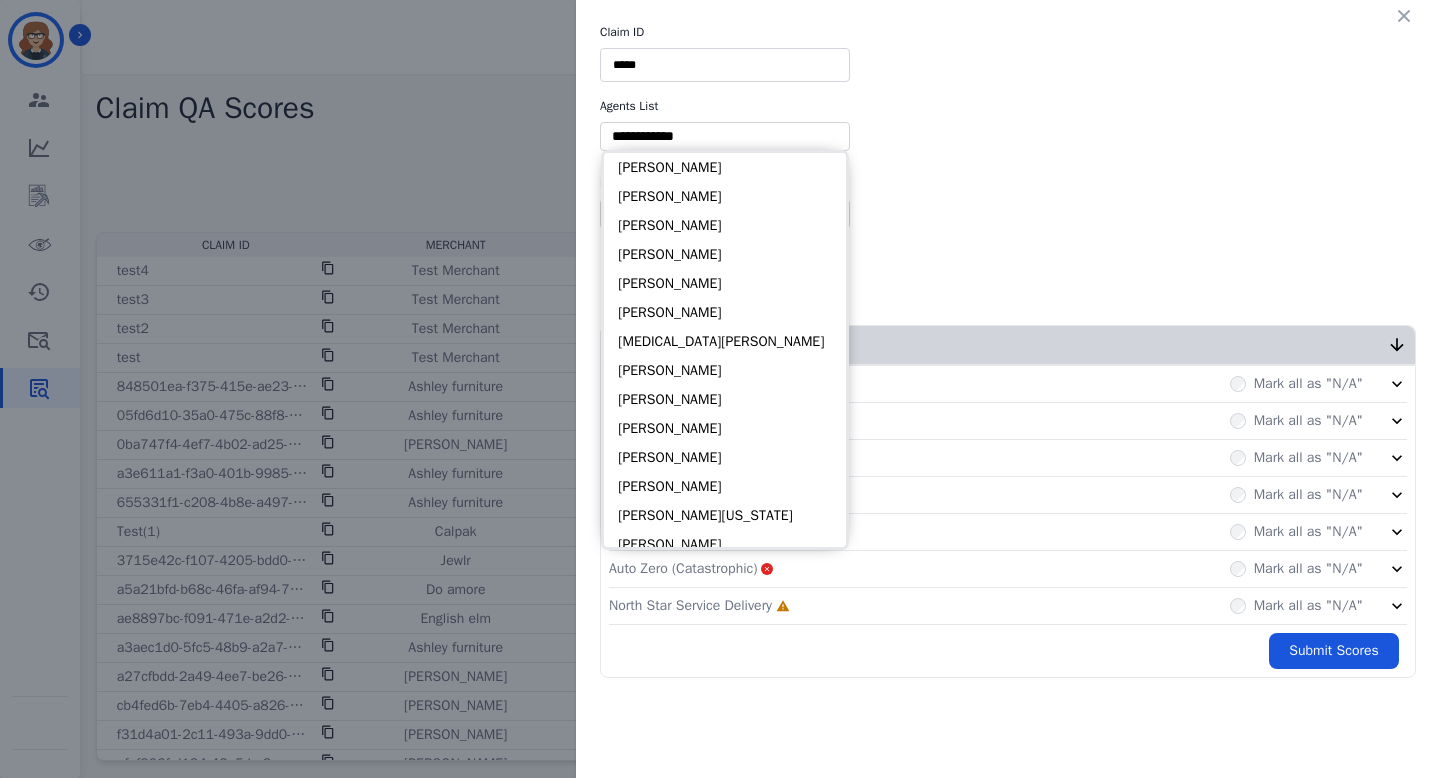 click at bounding box center (725, 136) 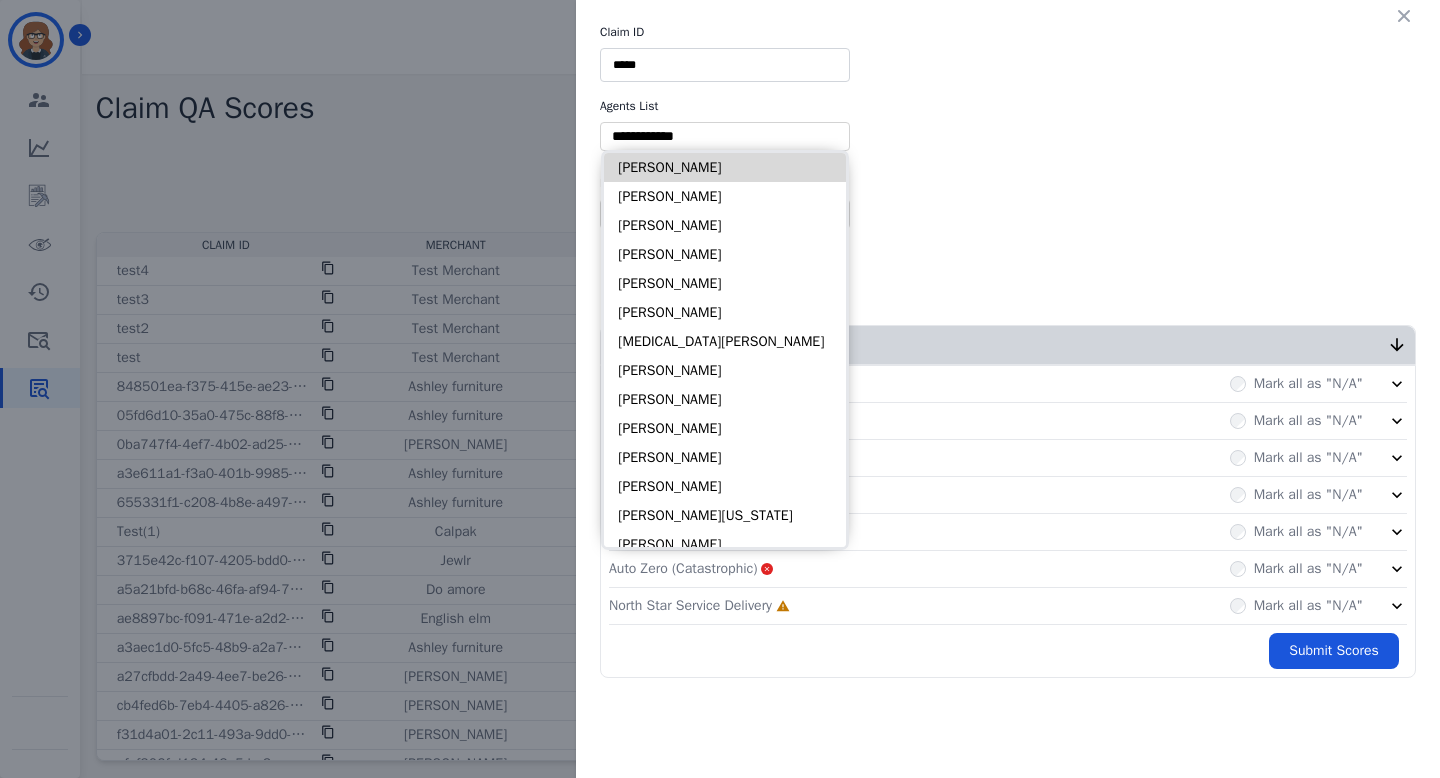click on "[PERSON_NAME]" at bounding box center [725, 167] 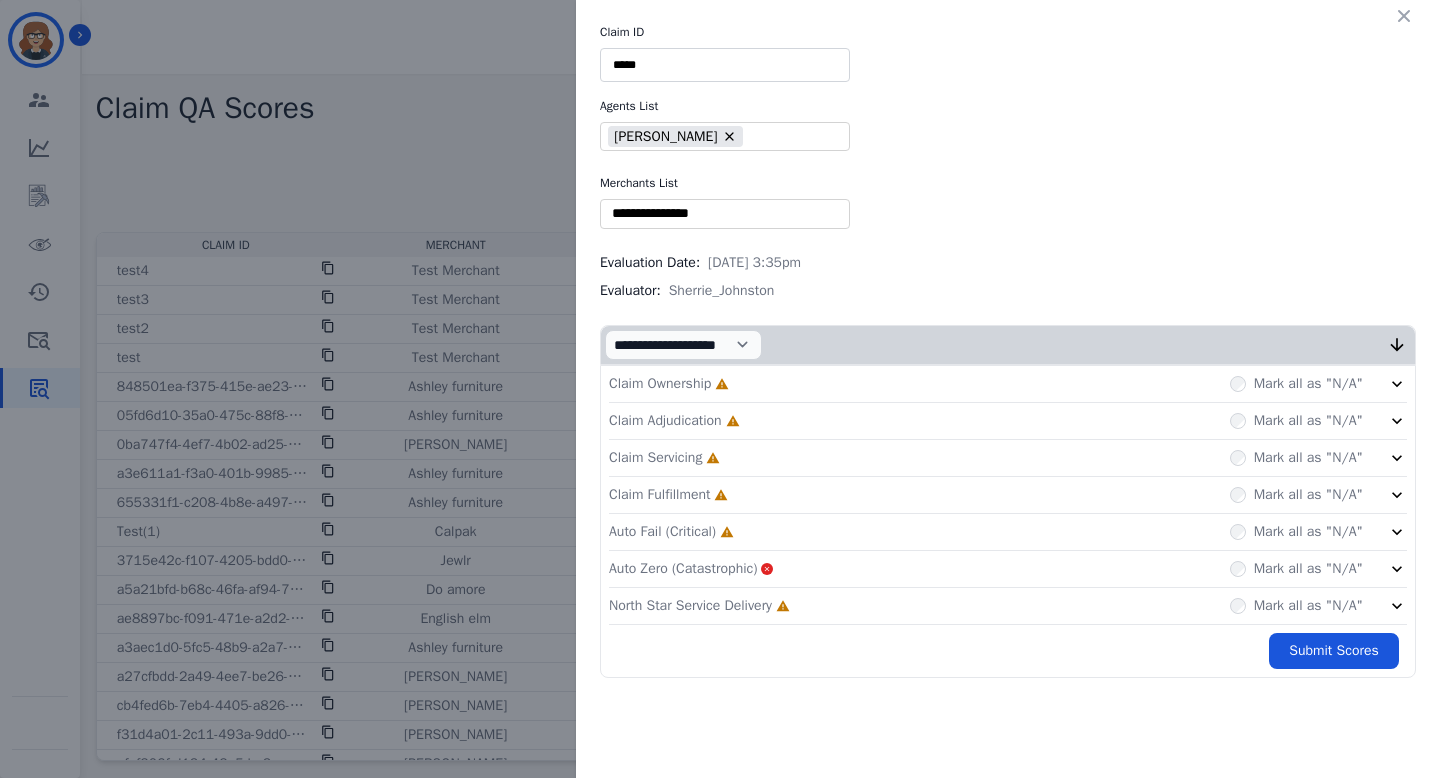 click on "**********" at bounding box center [1008, 351] 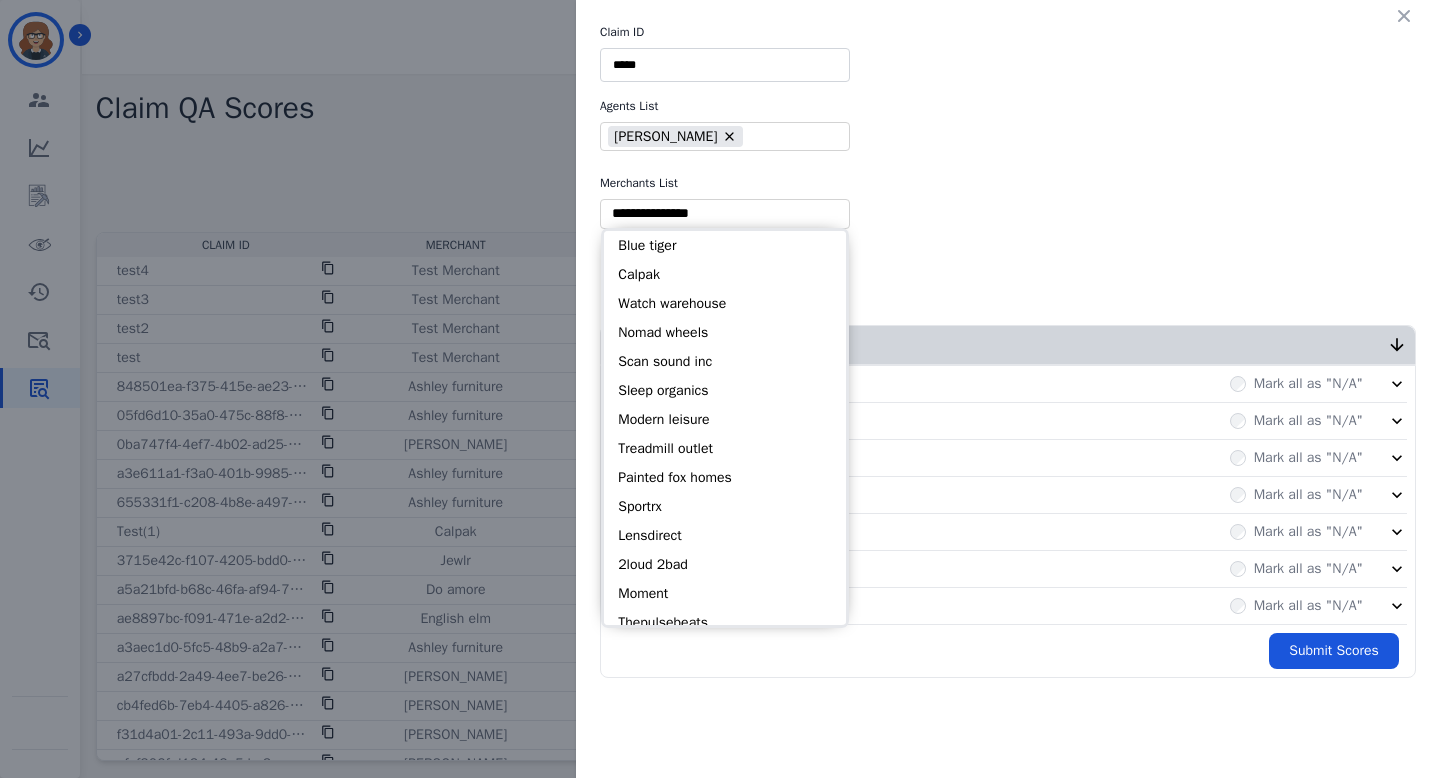 click at bounding box center (725, 213) 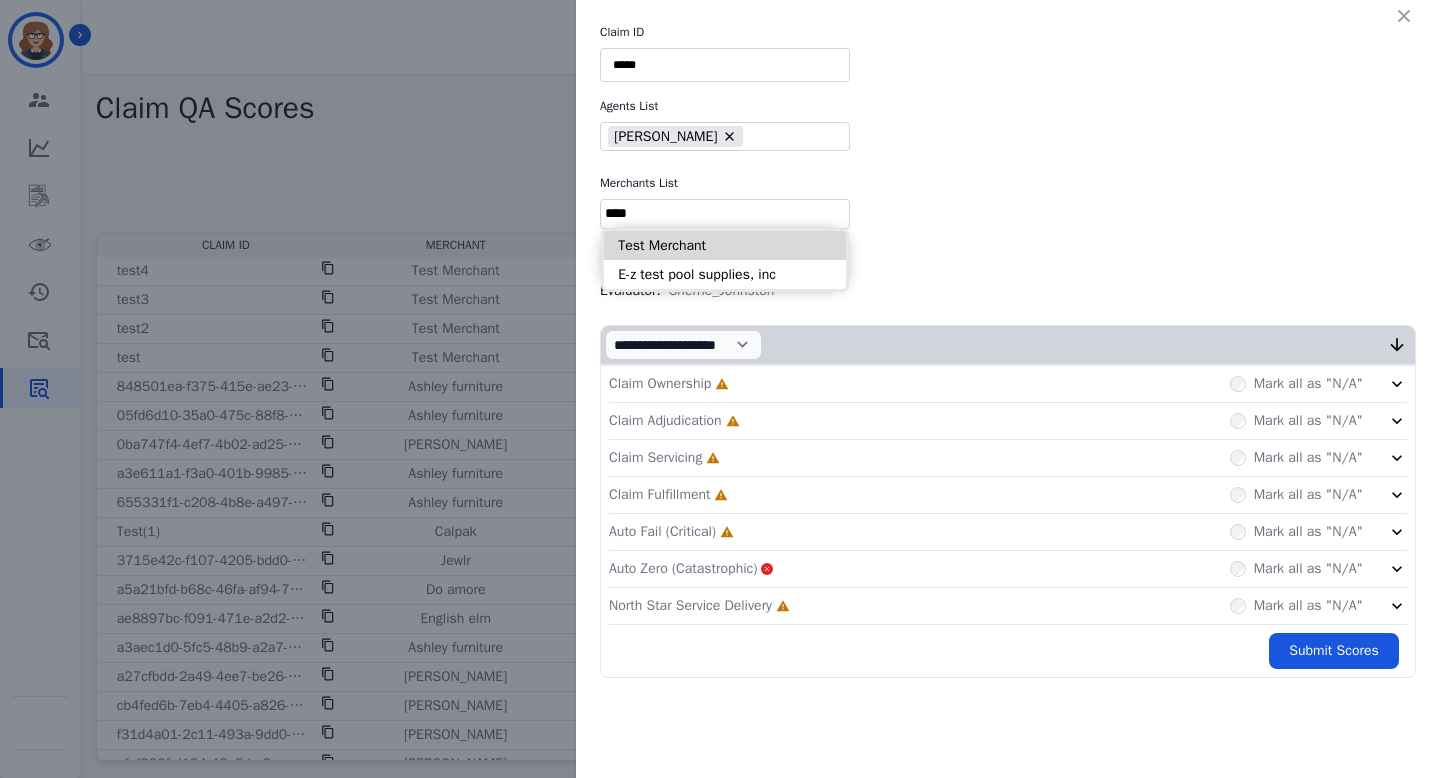 type on "****" 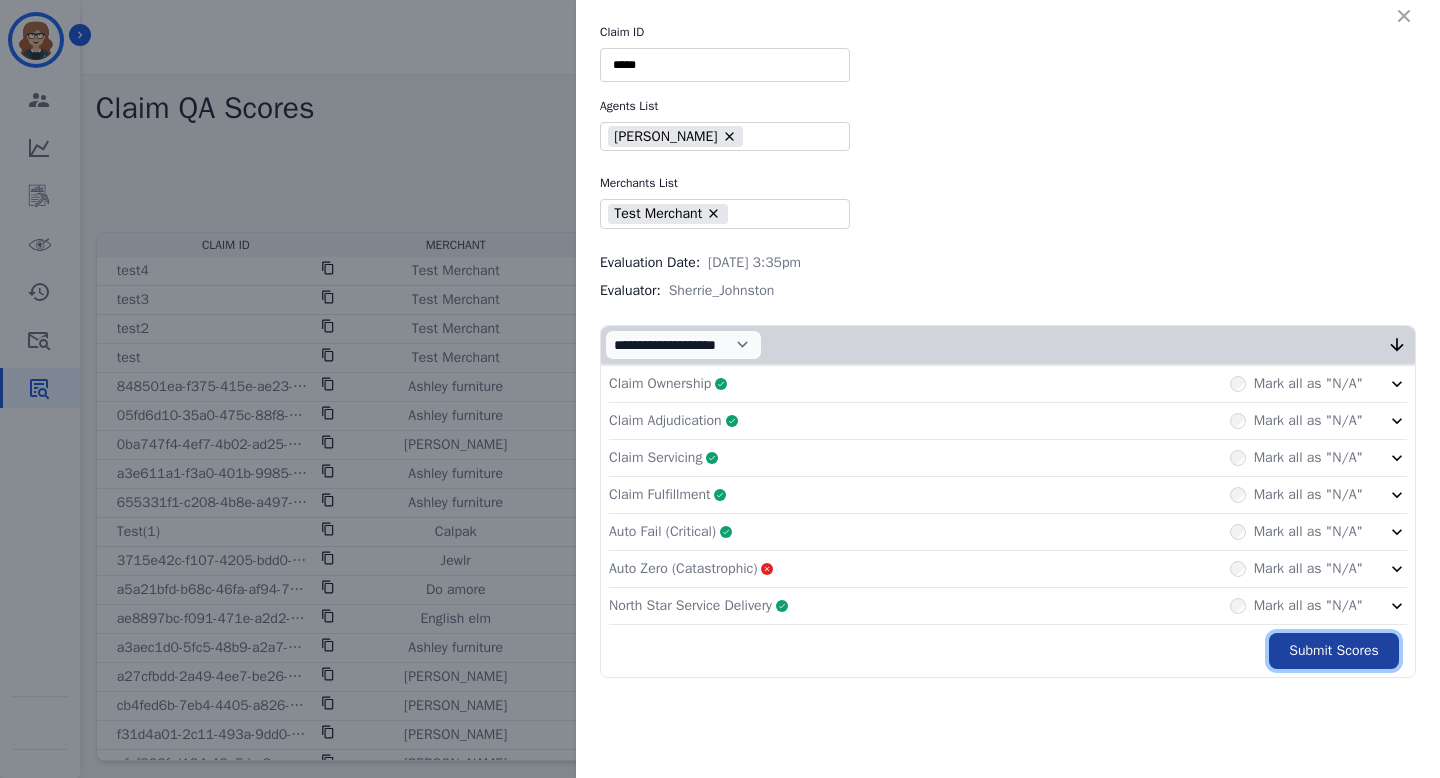 click on "Submit Scores" at bounding box center [1334, 651] 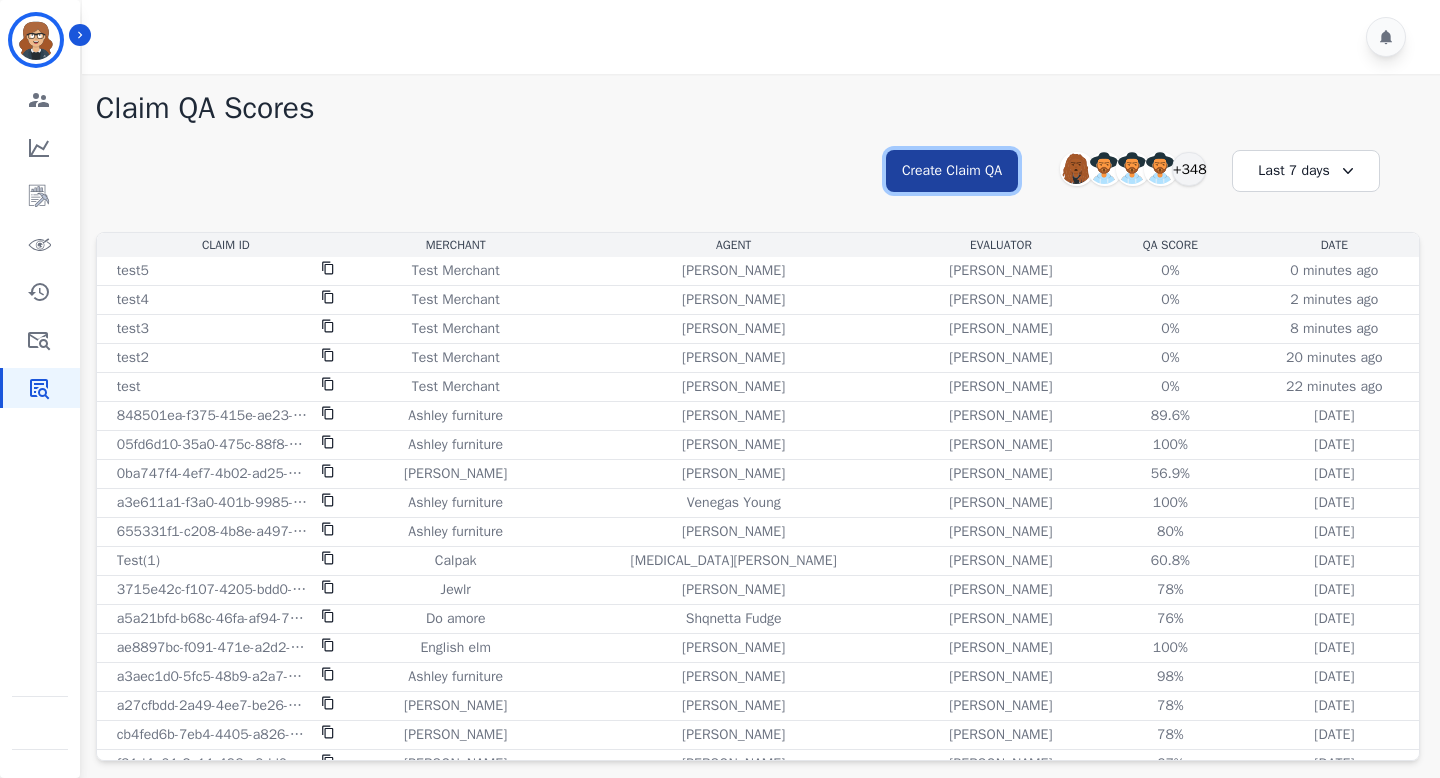click on "Create Claim QA" at bounding box center [952, 171] 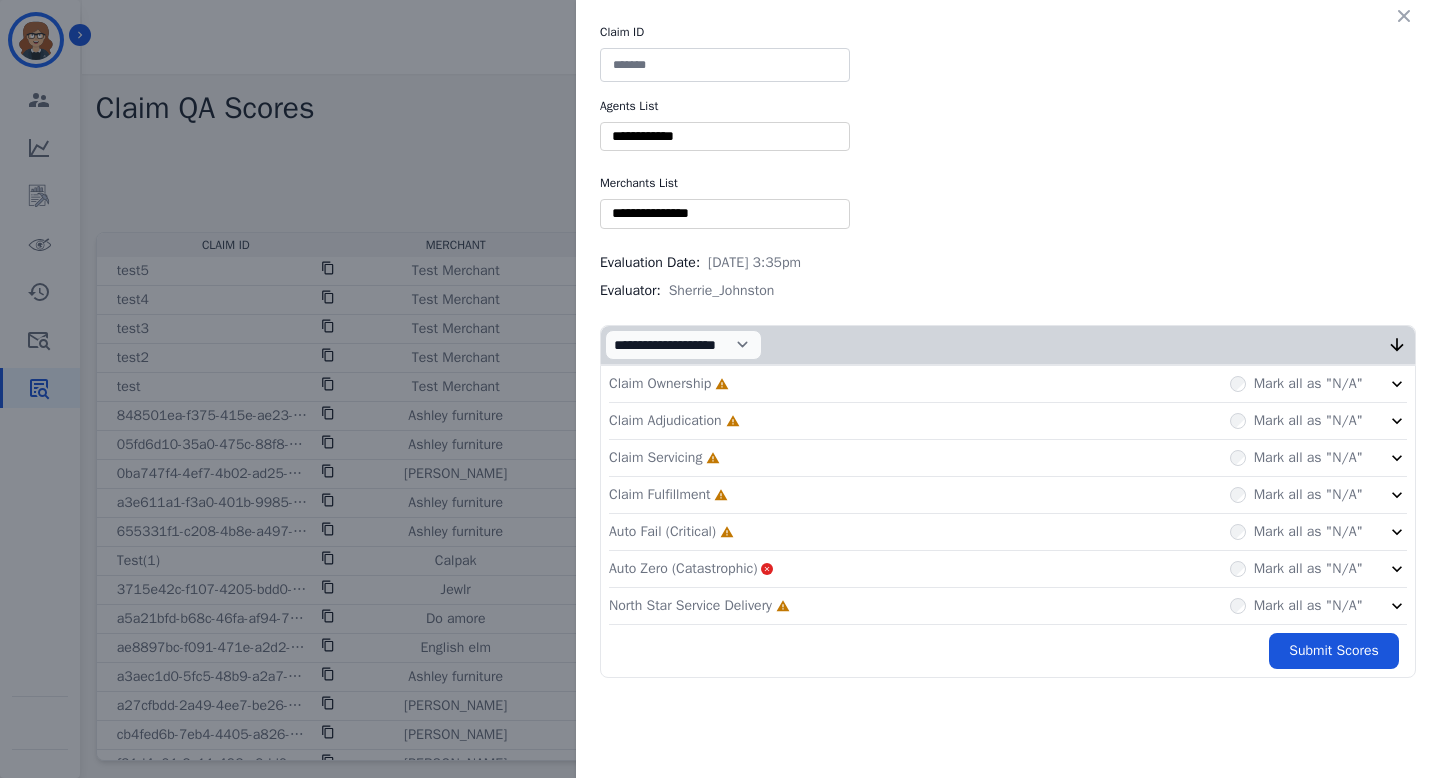 click at bounding box center [725, 65] 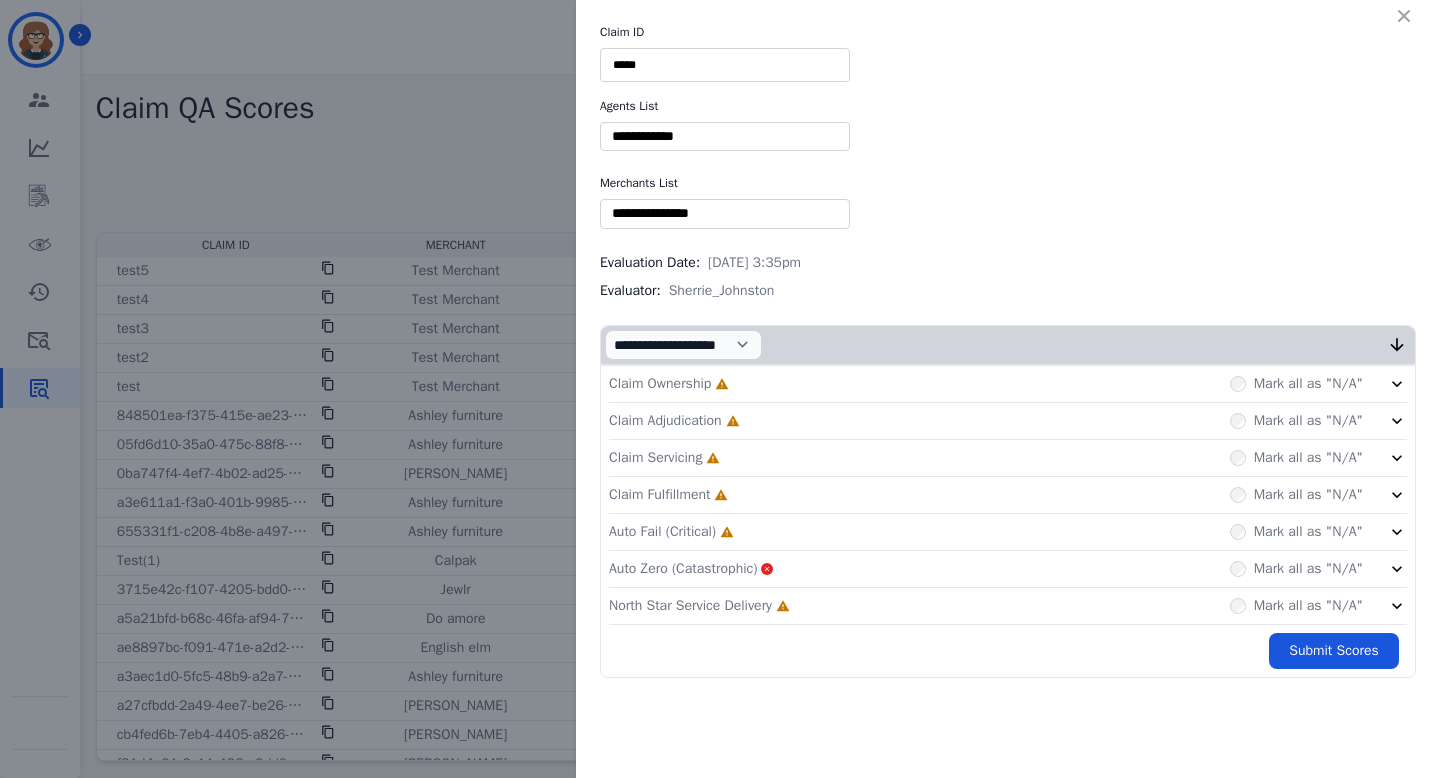 type on "*****" 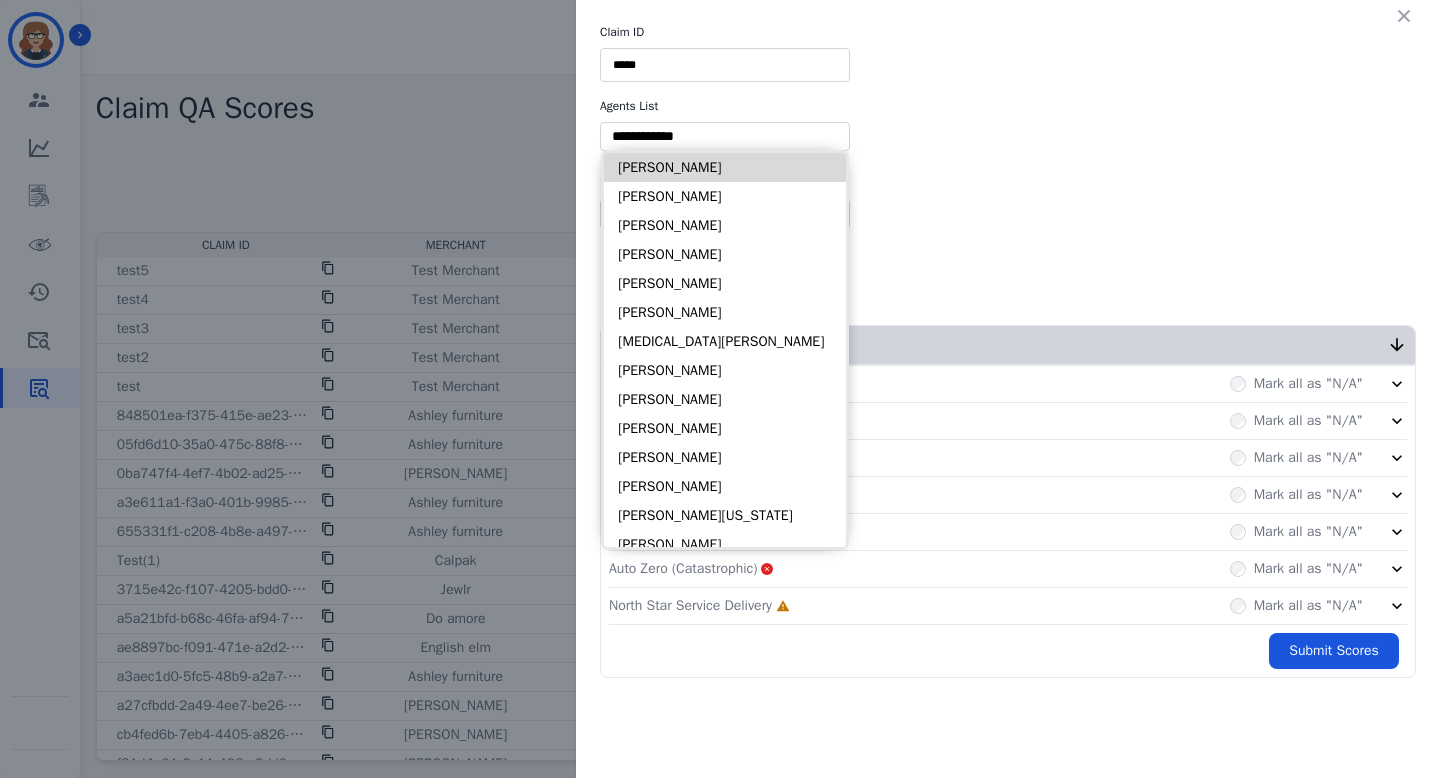 click on "[PERSON_NAME]" at bounding box center [725, 167] 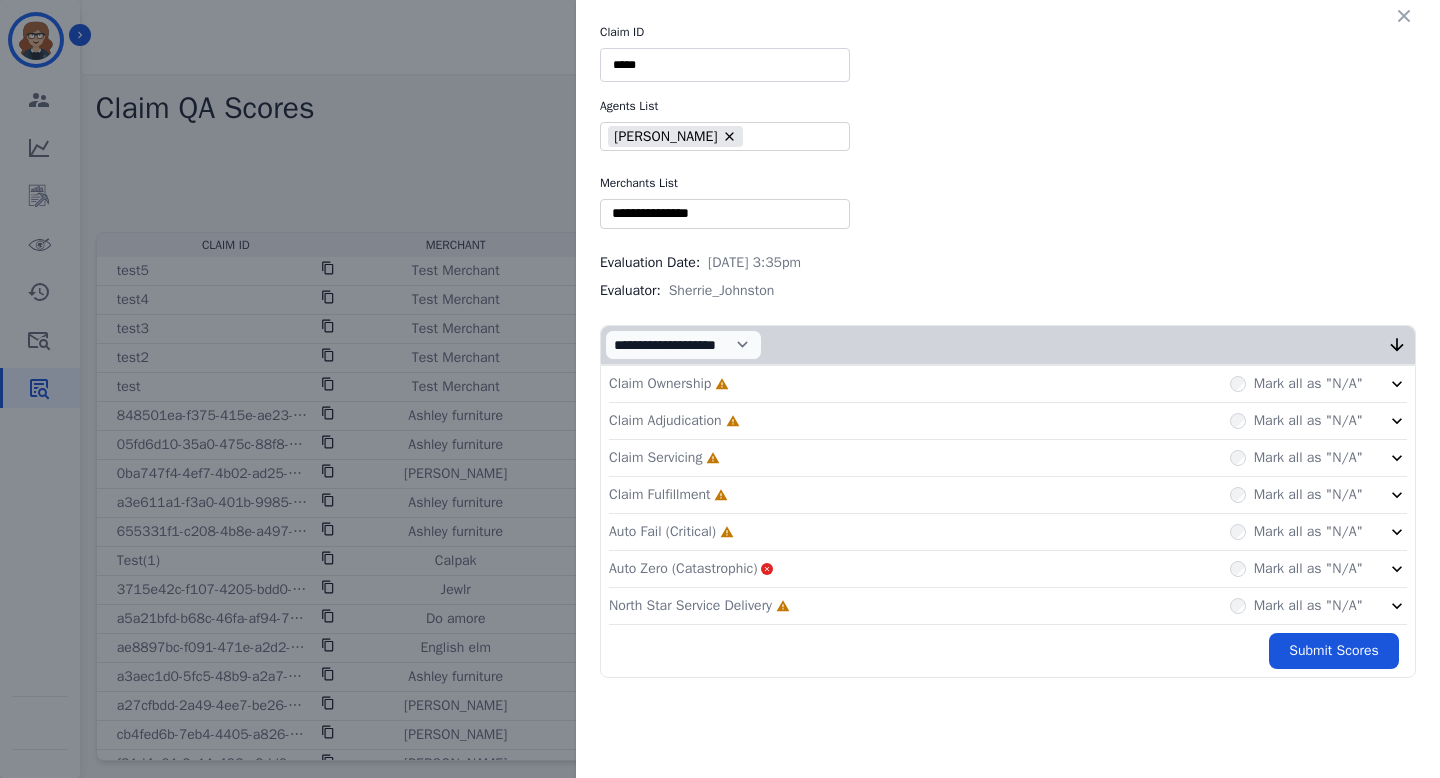 click at bounding box center (725, 213) 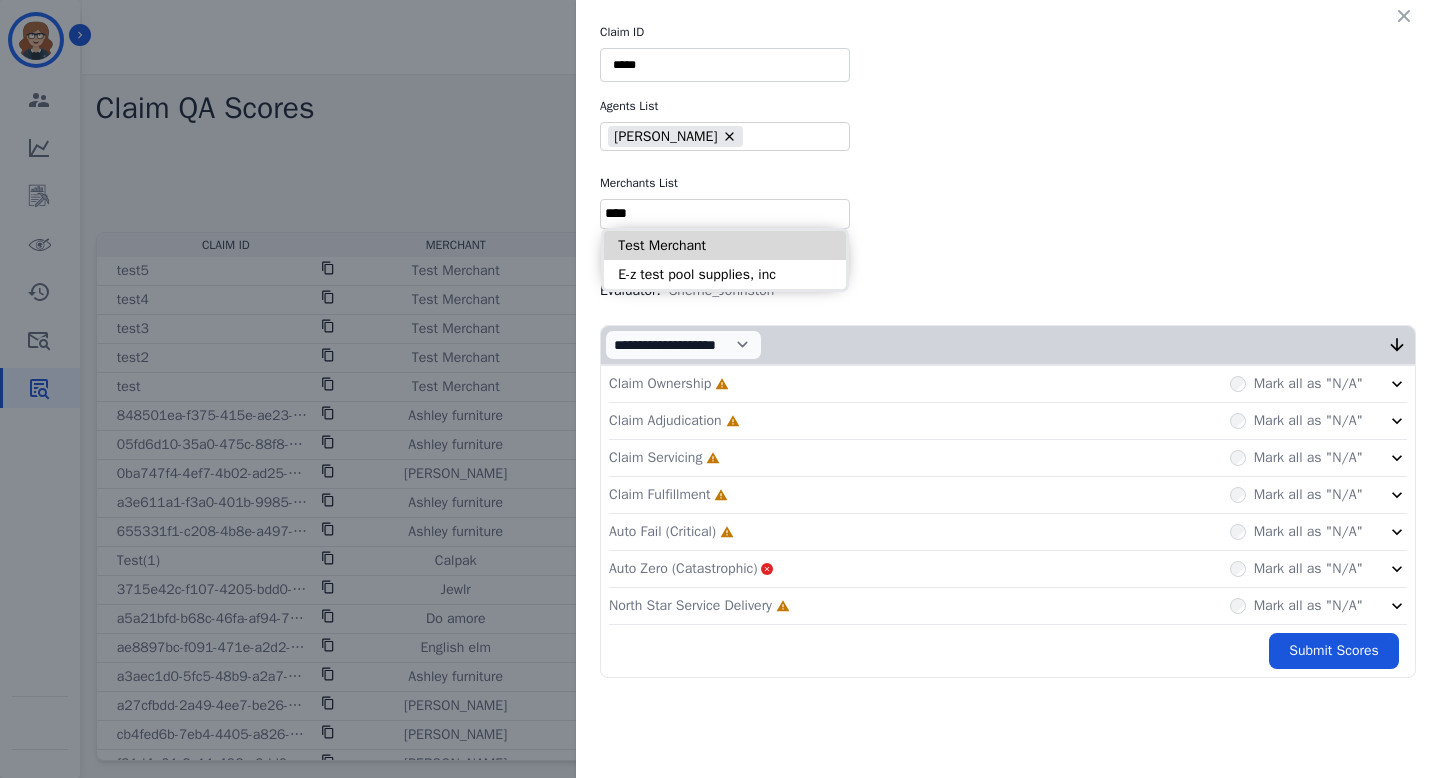 type on "****" 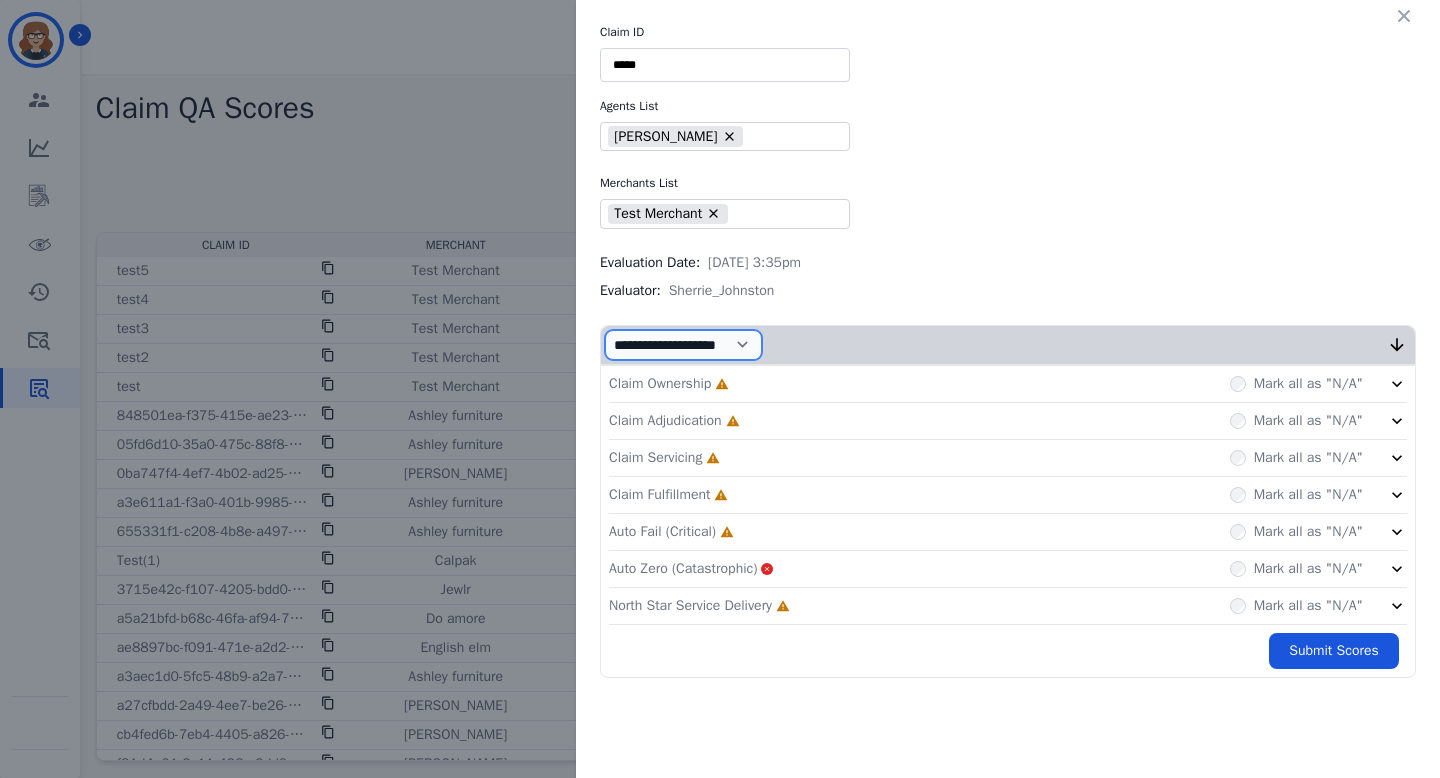 click on "**********" at bounding box center [683, 345] 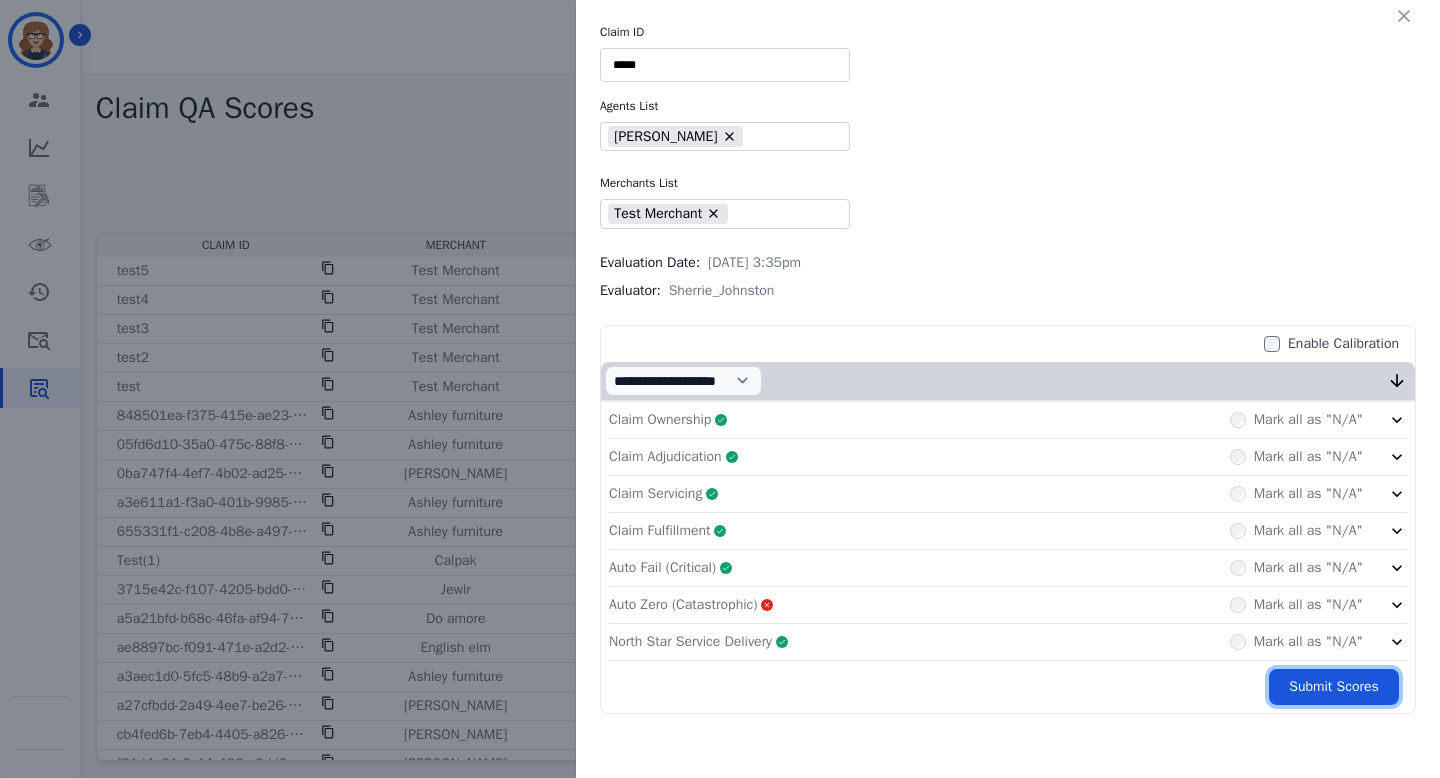 drag, startPoint x: 1323, startPoint y: 683, endPoint x: 1274, endPoint y: 503, distance: 186.55026 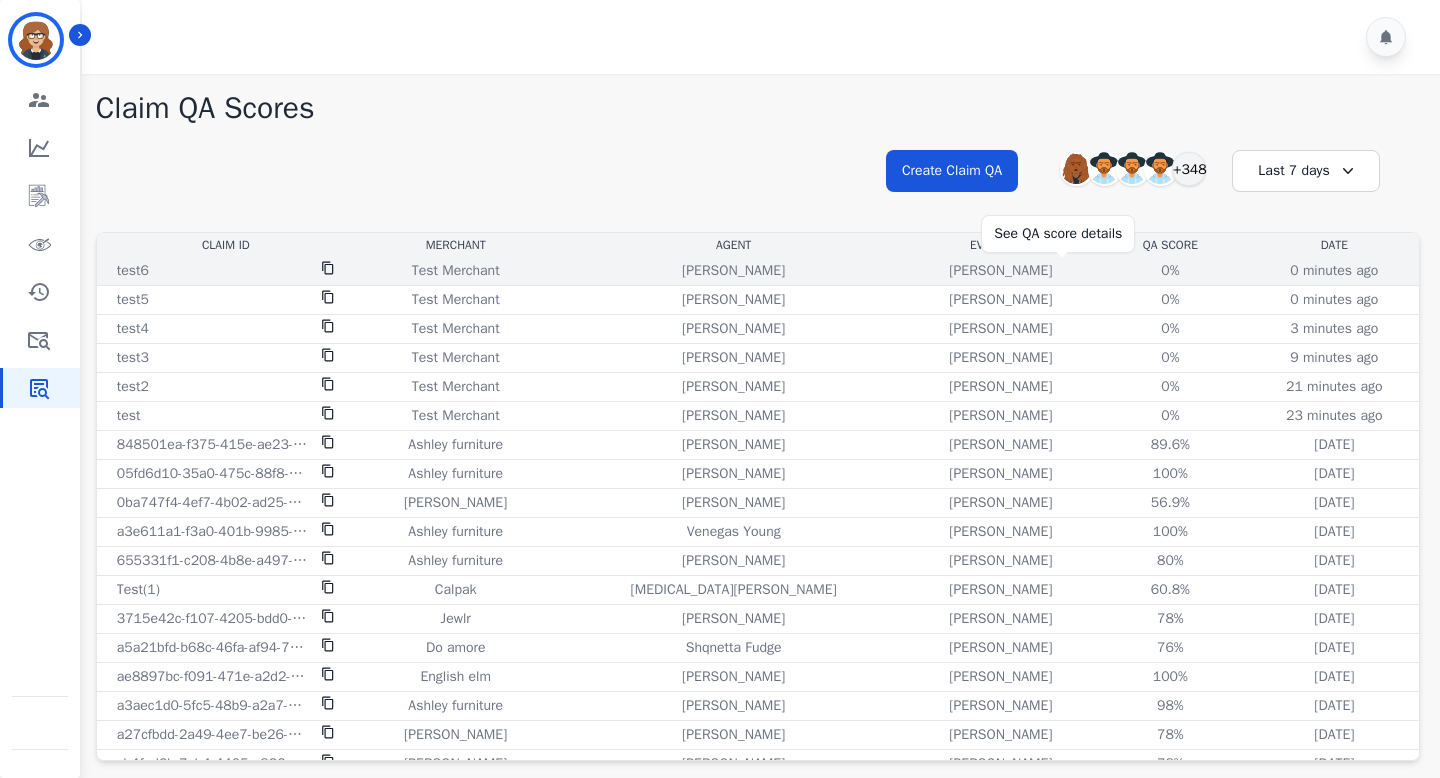 click on "0%" at bounding box center (1170, 271) 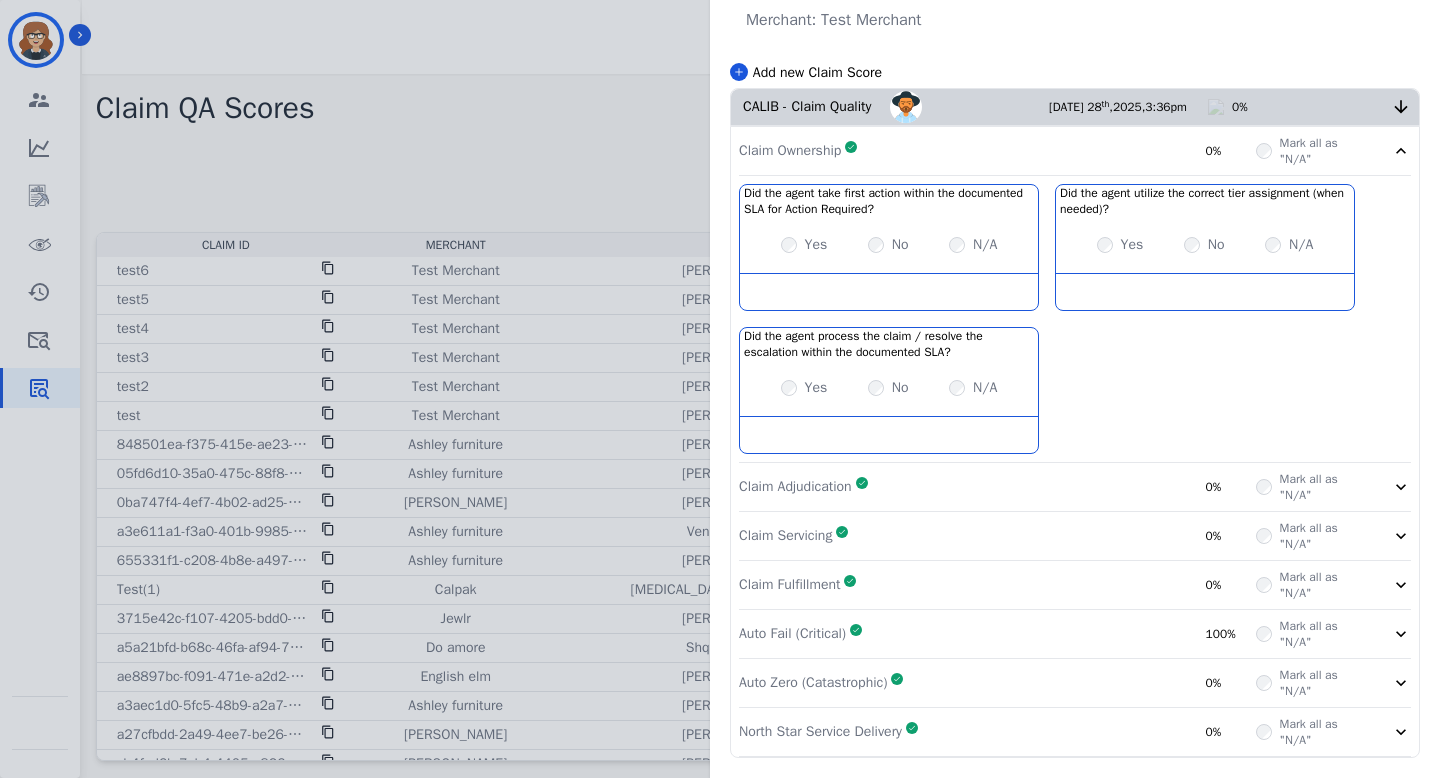 scroll, scrollTop: 0, scrollLeft: 0, axis: both 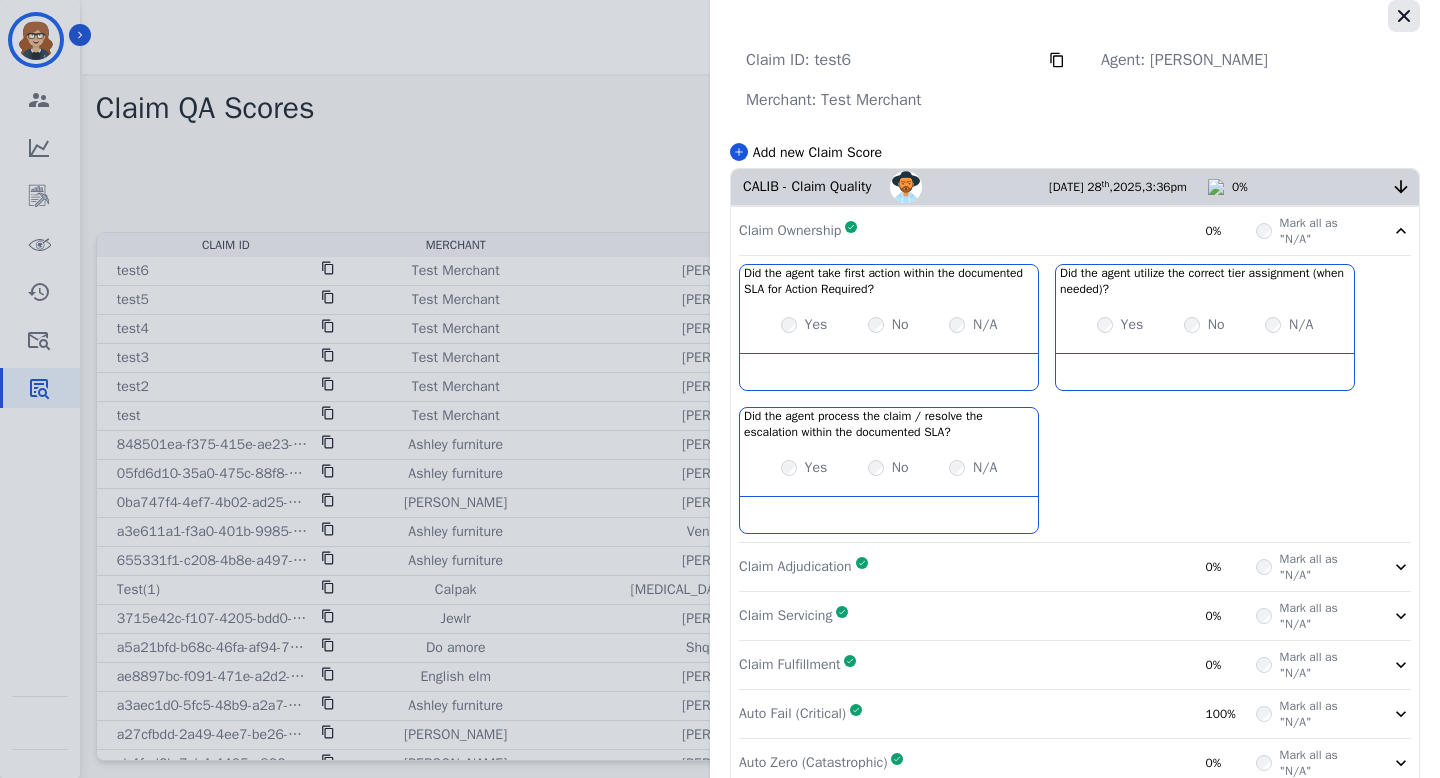 click 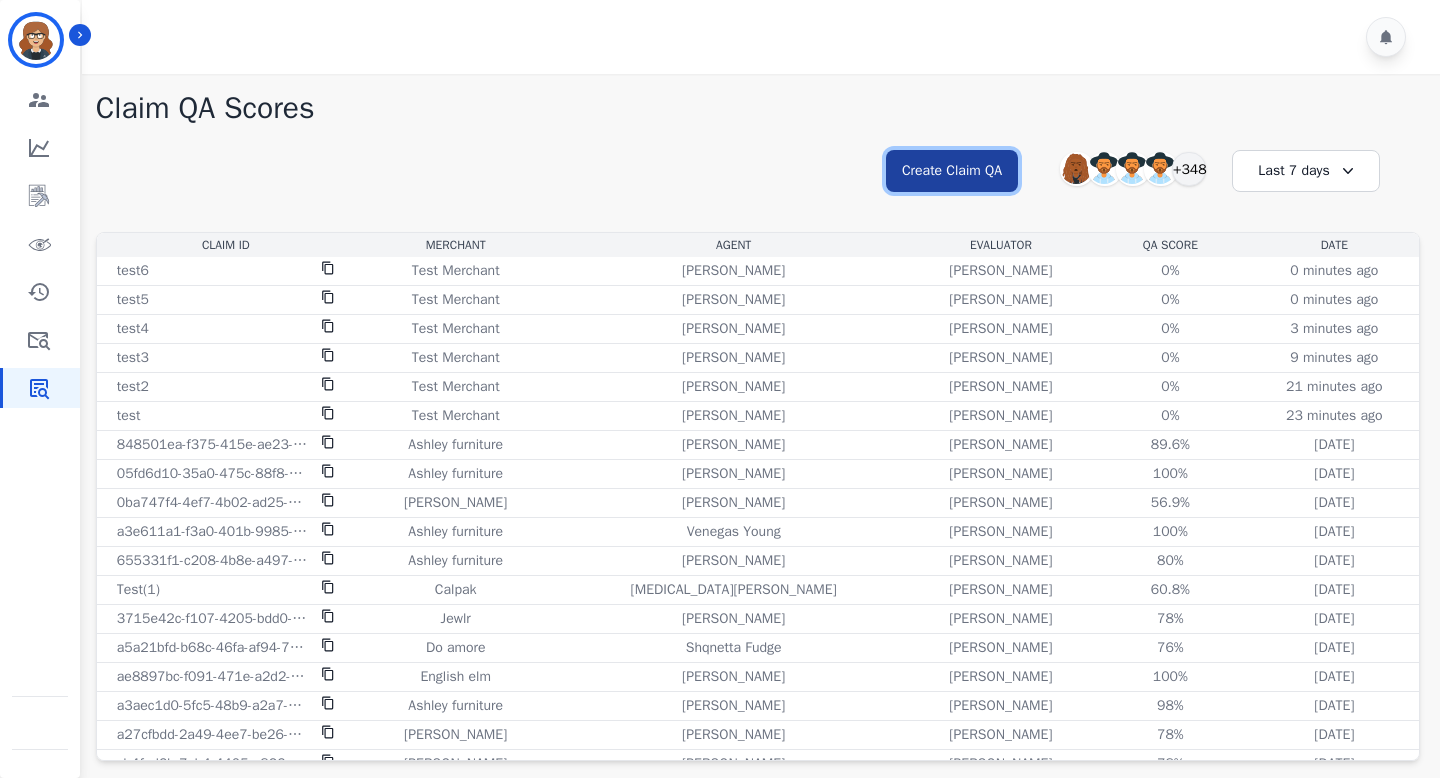 click on "Create Claim QA" at bounding box center (952, 171) 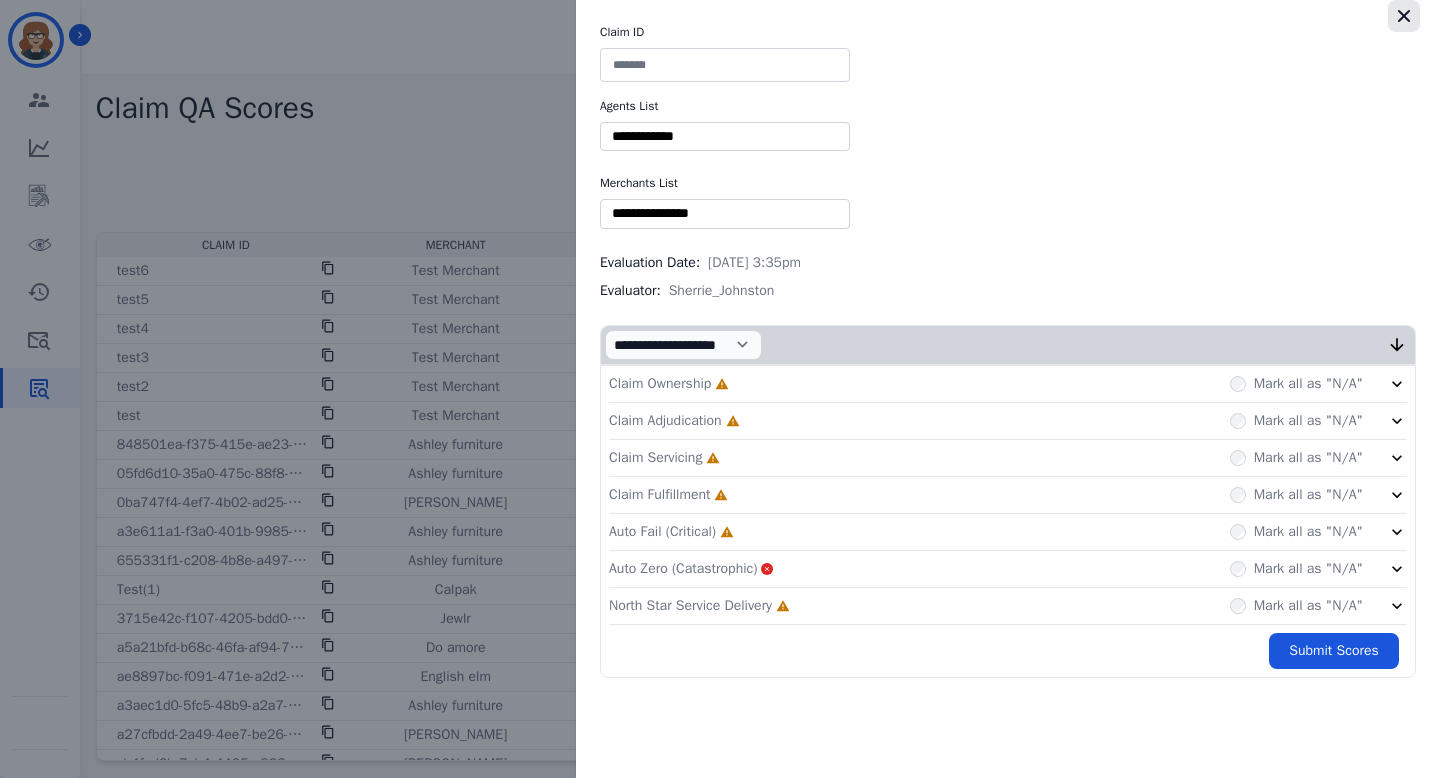 click 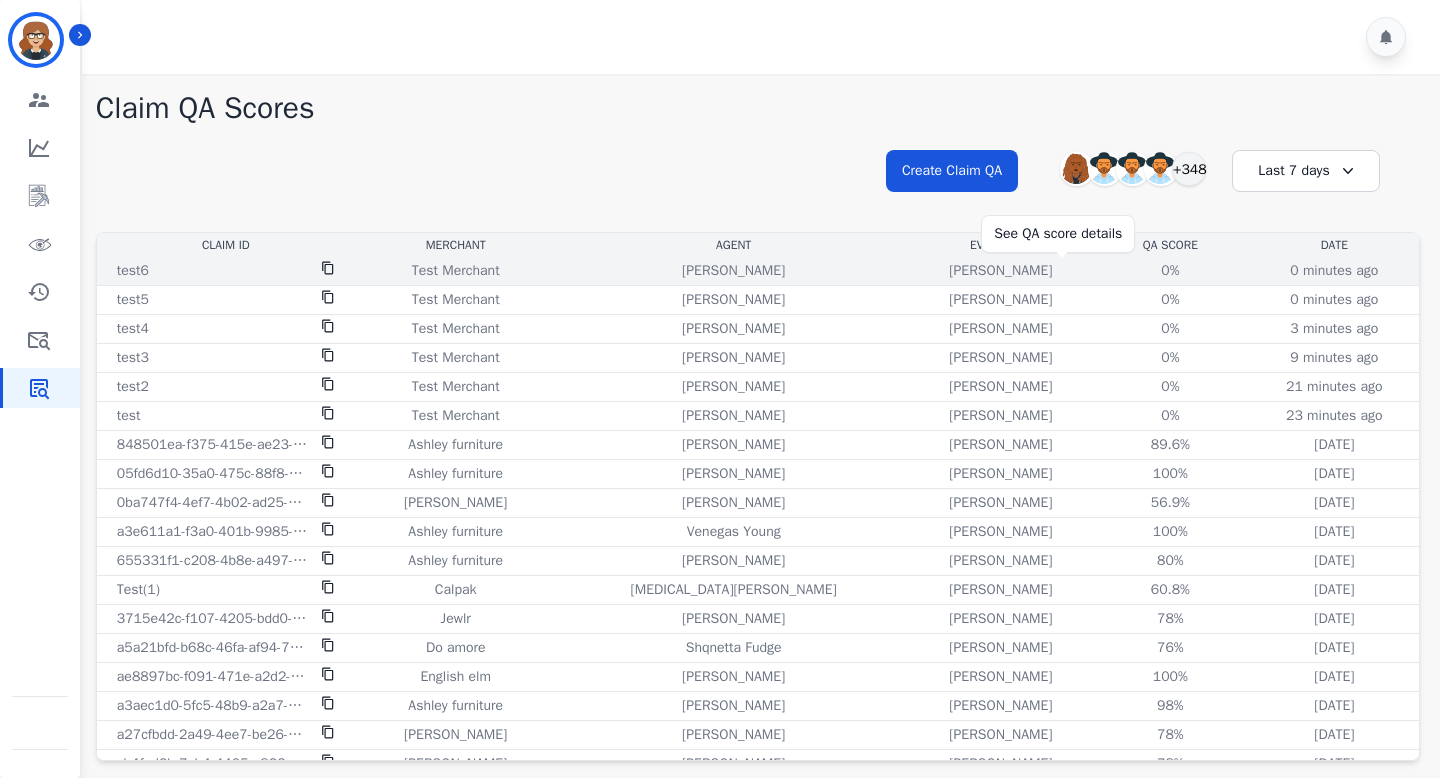 click on "0%" at bounding box center (1170, 271) 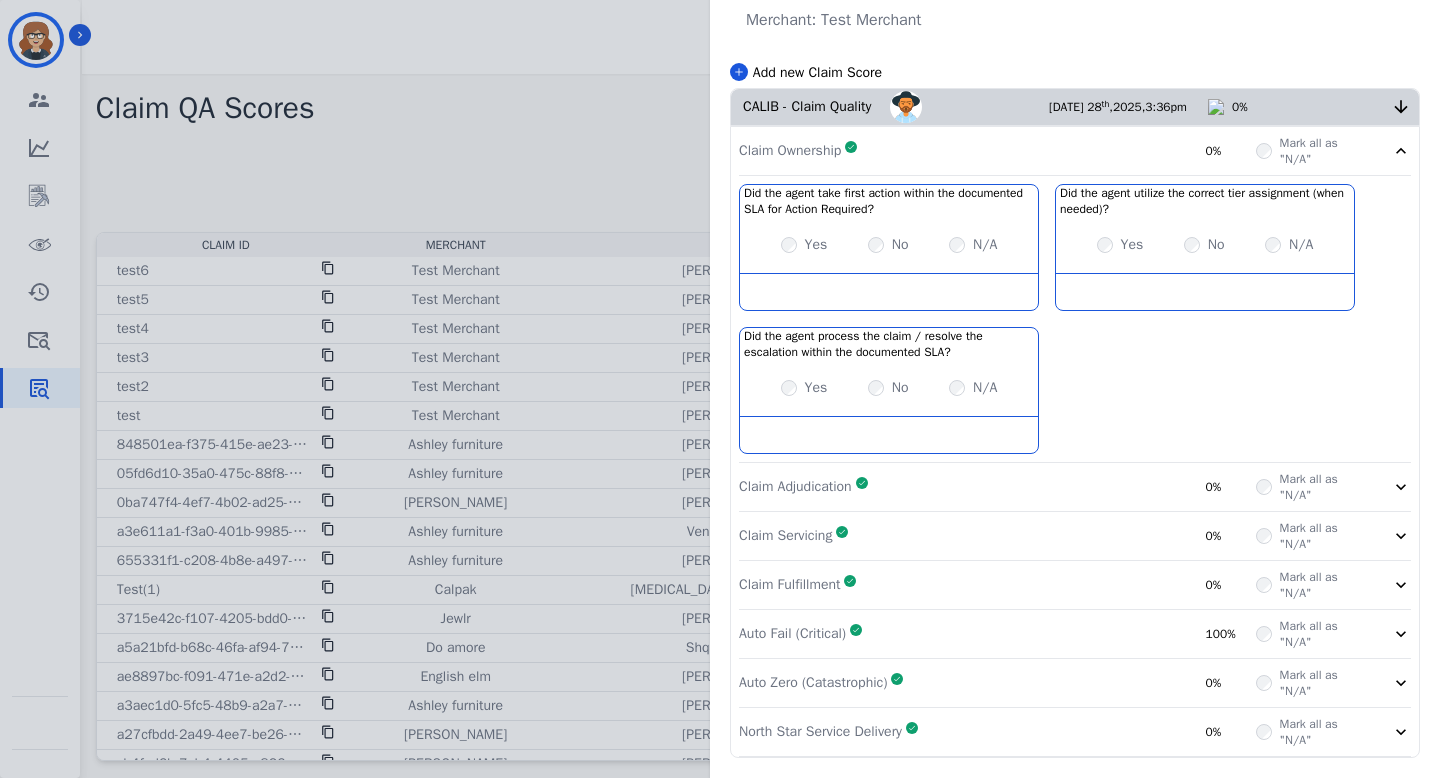 scroll, scrollTop: 0, scrollLeft: 0, axis: both 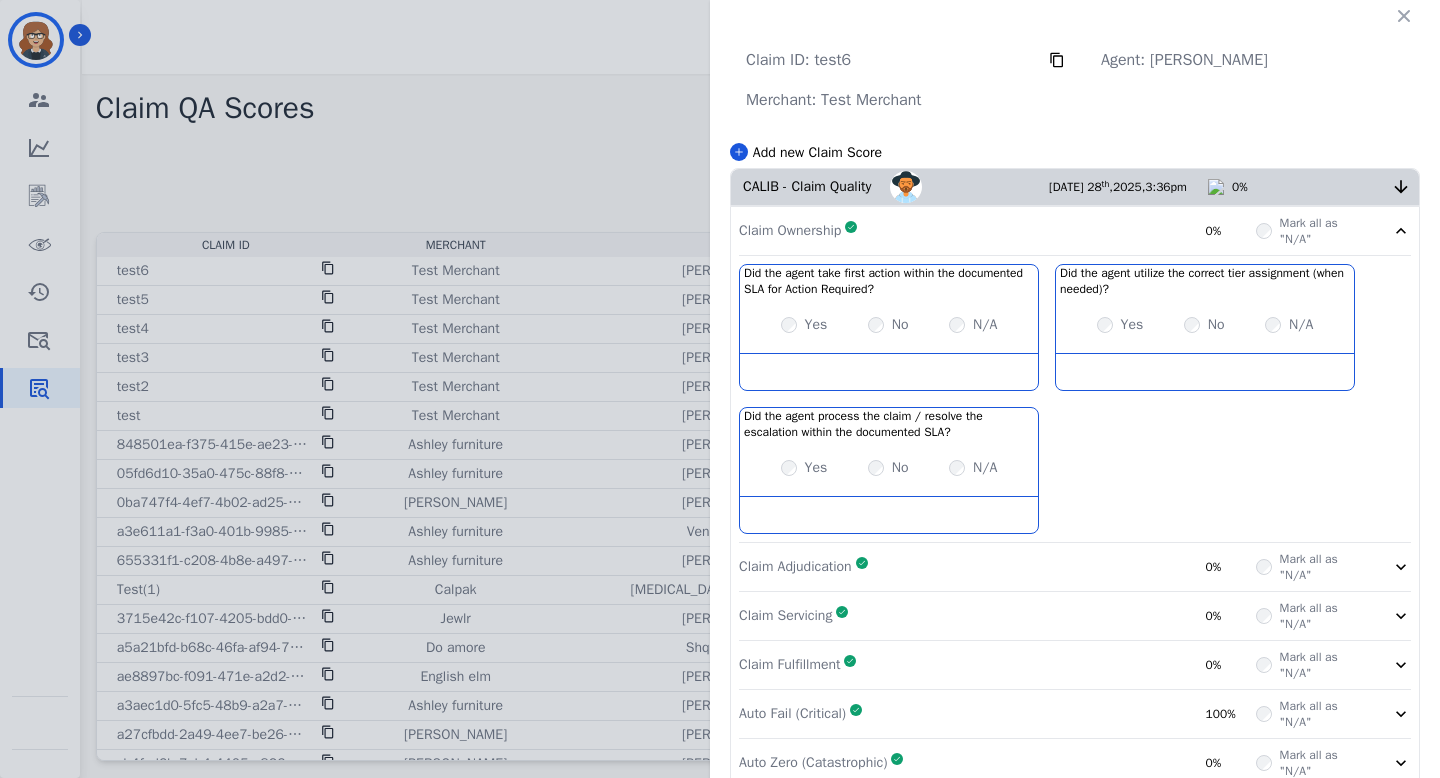 click on "Claim ID:   test6     Agent:   [PERSON_NAME] [PERSON_NAME]:   Test Merchant       Add new Claim Score     CALIB - Claim Quality     [PERSON_NAME]       [DATE]
3:36pm     0%     Claim Ownership     Complete       0%     Mark all as "N/A"     Did the agent take first action within the documented SLA for Action Required?   No description         Yes     No     N/A   Did the agent utilize the correct tier assignment (when needed)?   No description         Yes     No     N/A   Did the agent process the claim / resolve the escalation within the documented SLA?   No description         Yes     No     N/A     Claim Adjudication     Complete       0%     Mark all as "N/A"     Claim Servicing     Complete       0%     Mark all as "N/A"     Claim Fulfillment     Complete       0%     Mark all as "N/A"     Auto Fail (Critical)     Complete       100%     Mark all as "N/A"     Auto Zero (Catastrophic)     Complete       0%     Mark all as "N/A"     North Star Service Delivery" at bounding box center [1075, 429] 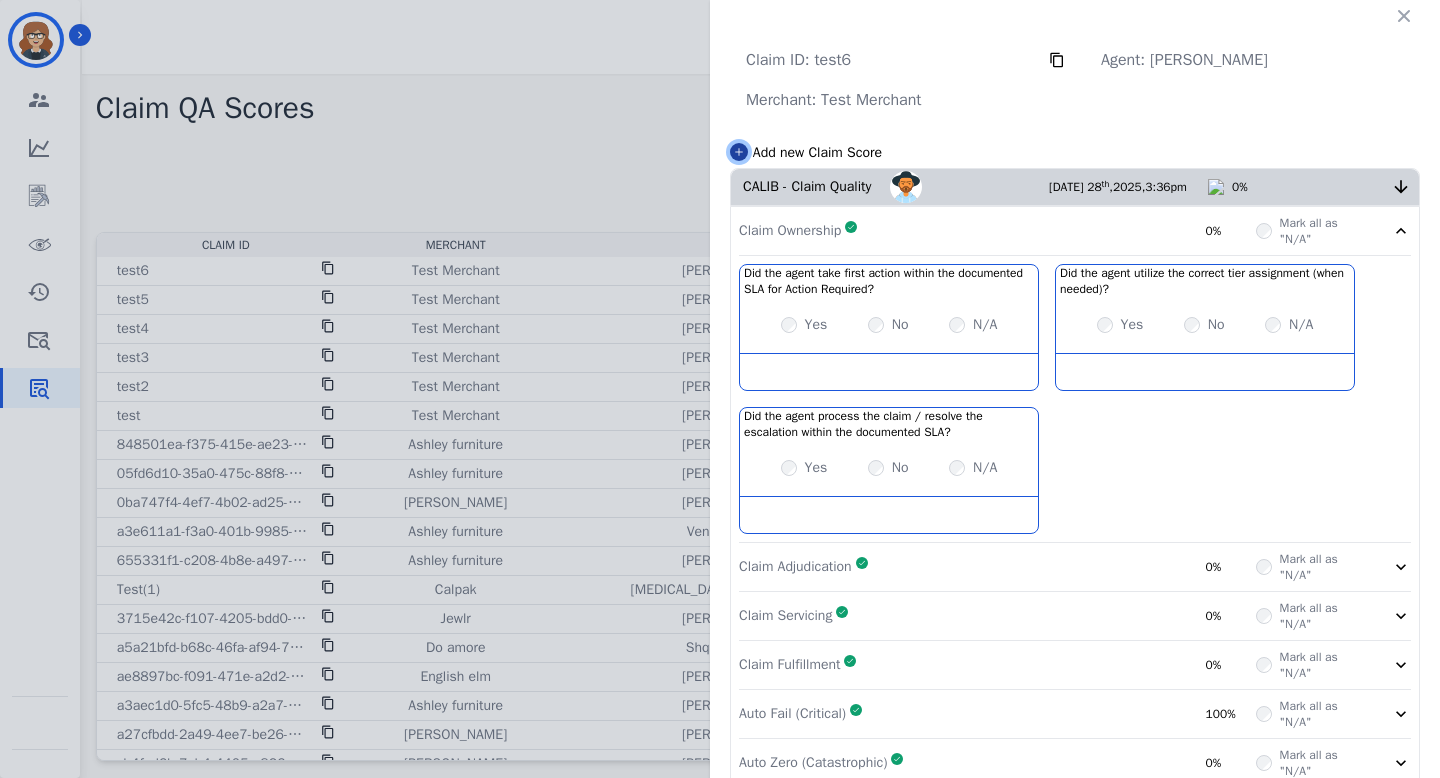 click 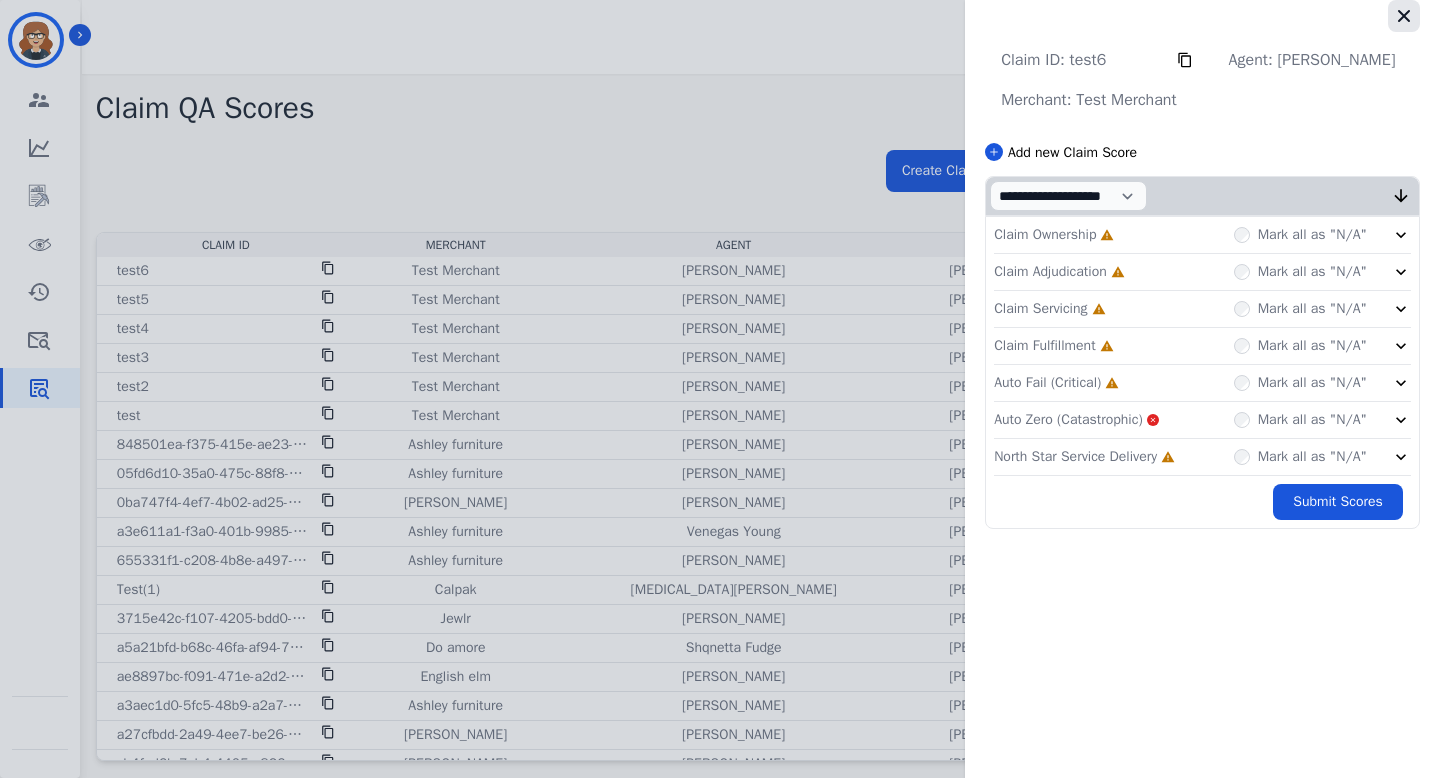 click 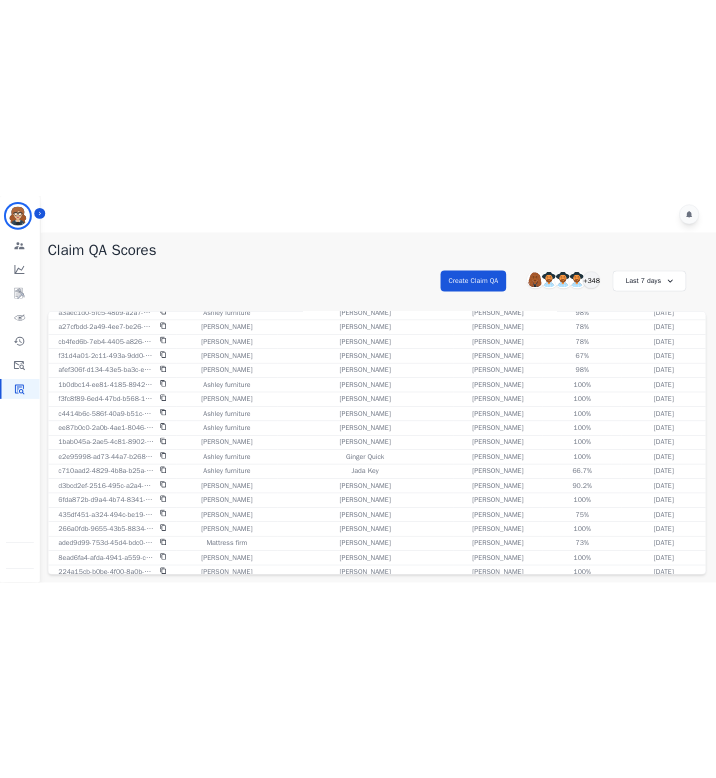 scroll, scrollTop: 0, scrollLeft: 0, axis: both 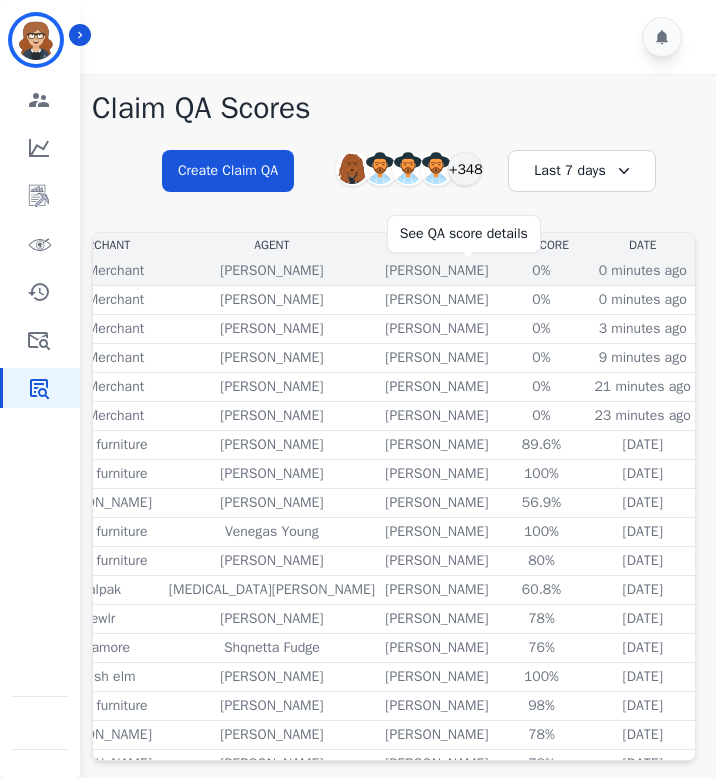 click on "0%" at bounding box center [541, 271] 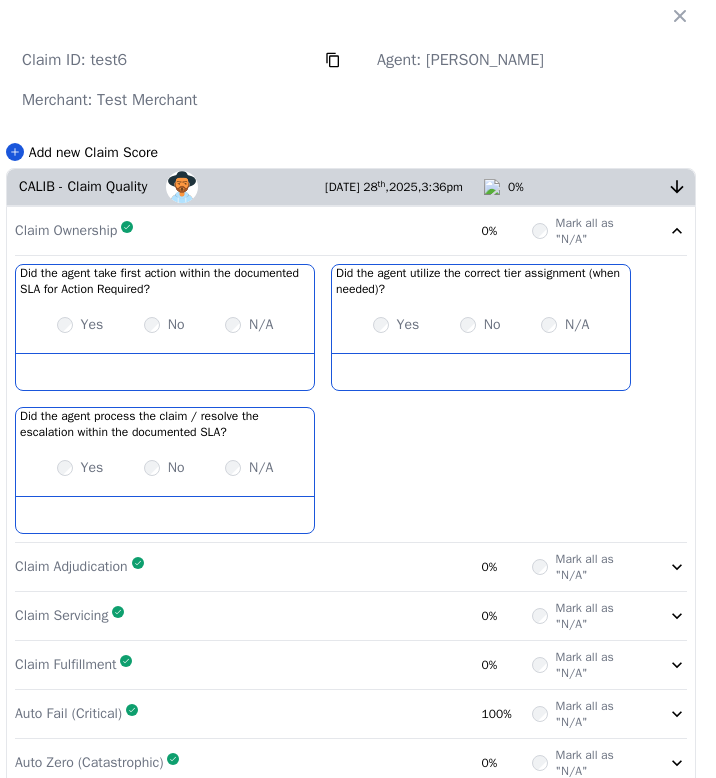 scroll, scrollTop: 0, scrollLeft: 0, axis: both 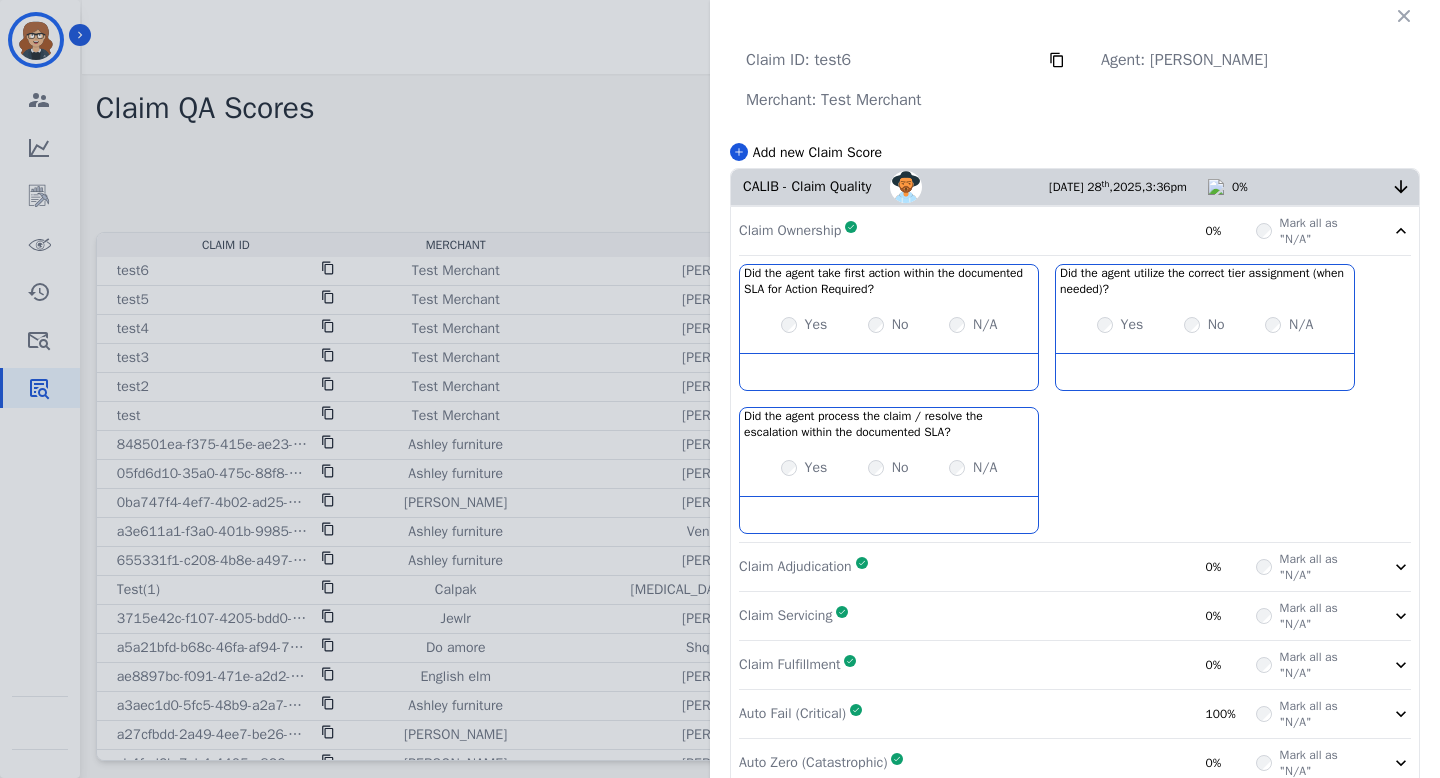 click 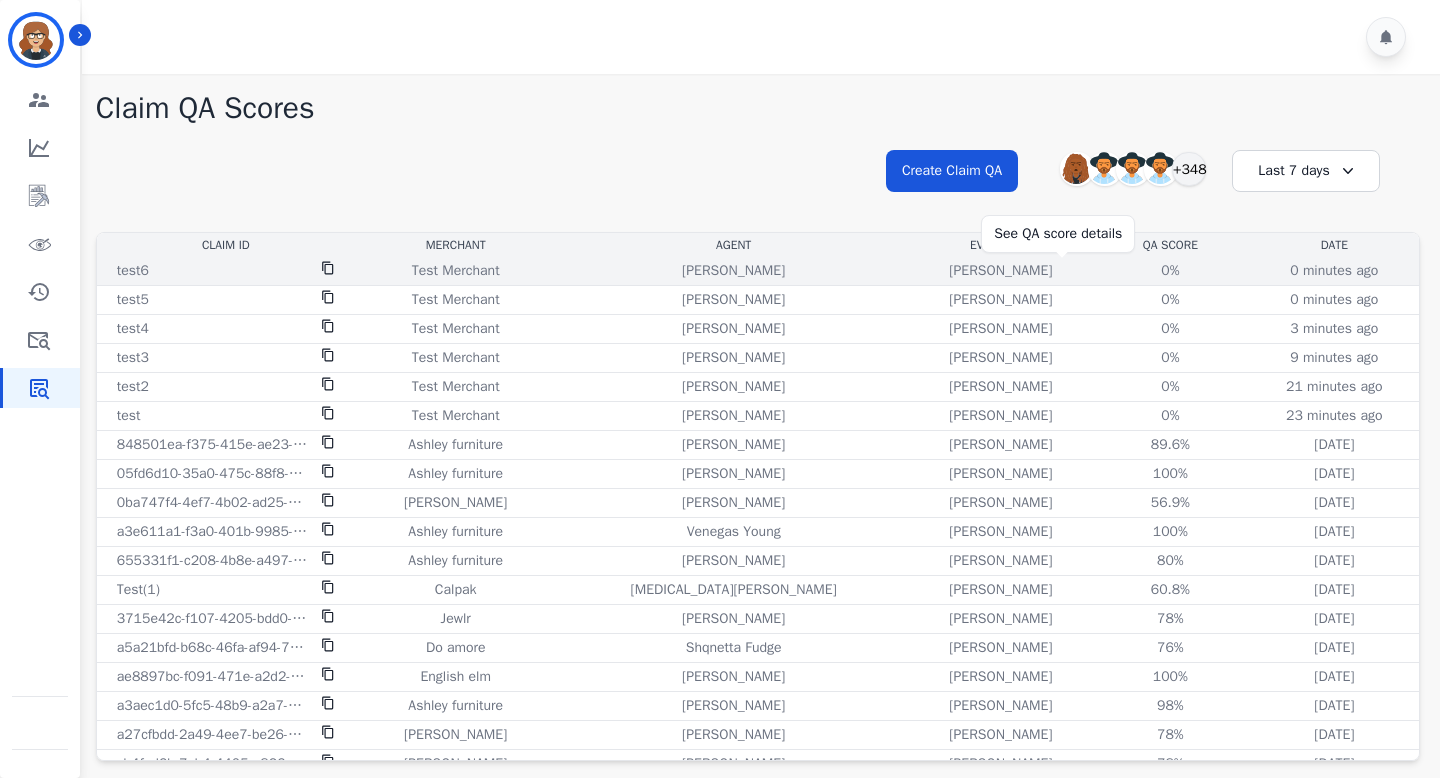 click on "0%" at bounding box center (1170, 271) 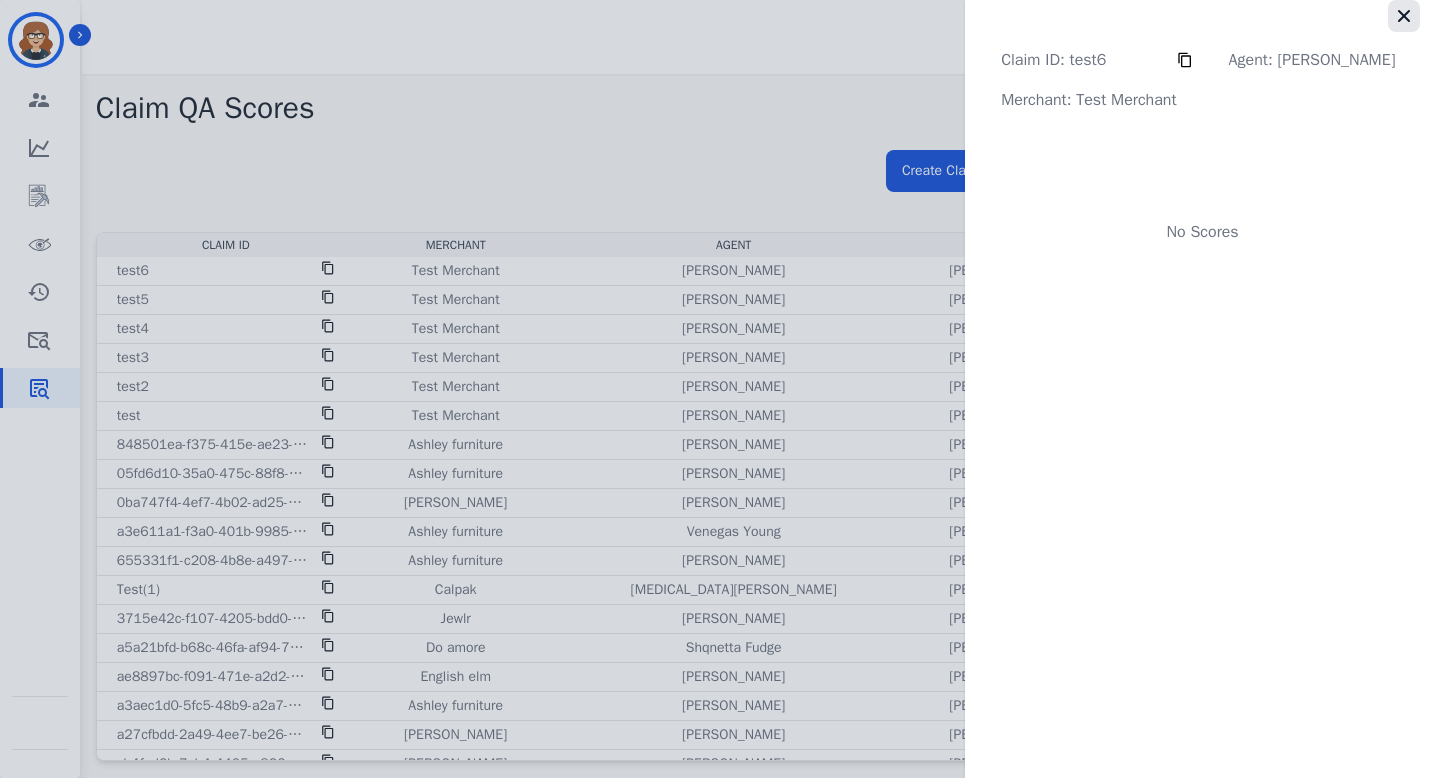 click 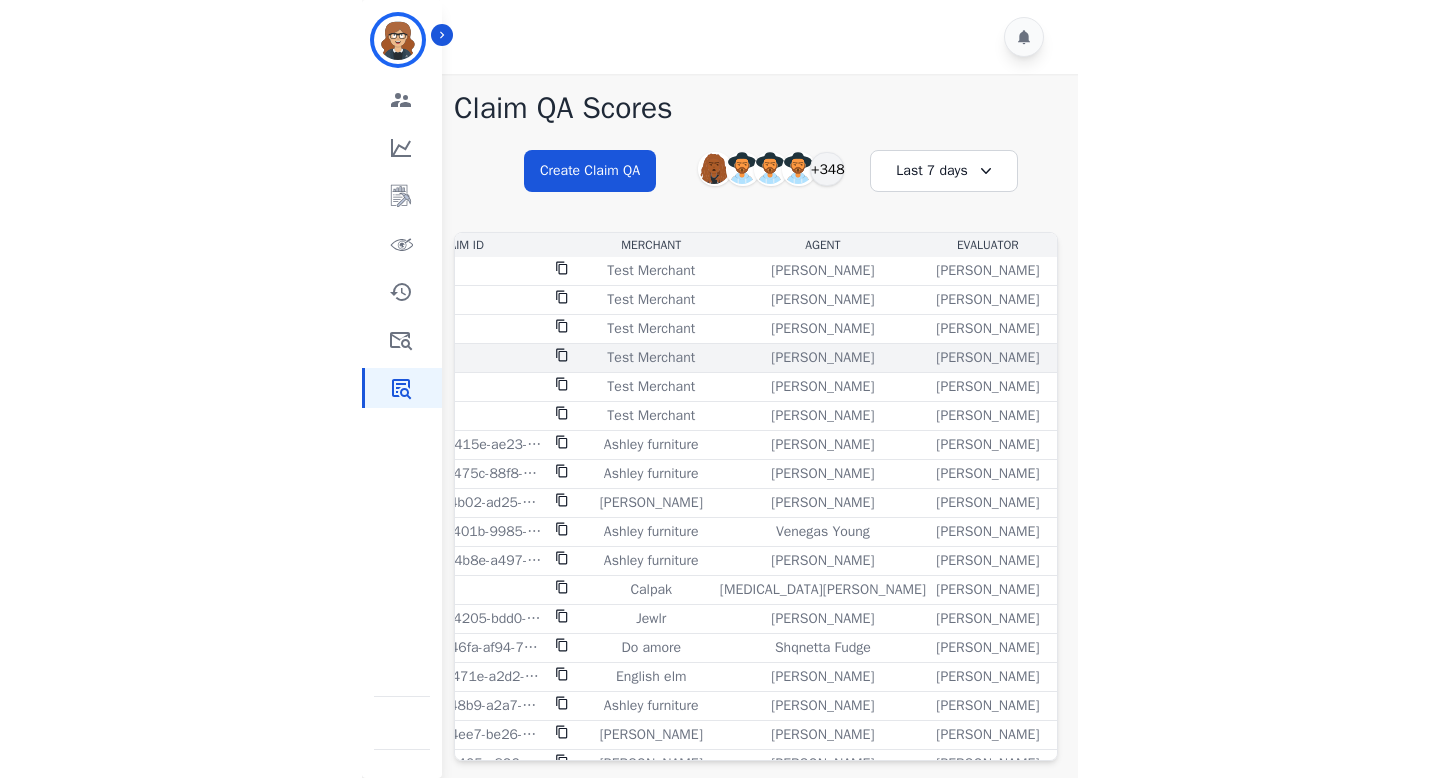 scroll, scrollTop: 0, scrollLeft: 328, axis: horizontal 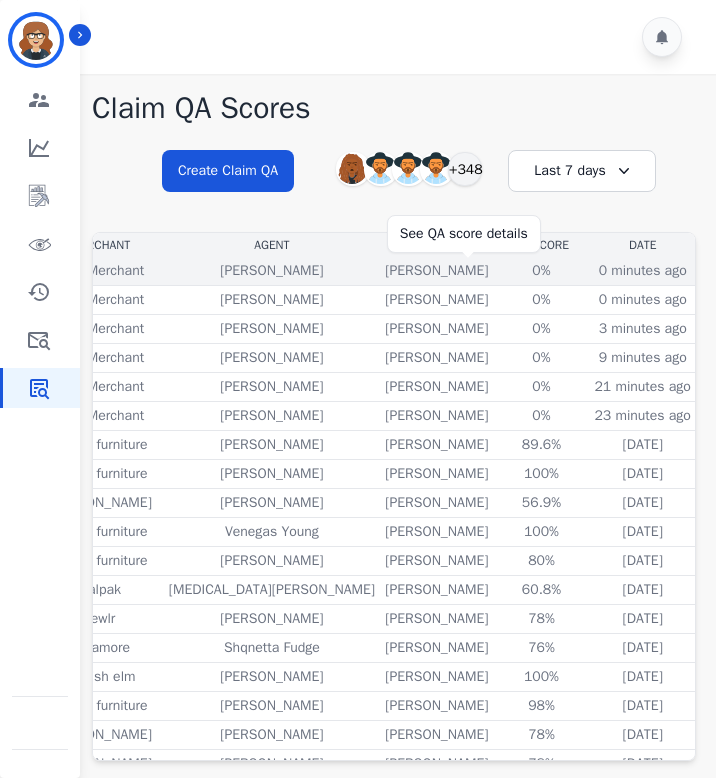 click on "0%" at bounding box center (541, 271) 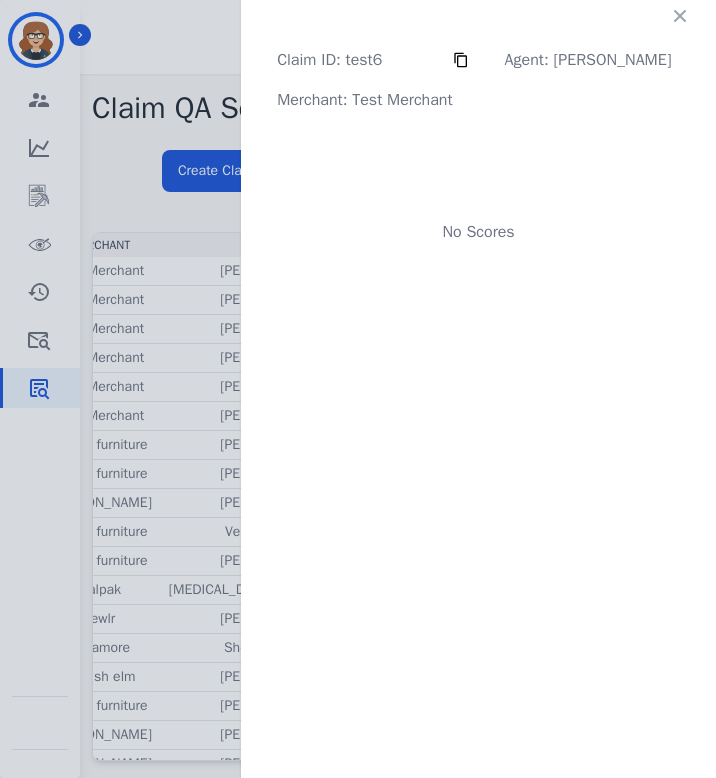 click 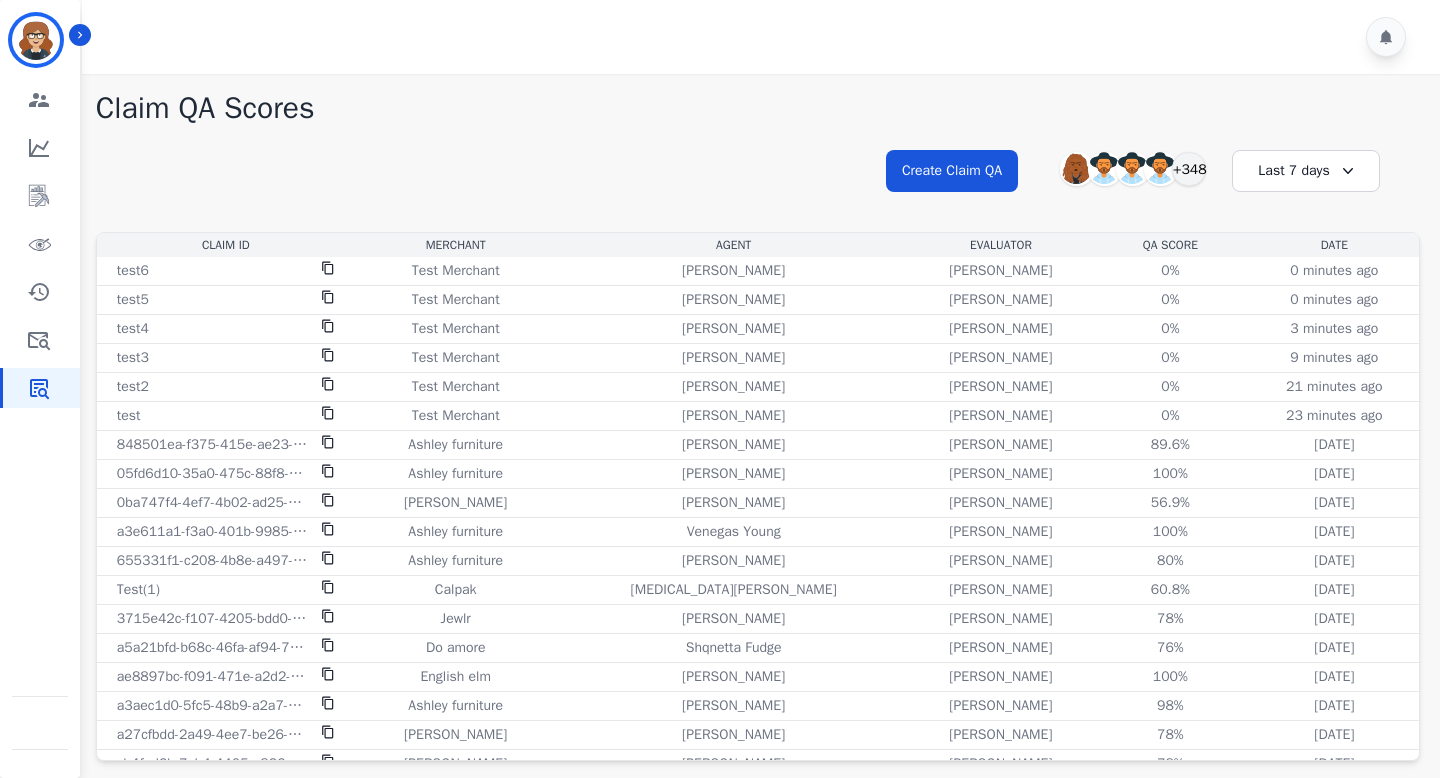 scroll, scrollTop: 0, scrollLeft: 0, axis: both 